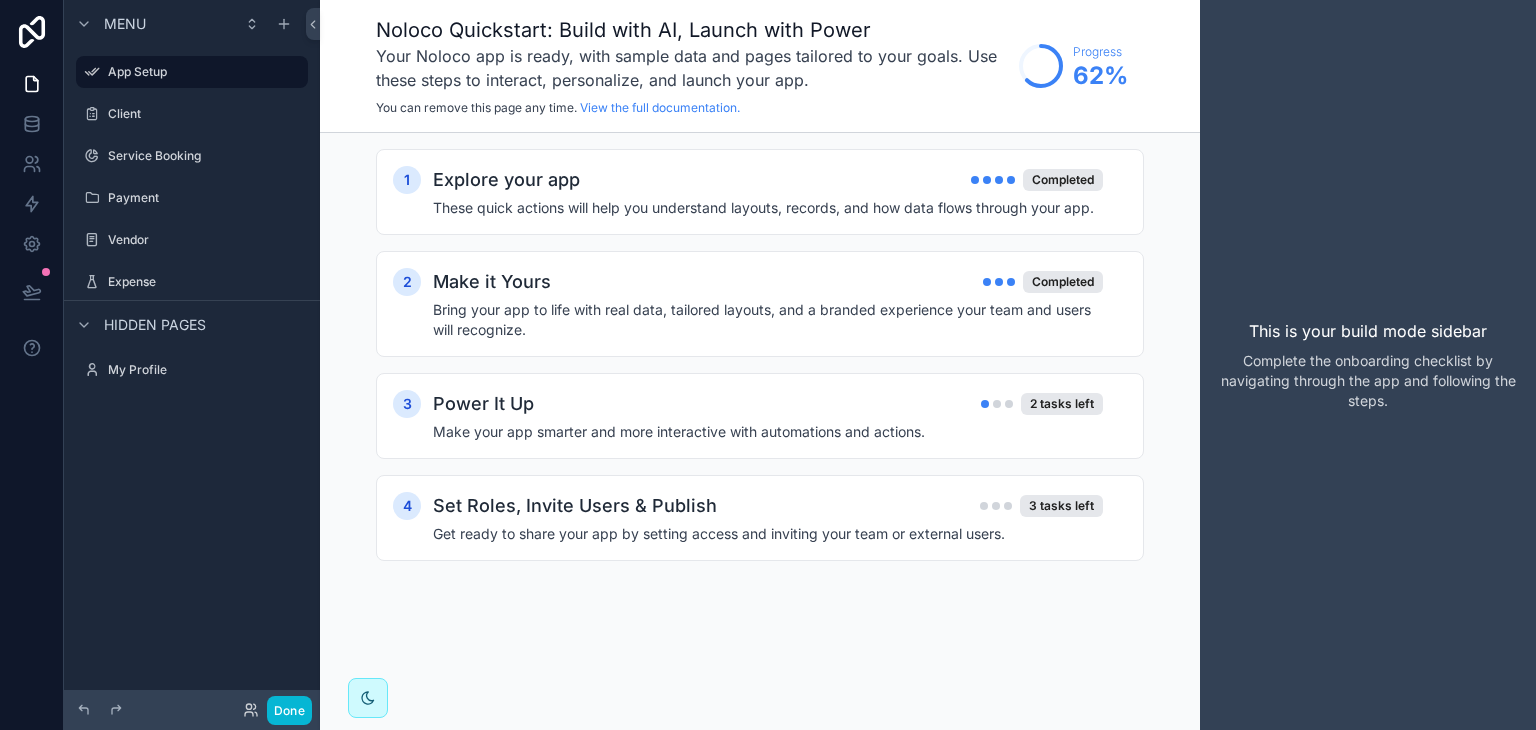 scroll, scrollTop: 0, scrollLeft: 0, axis: both 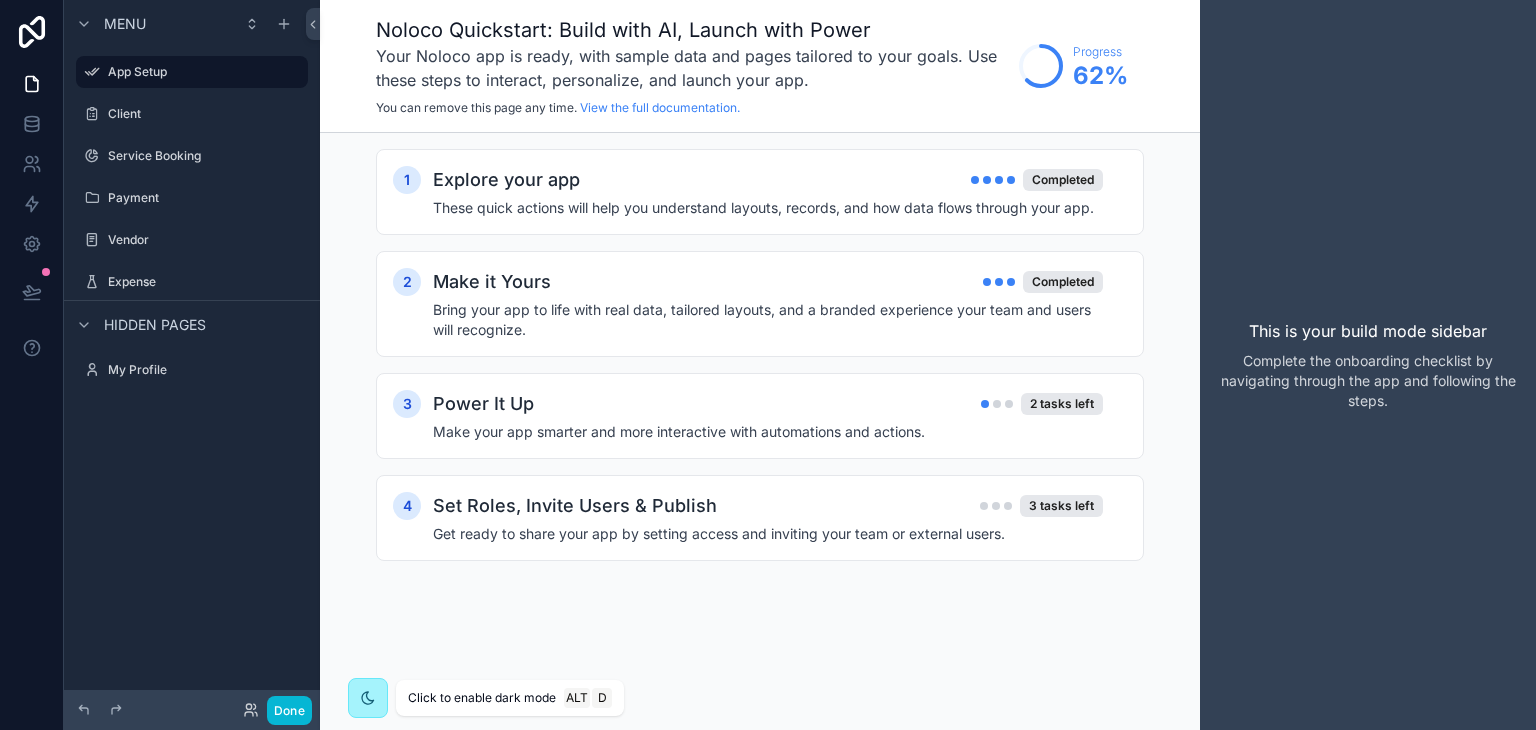 click at bounding box center (368, 698) 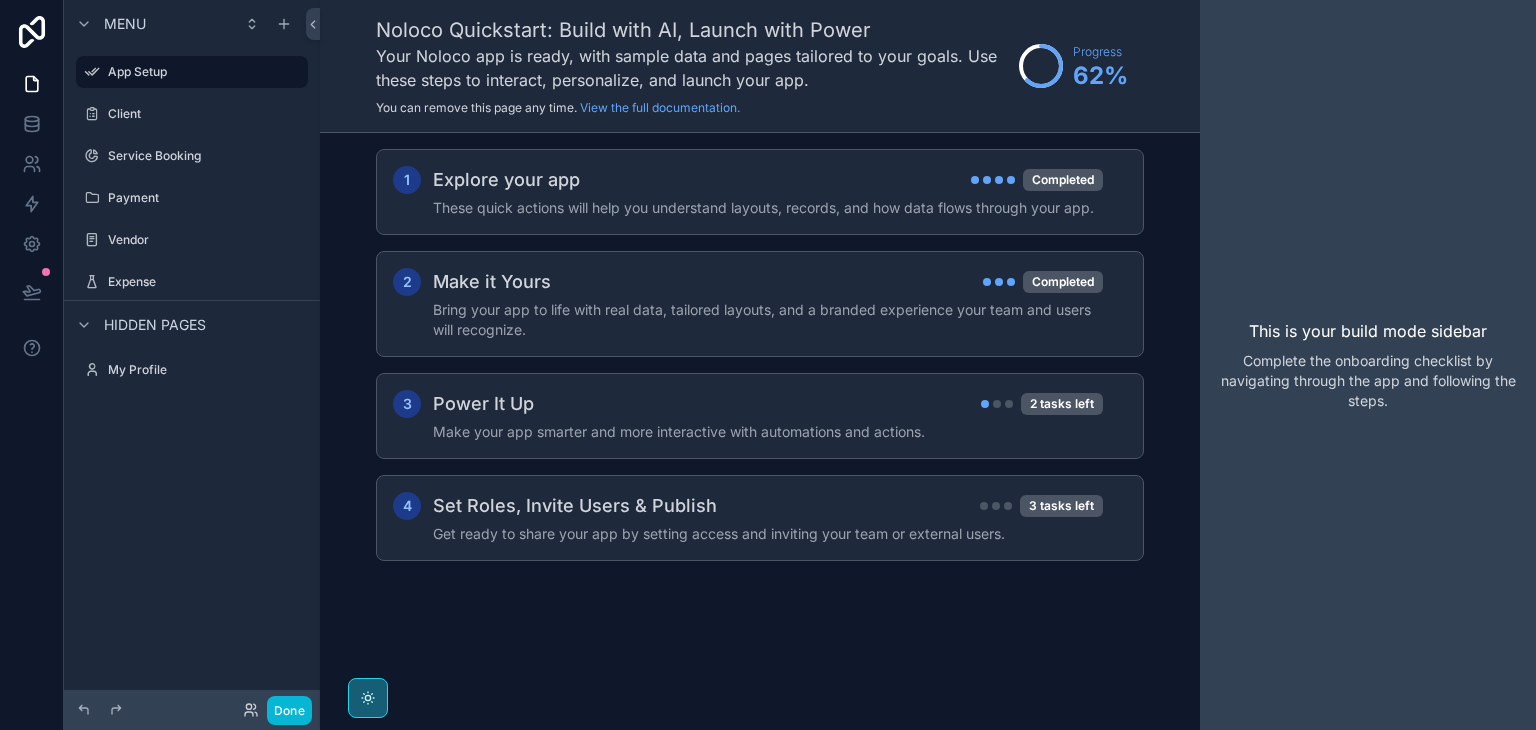 click on "1 Explore your app Completed These quick actions will help you understand layouts, records, and how data flows through your app. 2 Make it Yours Completed Bring your app to life with real data, tailored layouts, and a branded experience your team and users will recognize. 3 Power It Up 2 tasks left Make your app smarter and more interactive with automations and actions. 4 Set Roles, Invite Users & Publish 3 tasks left Get ready to share your app by setting access and inviting your team or external users." at bounding box center [760, 375] 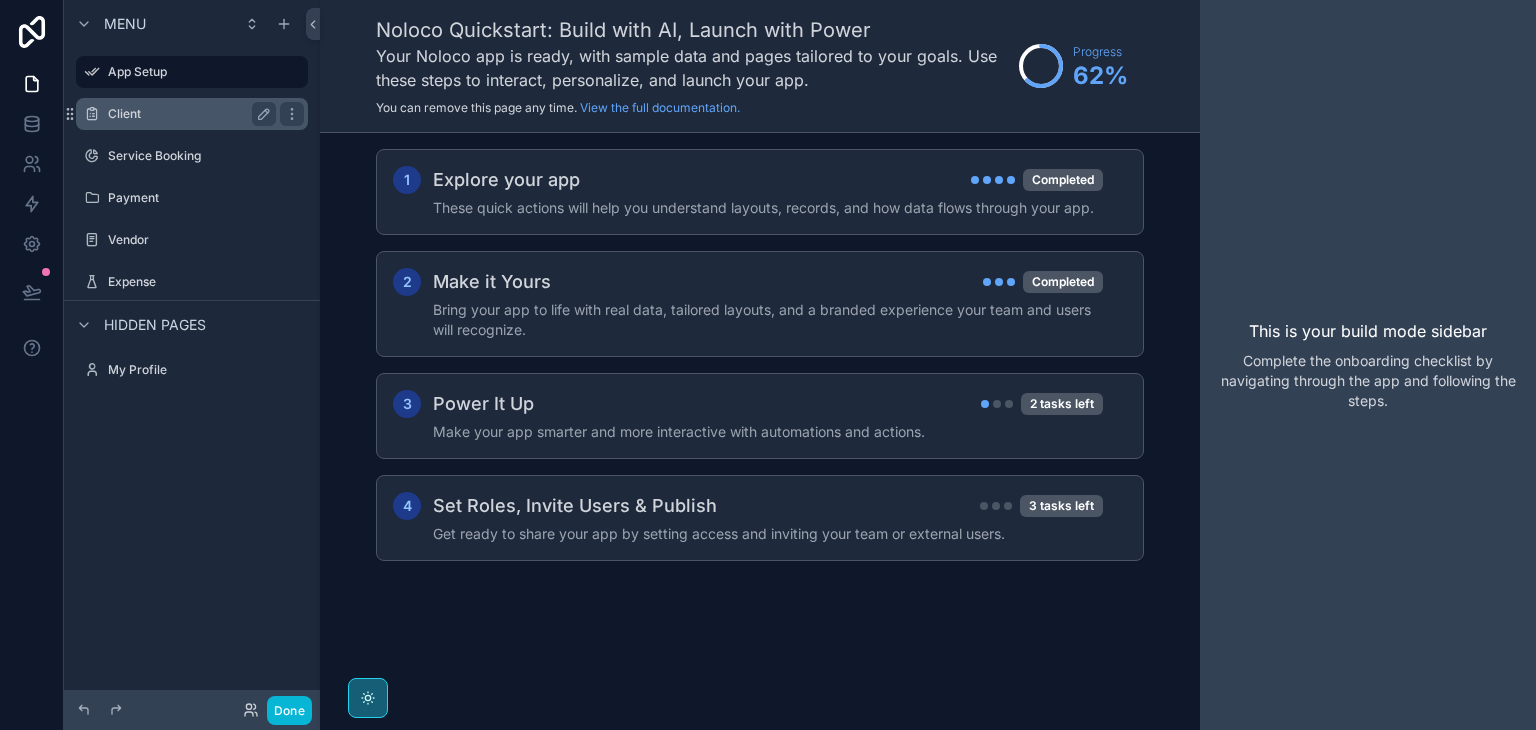 click on "Client" at bounding box center (188, 114) 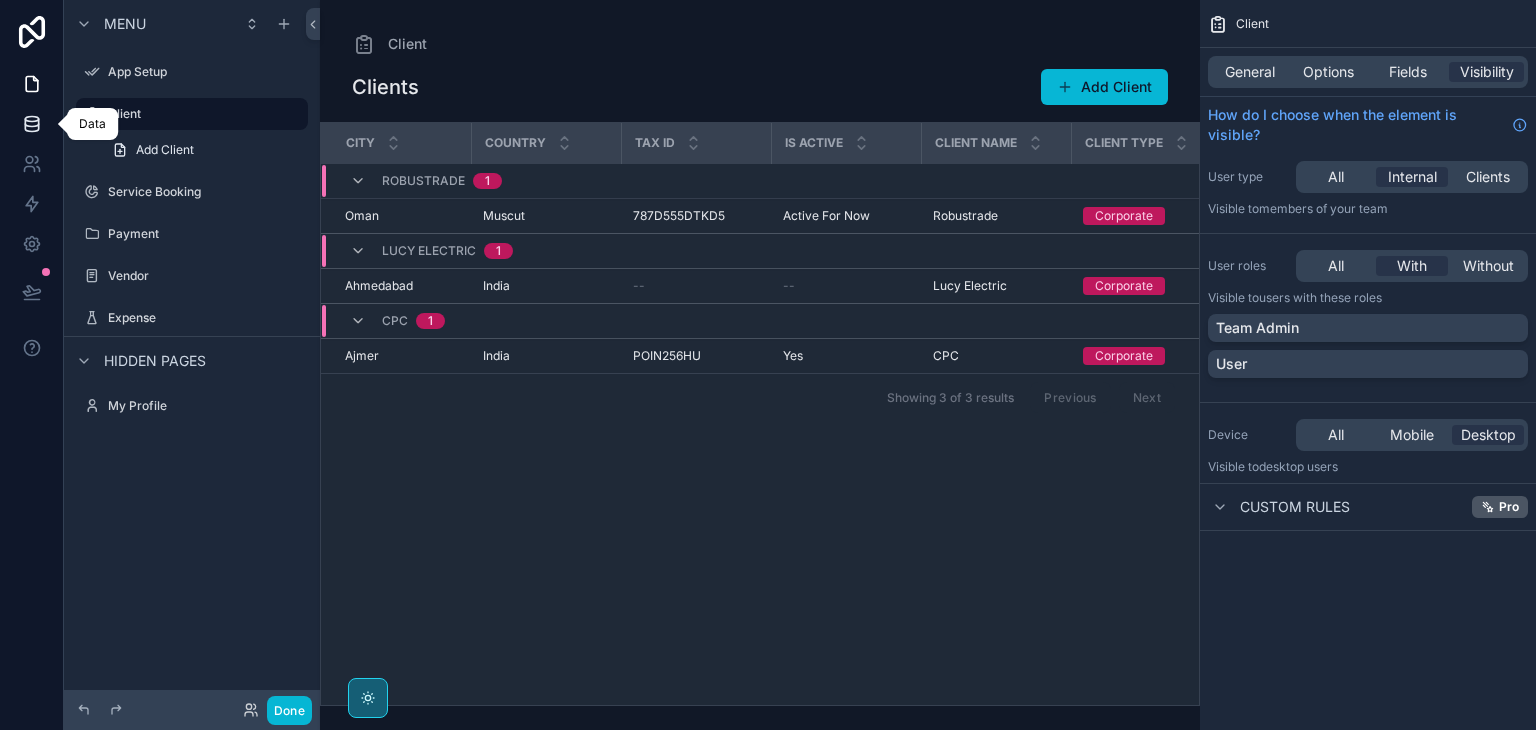 click at bounding box center (31, 124) 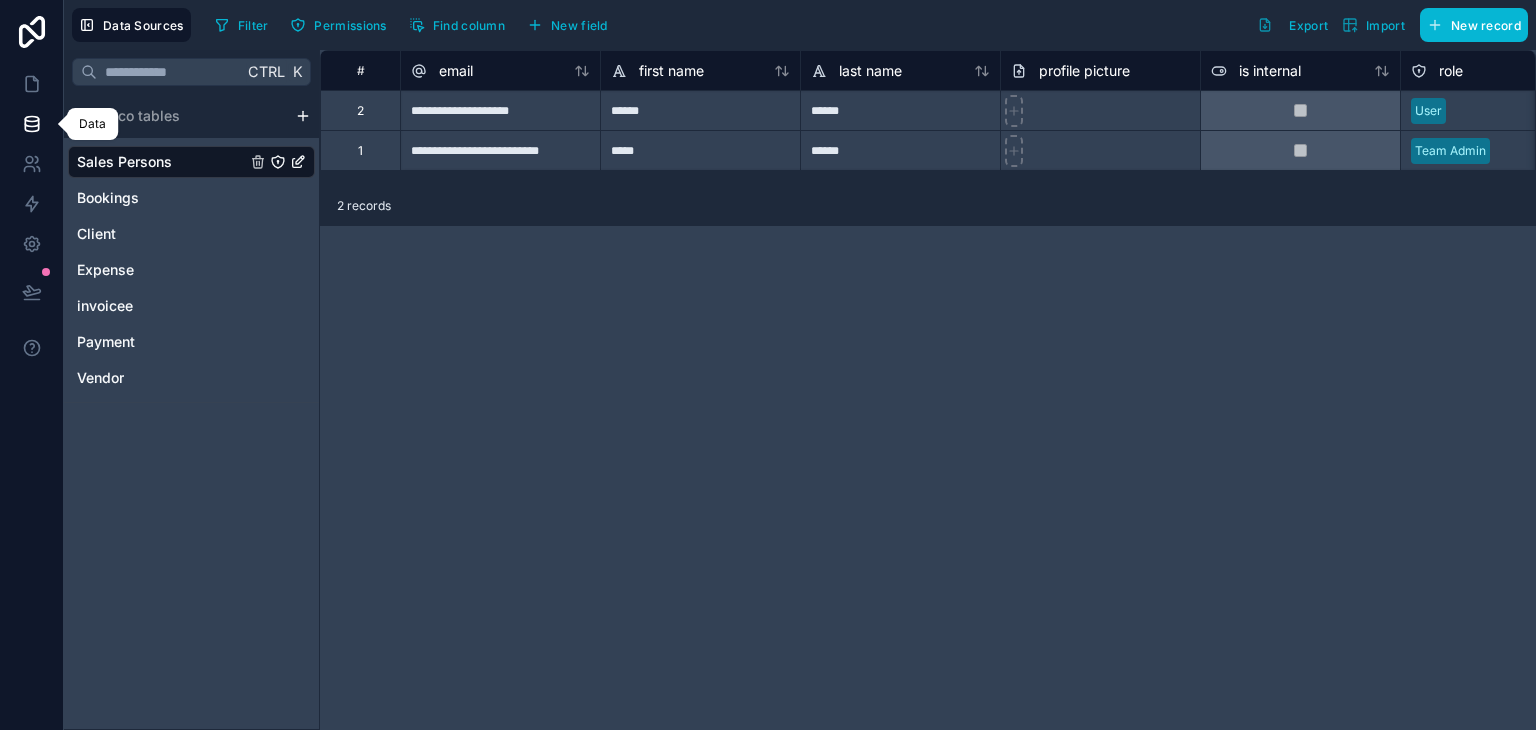 click at bounding box center [31, 124] 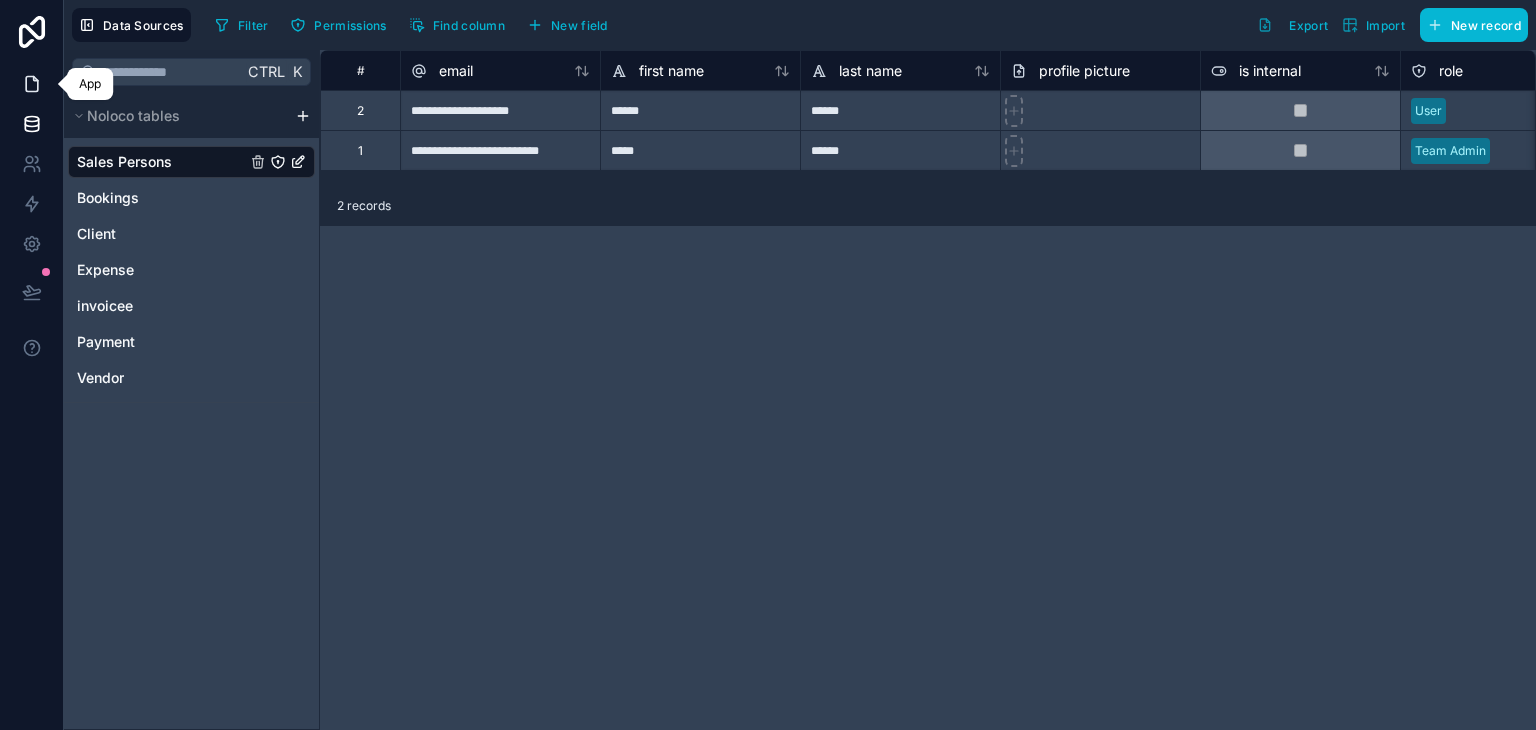 click 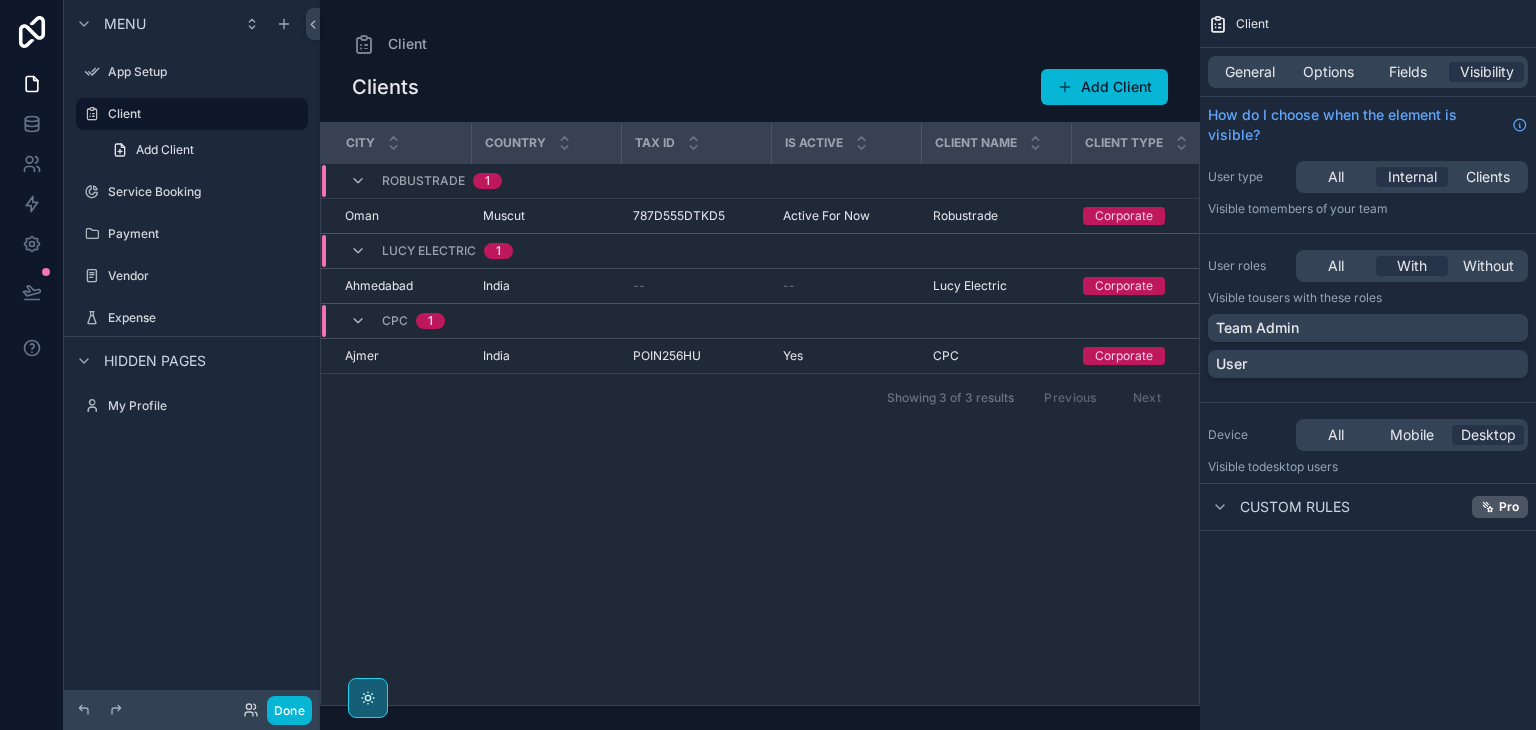 click on "Menu" at bounding box center [125, 24] 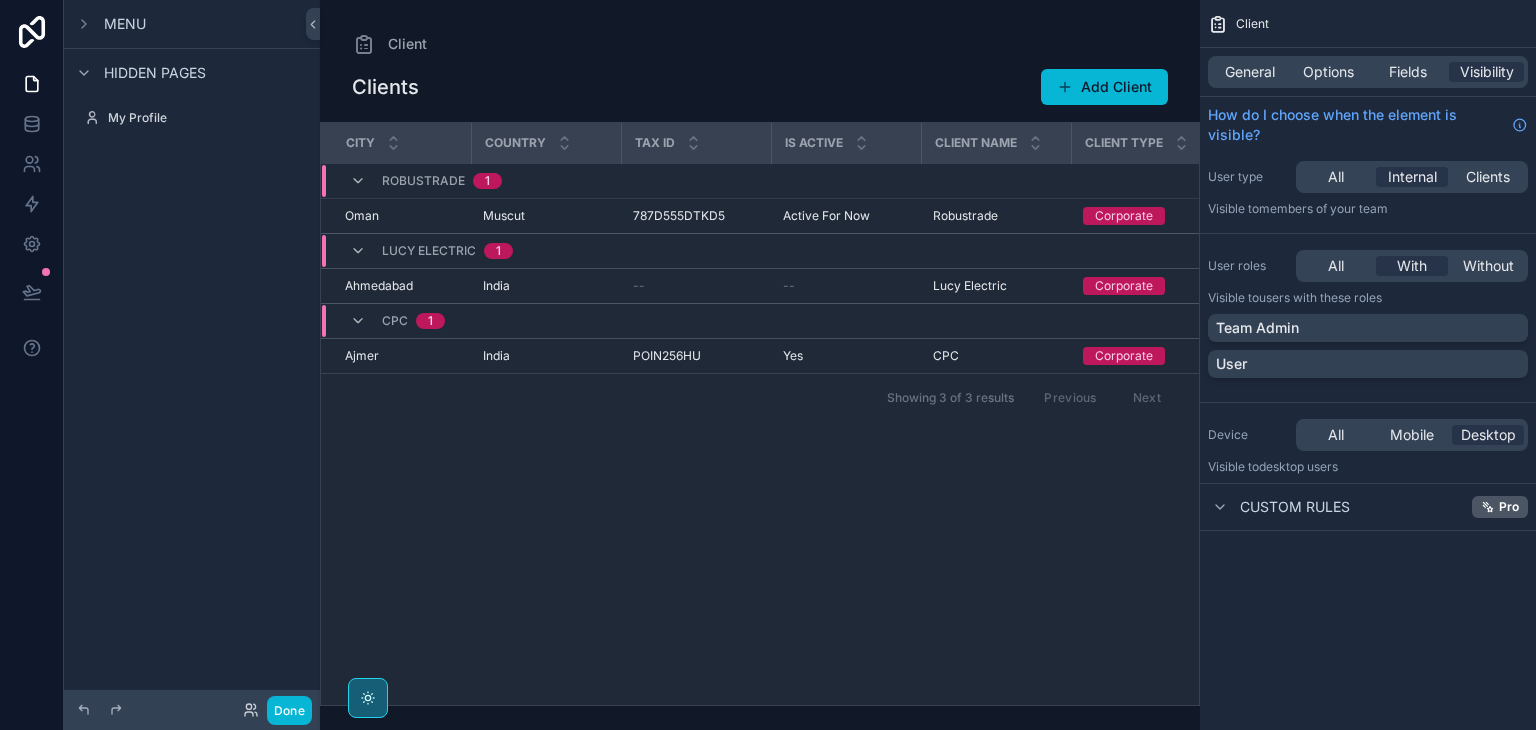 click on "Menu" at bounding box center [125, 24] 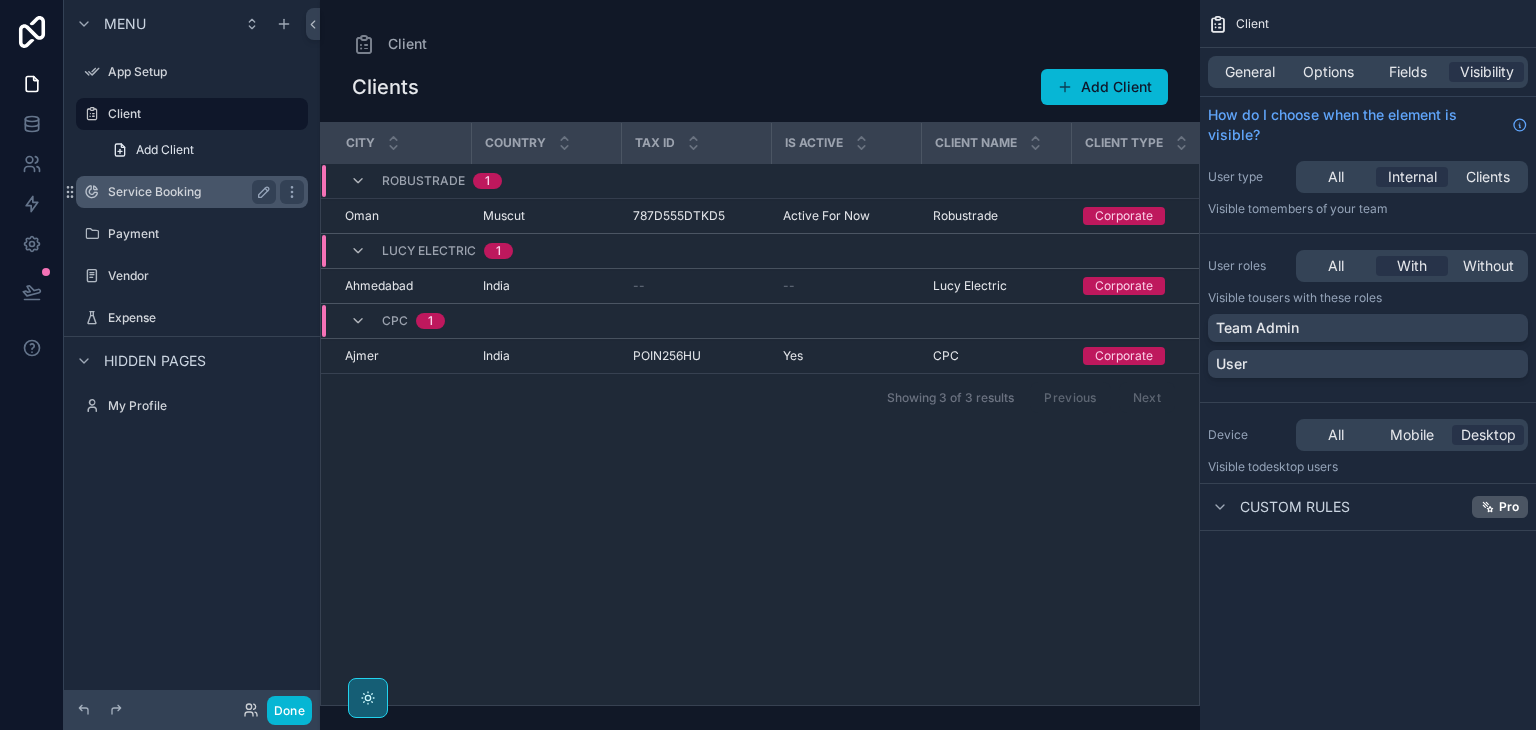 click on "Service Booking" at bounding box center [188, 192] 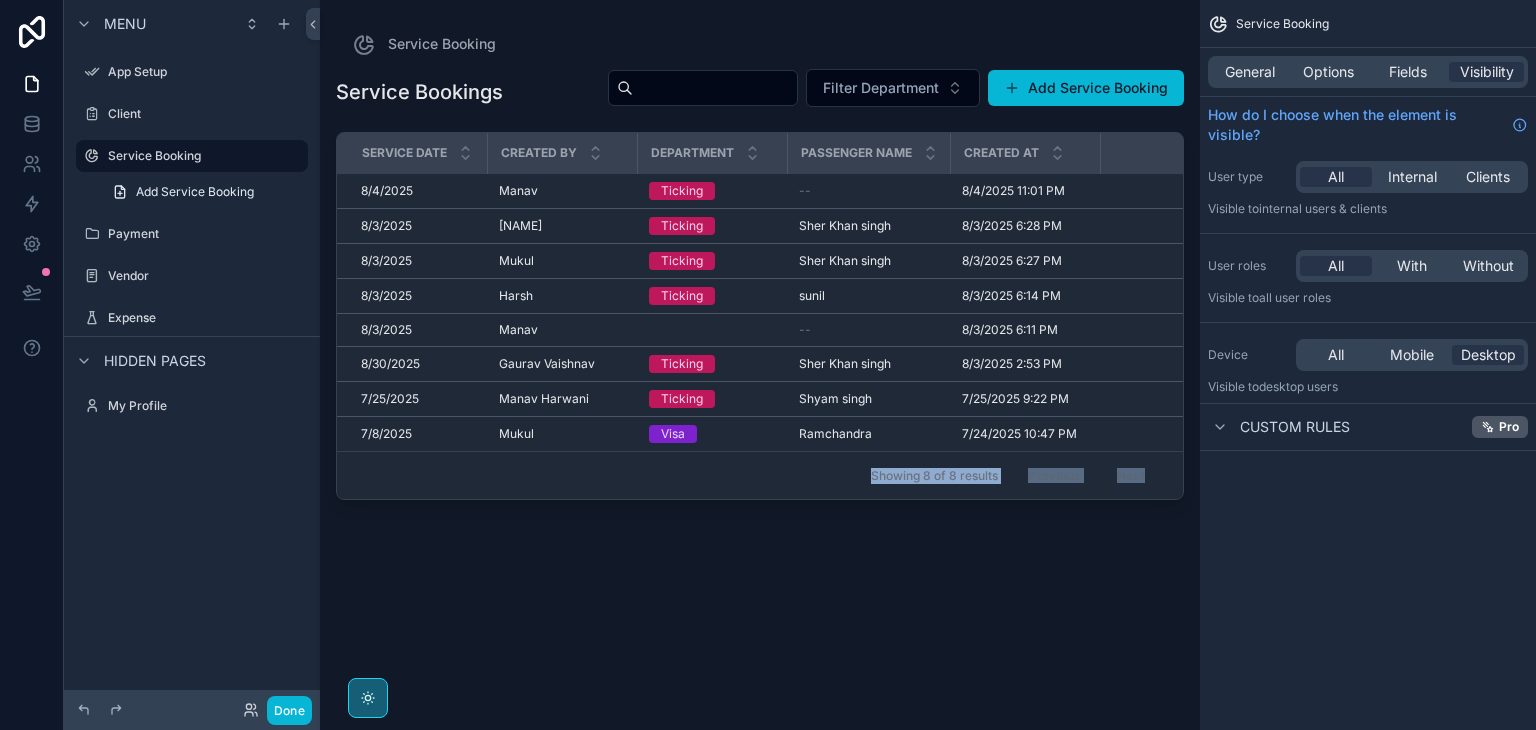 click on "Service Booking Service Bookings Filter Department Add Service Booking Service Date Created By Department Passenger name Created at Id Updated at Sector Type of booking CRS PNR Airline PNR Airline Supplier Amount Client Amount Client Name 8/4/2025 8/4/2025 [NAME] [NAME] Ticking -- 8/4/2025 11:01 PM 8/4/2025 11:01 PM 11 11 -- Jai-DXB Jai-DXB Ticket Ticket OI5KJ5 OI5KJ5 LKO45D LKO45D EK EK AED500.00 AED500.00 AED5,000.00 AED5,000.00 Fam internations 8/3/2025 8/3/2025 [NAME] [NAME] Ticking [NAME] [NAME] 8/3/2025 6:28 PM 8/3/2025 6:28 PM 10 10 -- BOM-DXB BOM-DXB Ticket Ticket OI5KJ5 OI5KJ5 LKO45D LKO45D EK EK AED500.00 AED500.00 AED750.00 AED750.00 8/3/2025 8/3/2025 [NAME] [NAME] Ticking [NAME] [NAME] 8/3/2025 6:27 PM 8/3/2025 6:27 PM 9 9 -- BOM-DXB BOM-DXB Ticket Ticket OI5KJ5 OI5KJ5 LKO45D LKO45D EK EK AED500.00 AED500.00 AED750.00 AED750.00 8/3/2025 8/3/2025 [NAME] [NAME] Ticking [NAME] [NAME] 8/3/2025 6:14 PM 8/3/2025 6:14 PM 8 8 -- HUA-DXB HUA-DXB Reissu Reissu OI5KJ5 OI5KJ5 OI5KJ5 OI5KJ5 EK EK" at bounding box center [760, 353] 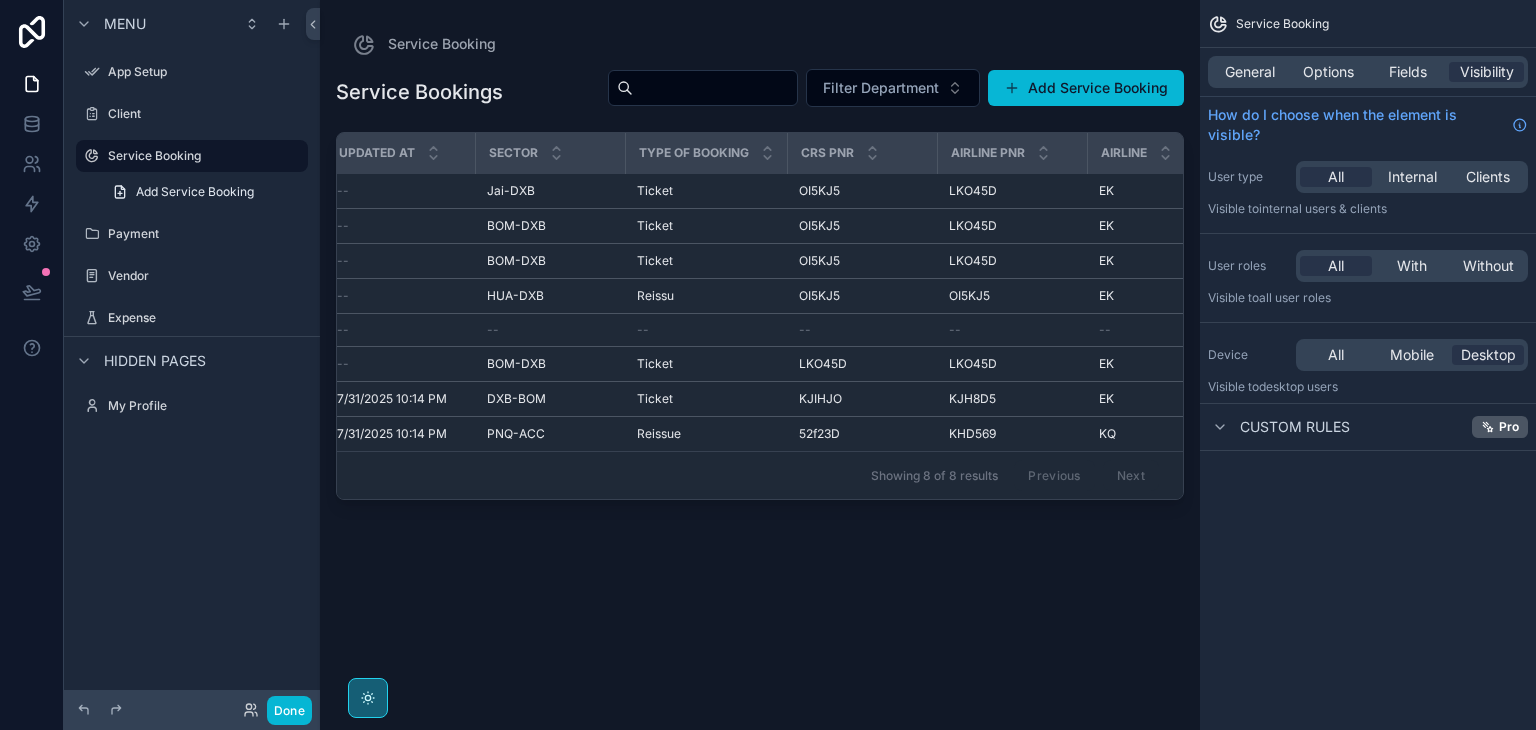 scroll, scrollTop: 0, scrollLeft: 0, axis: both 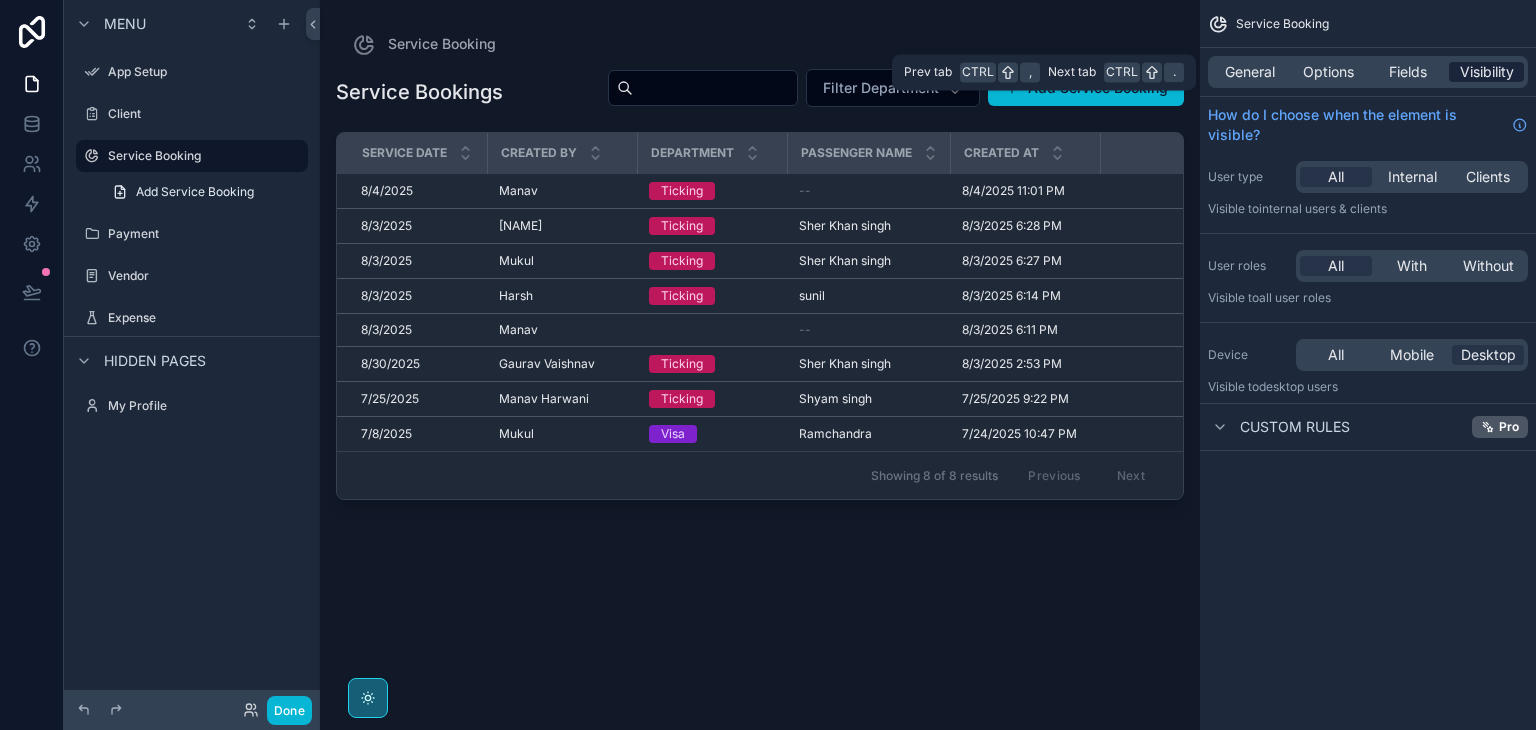 click on "Visibility" at bounding box center [1487, 72] 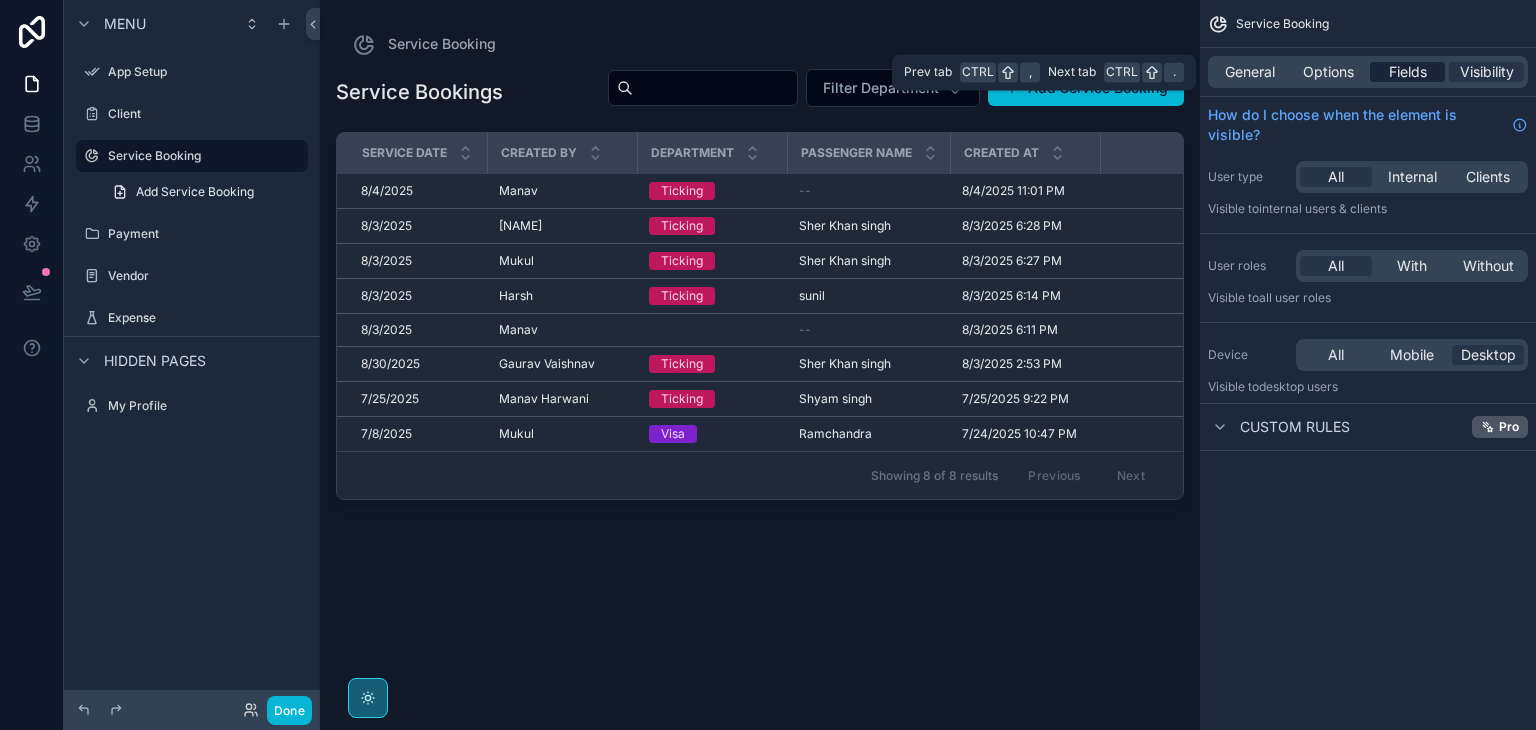 click on "Fields" at bounding box center [1408, 72] 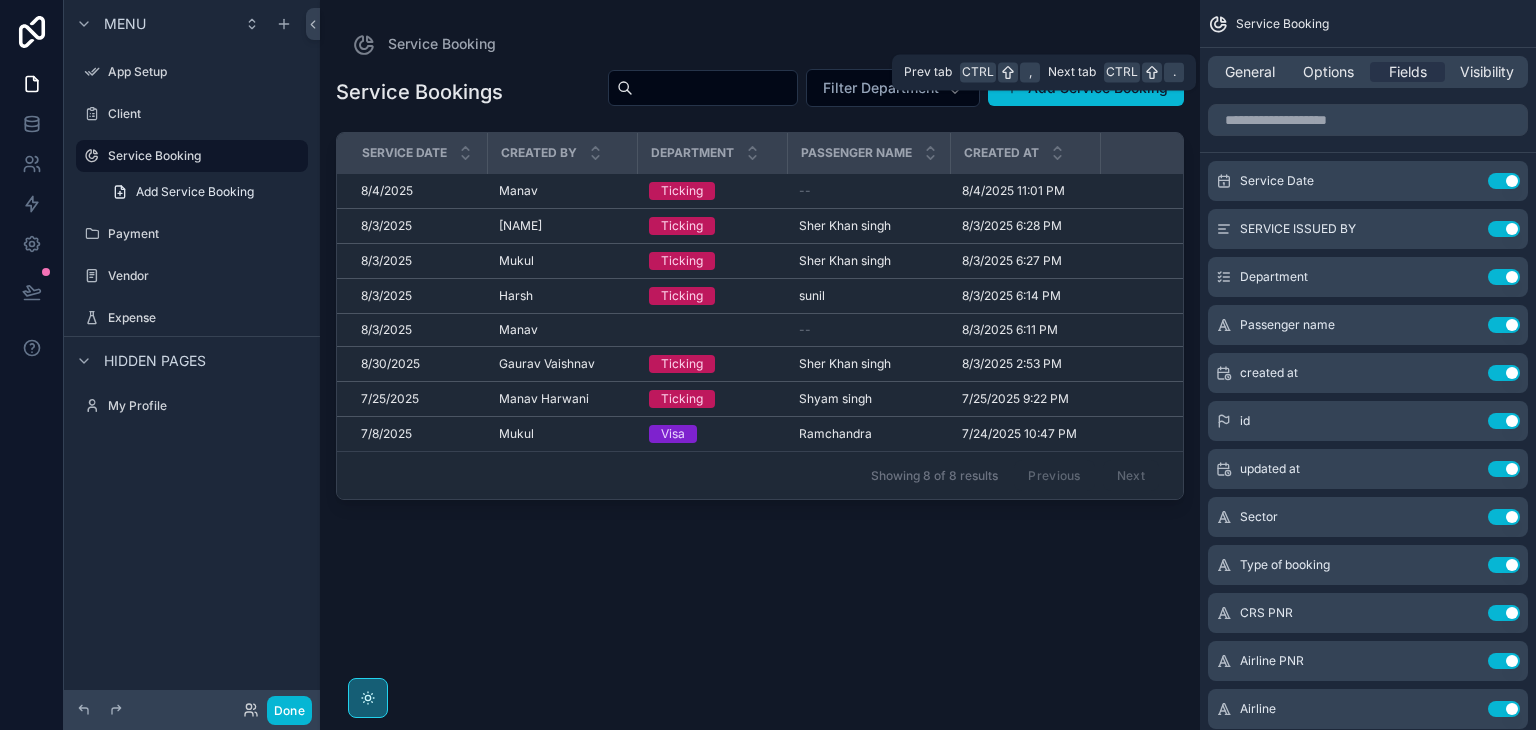 click on "General Options Fields Visibility" at bounding box center [1368, 72] 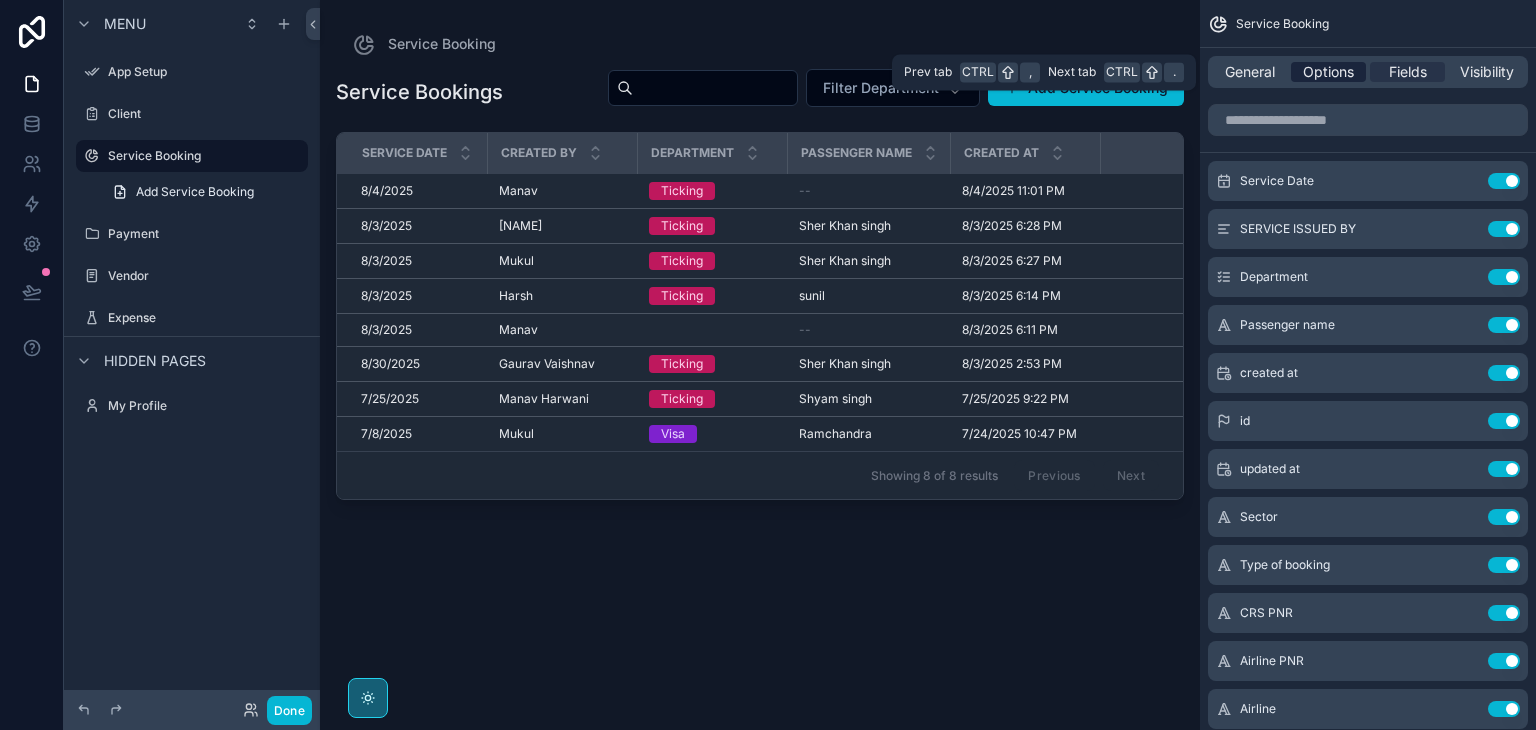 click on "Options" at bounding box center (1328, 72) 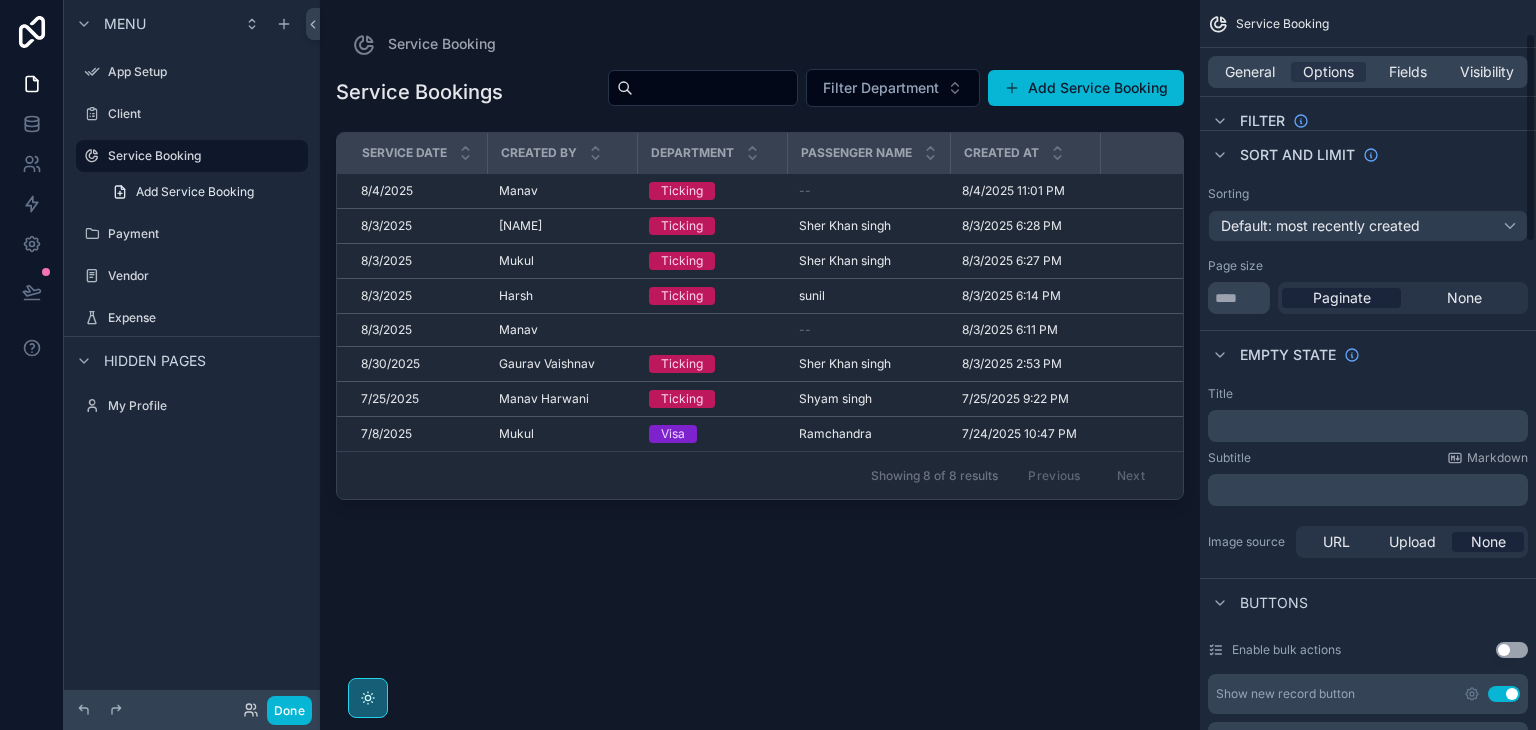 scroll, scrollTop: 0, scrollLeft: 0, axis: both 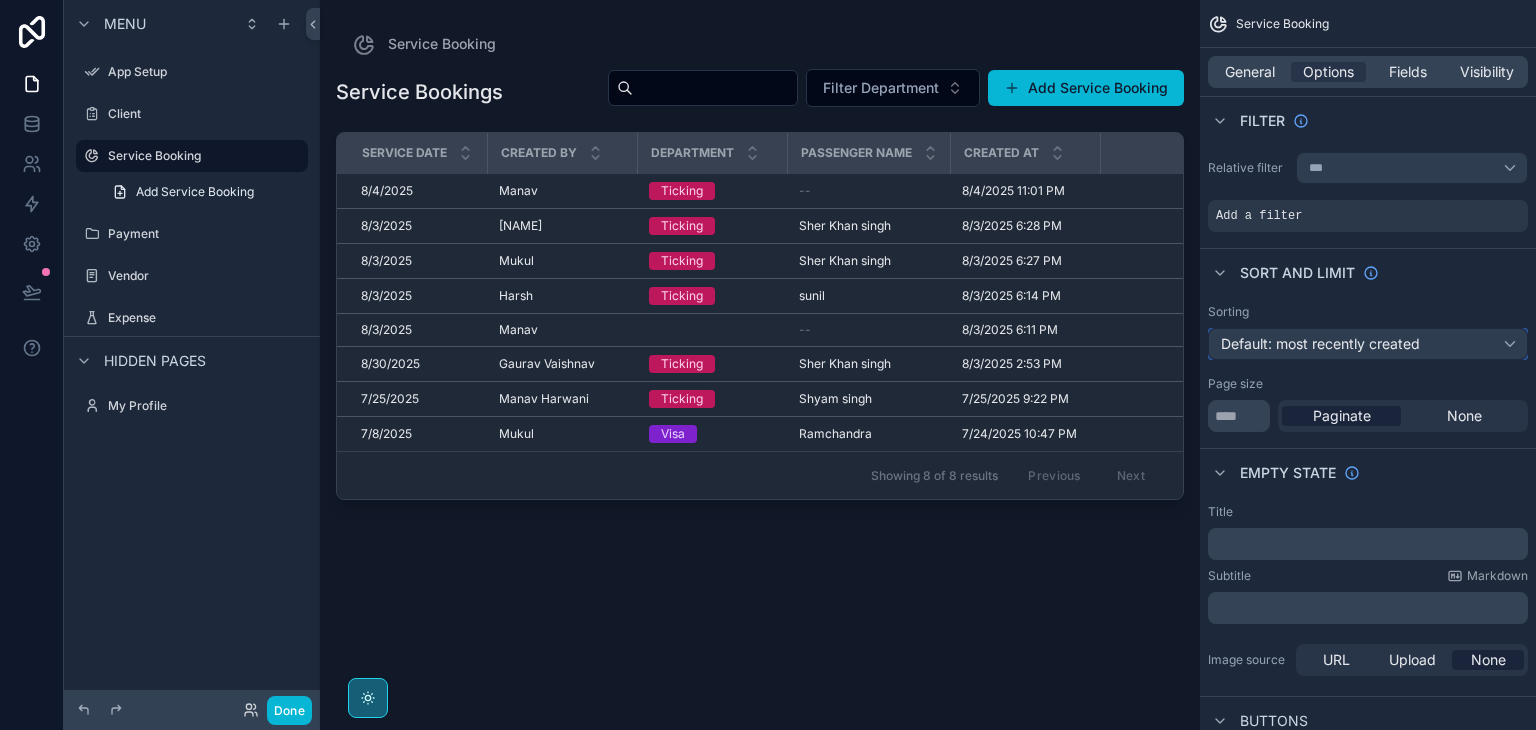 click on "Default: most recently created" at bounding box center (1368, 344) 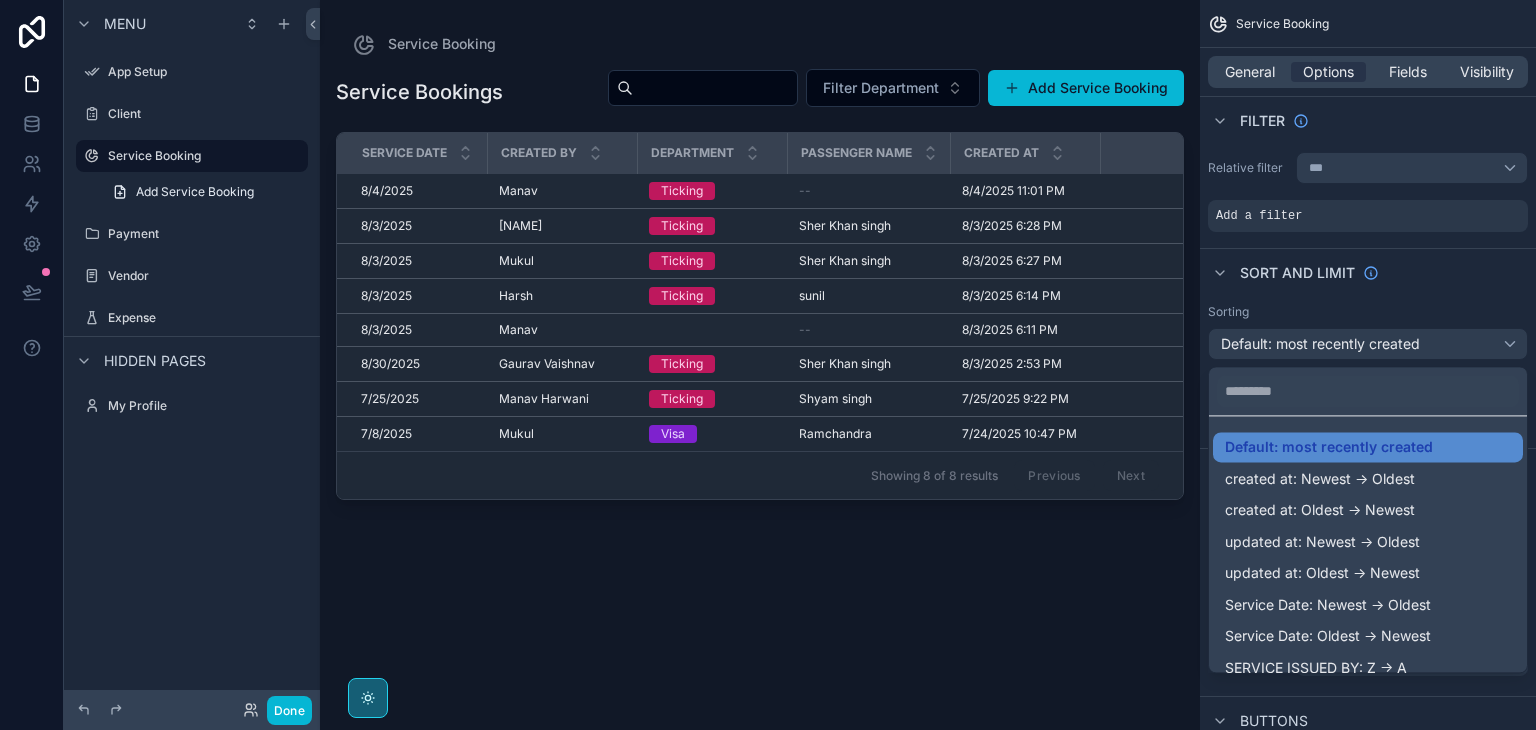 click at bounding box center (768, 365) 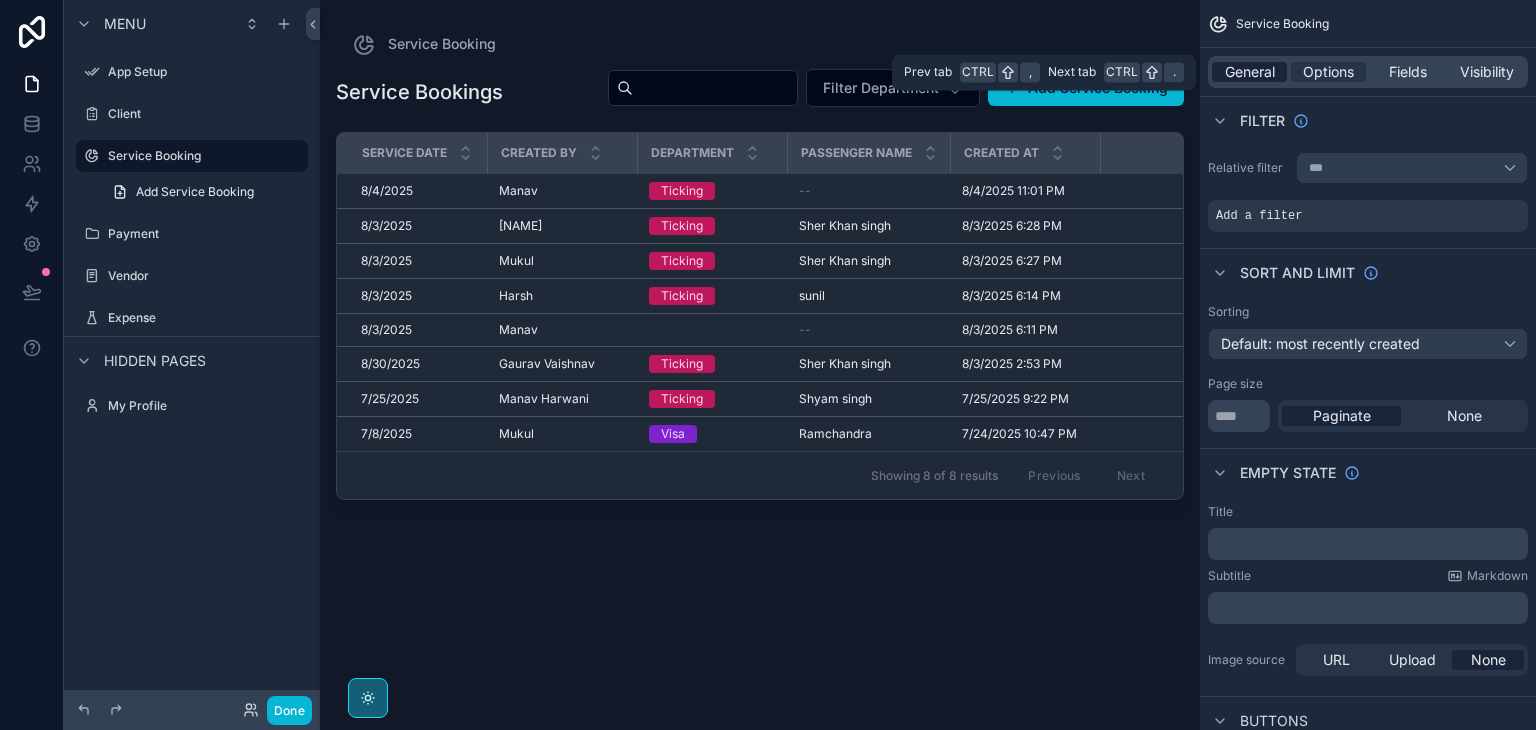 click on "General" at bounding box center [1250, 72] 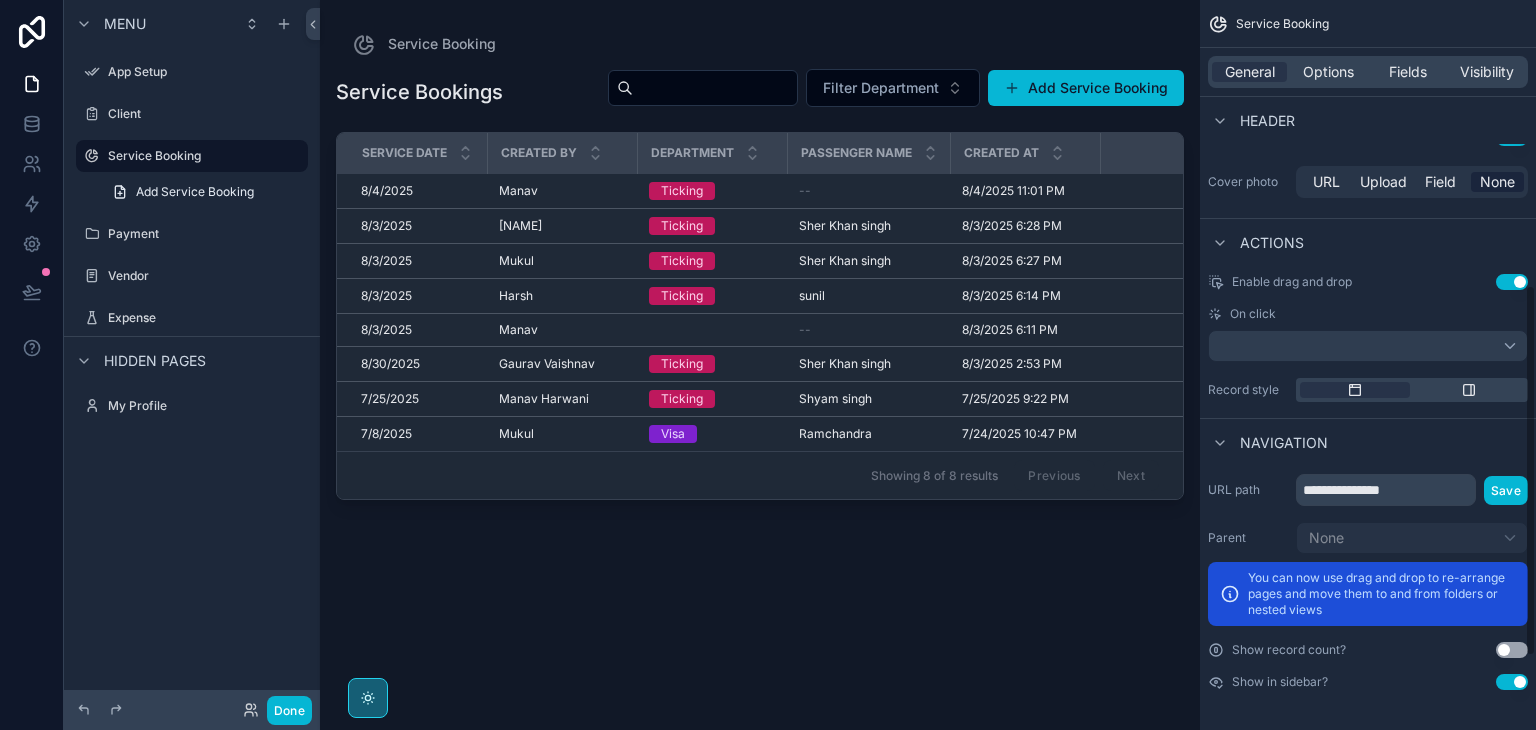 scroll, scrollTop: 0, scrollLeft: 0, axis: both 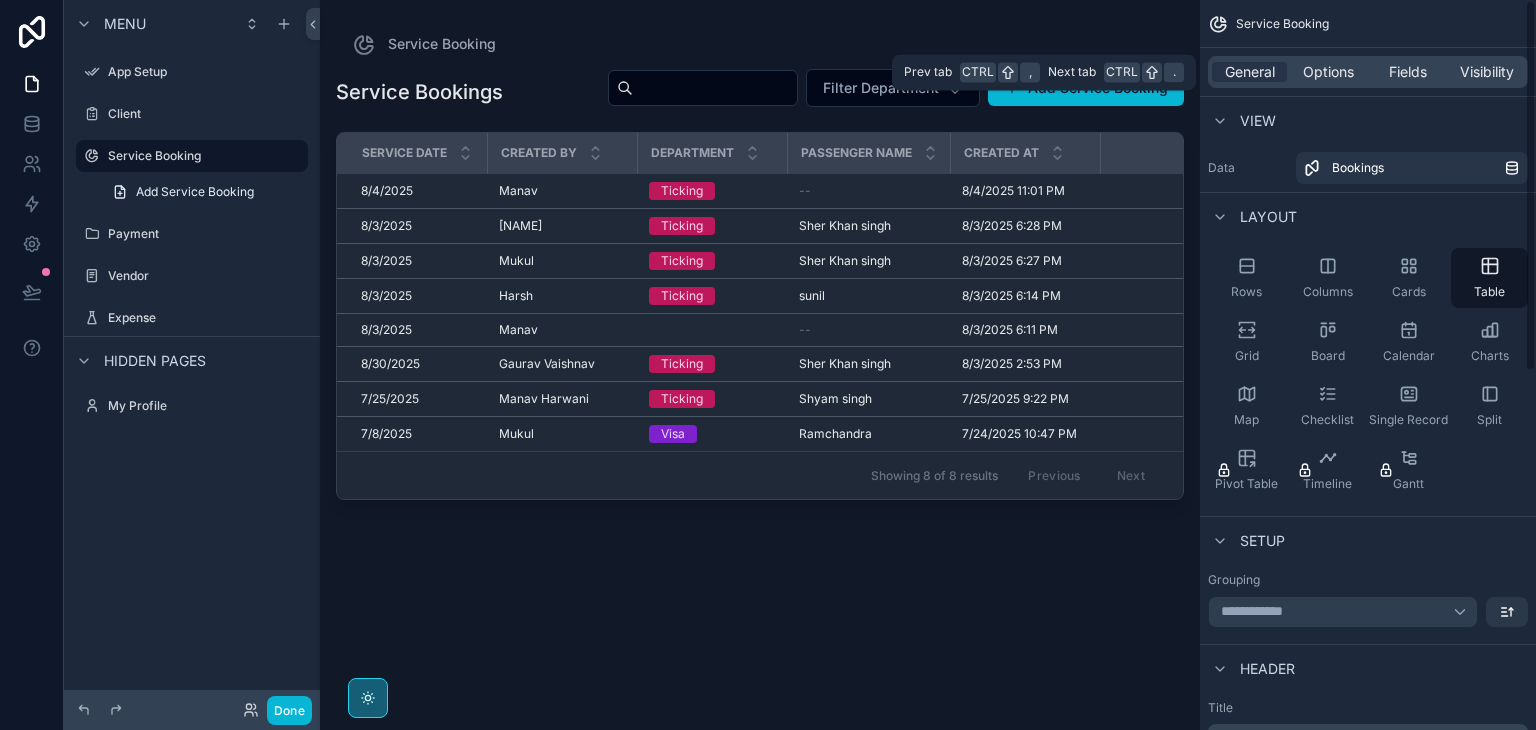 click on "General Options Fields Visibility" at bounding box center [1368, 72] 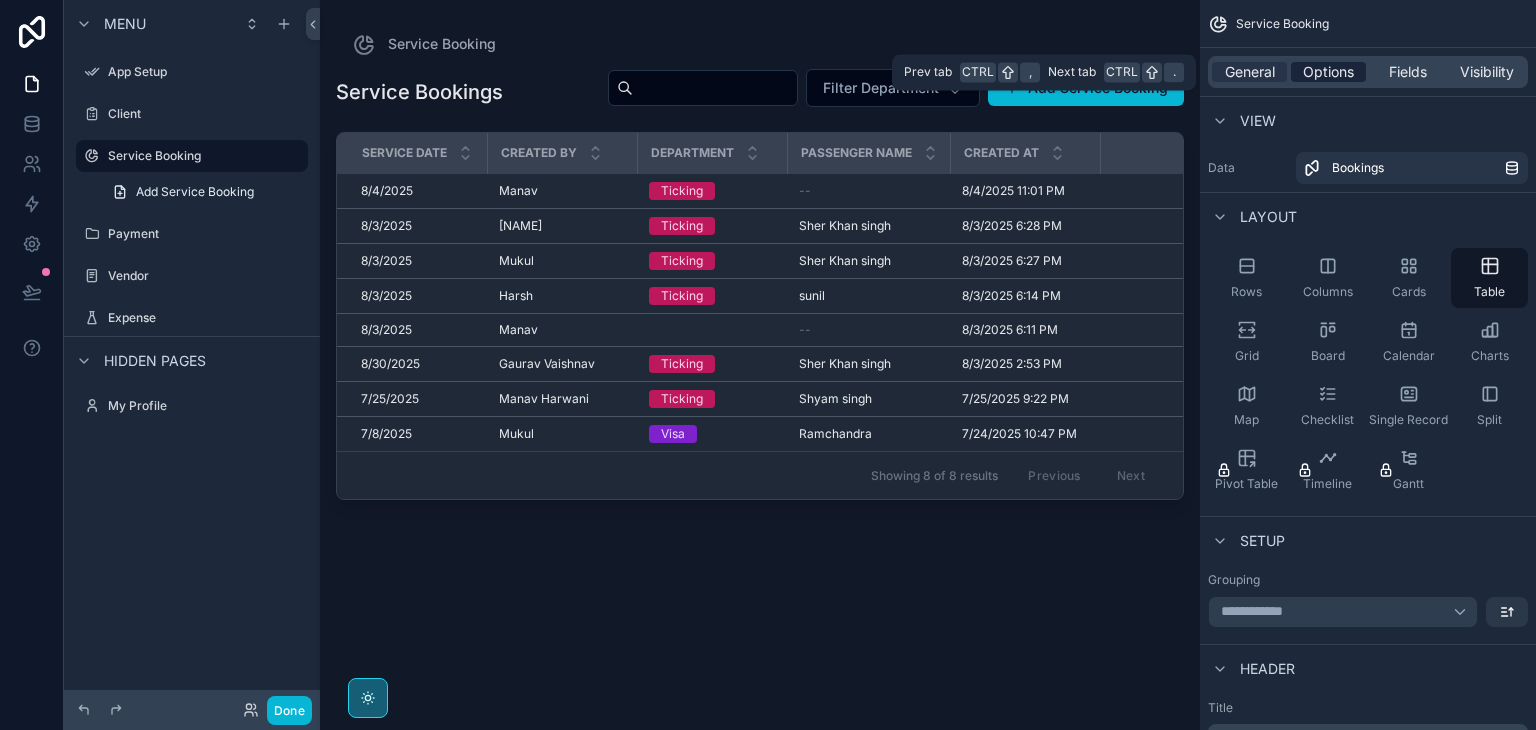 click on "Options" at bounding box center (1328, 72) 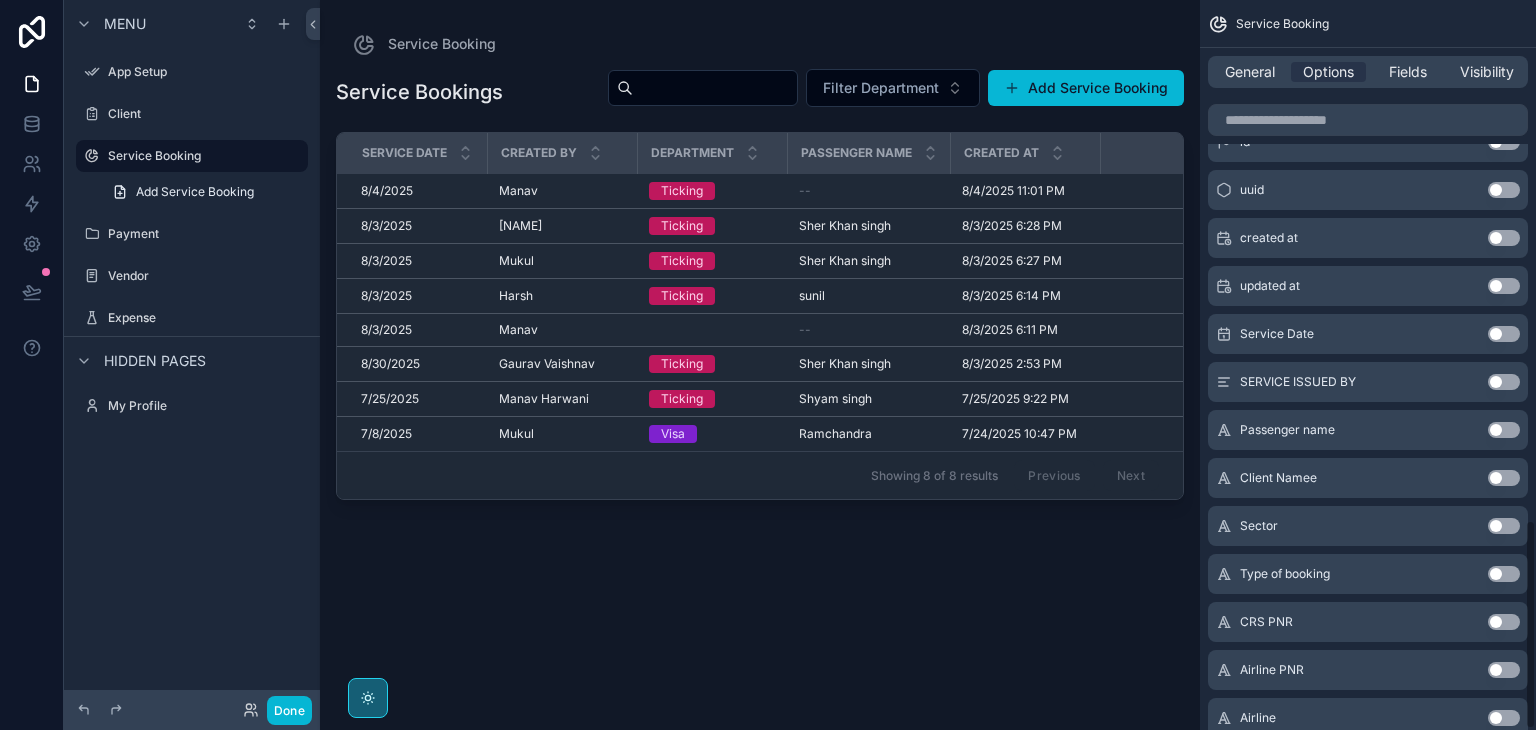 scroll, scrollTop: 1816, scrollLeft: 0, axis: vertical 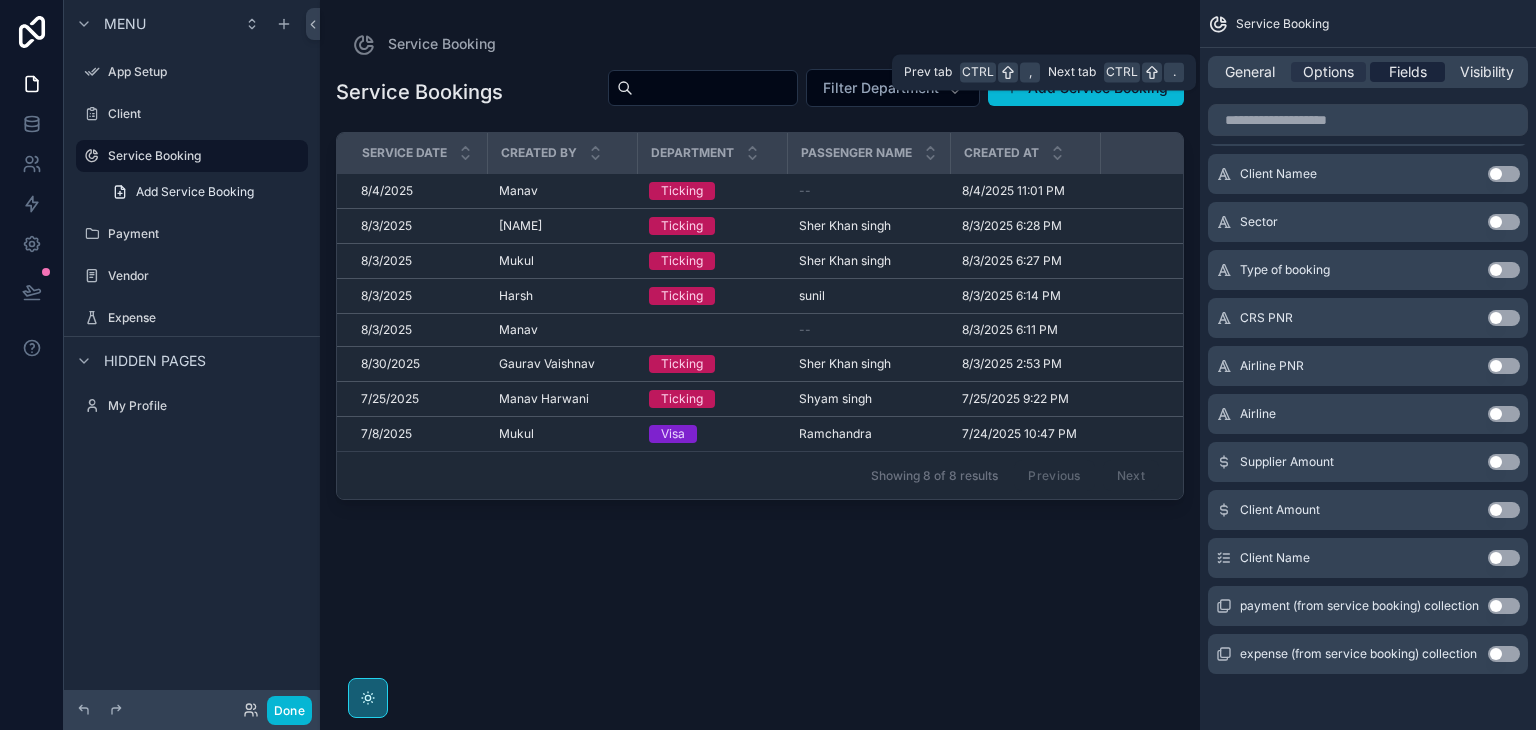 click on "Fields" at bounding box center [1408, 72] 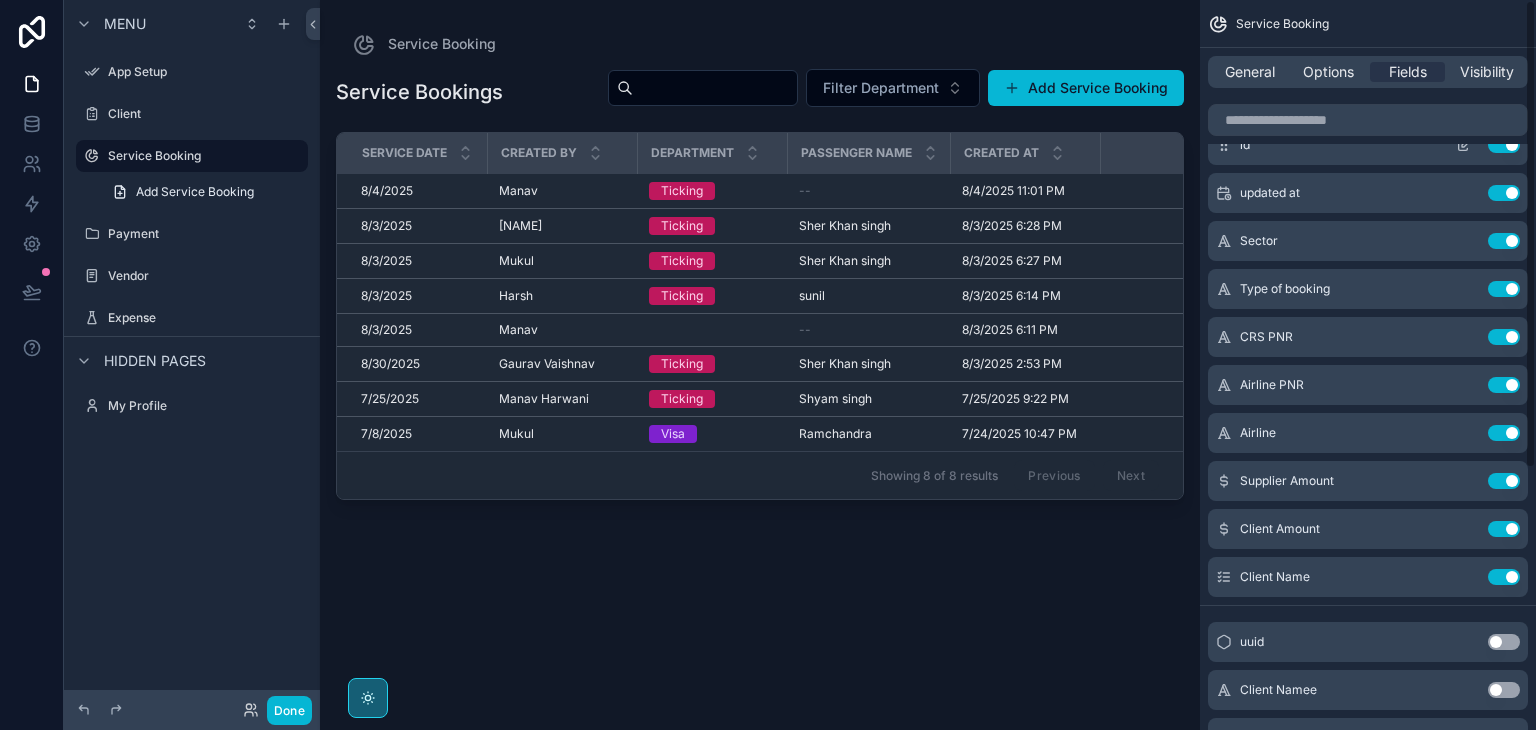 scroll, scrollTop: 0, scrollLeft: 0, axis: both 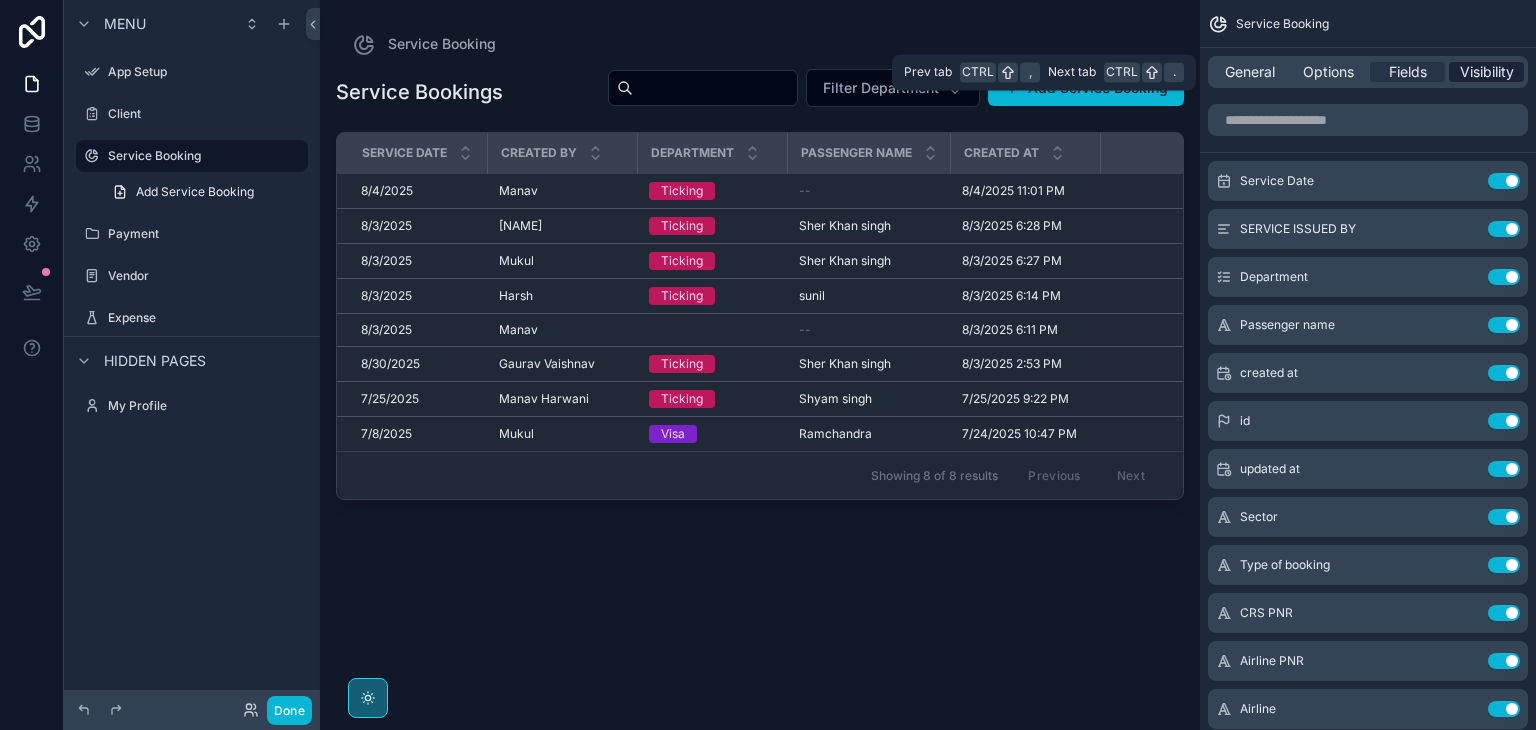 click on "Visibility" at bounding box center (1487, 72) 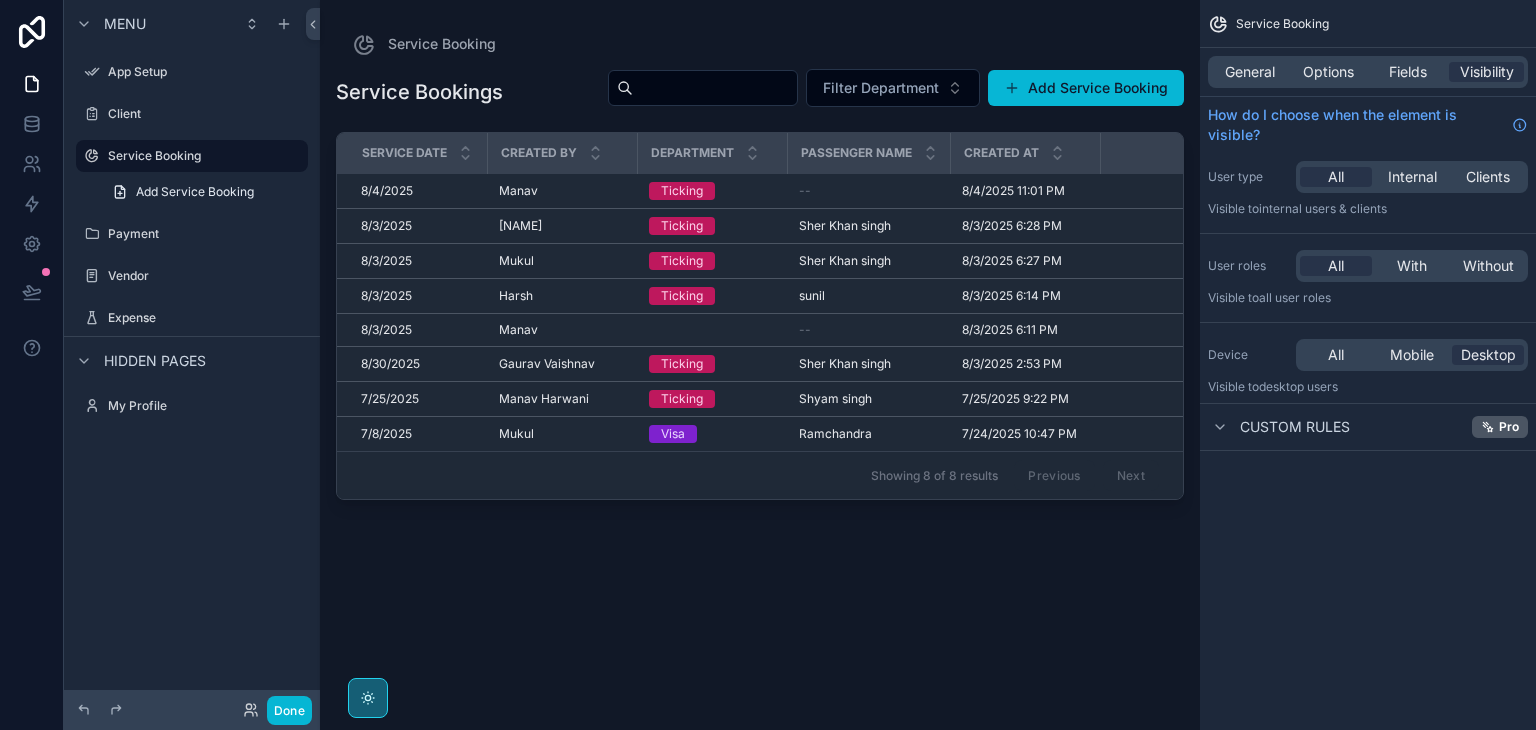 click on "Custom rules" at bounding box center [1295, 427] 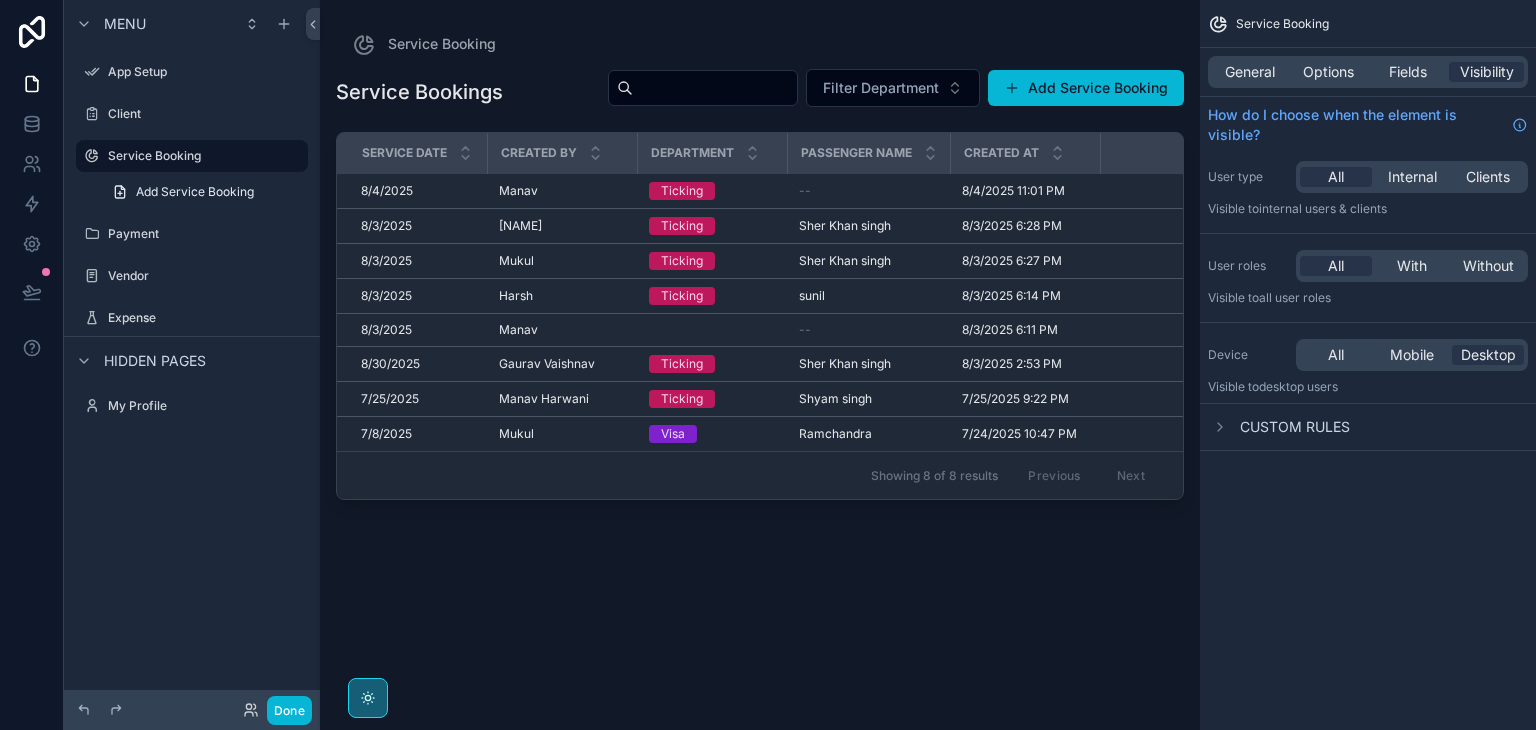 drag, startPoint x: 499, startPoint y: 495, endPoint x: 516, endPoint y: 495, distance: 17 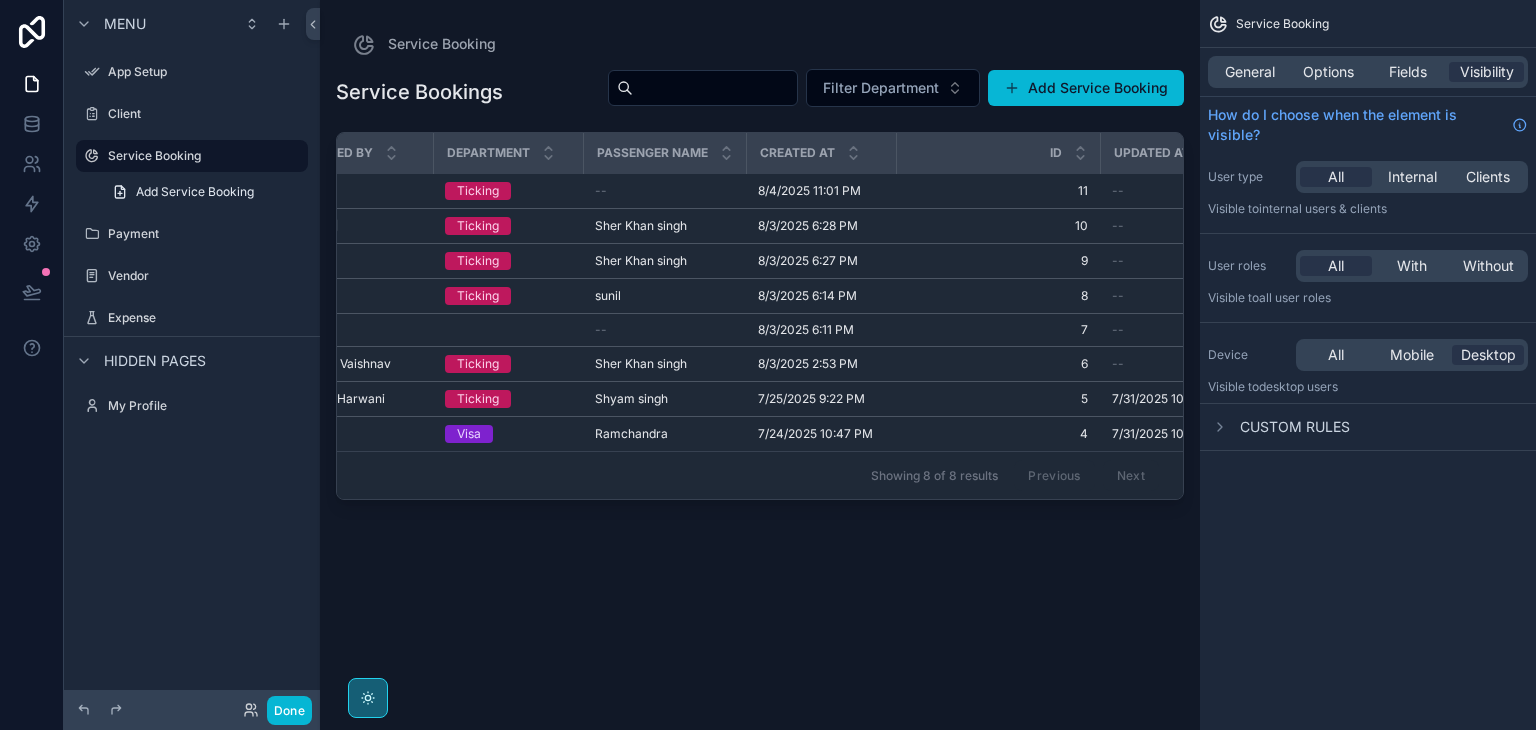 scroll, scrollTop: 0, scrollLeft: 0, axis: both 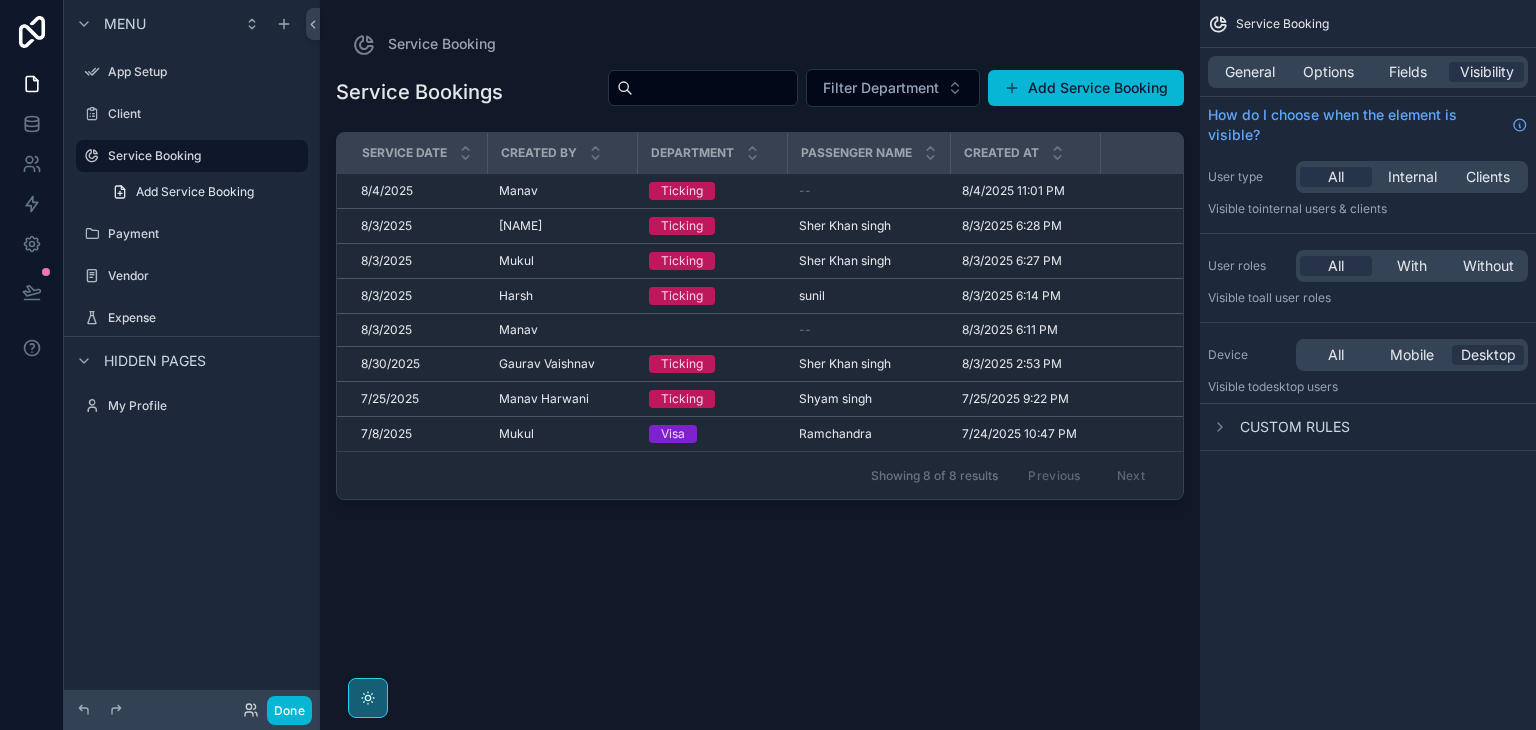click on "Service Bookings Filter Department Add Service Booking Service Date Created By Department Passenger name Created at Id Updated at Sector Type of booking CRS PNR Airline PNR Airline Supplier Amount Client Amount Client Name 8/4/2025 8/4/2025 [NAME] [NAME] Ticking -- 8/4/2025 11:01 PM 8/4/2025 11:01 PM 11 11 -- Jai-DXB Jai-DXB Ticket Ticket OI5KJ5 OI5KJ5 LKO45D LKO45D EK EK AED500.00 AED500.00 AED5,000.00 AED5,000.00 Fam internations 8/3/2025 8/3/2025 [NAME] [NAME] Ticking [NAME] [NAME] 8/3/2025 6:28 PM 8/3/2025 6:28 PM 10 10 -- BOM-DXB BOM-DXB Ticket Ticket OI5KJ5 OI5KJ5 LKO45D LKO45D EK EK AED500.00 AED500.00 AED750.00 AED750.00 8/3/2025 8/3/2025 [NAME] [NAME] Ticking [NAME] [NAME] 8/3/2025 6:27 PM 8/3/2025 6:27 PM 9 9 -- BOM-DXB BOM-DXB Ticket Ticket OI5KJ5 OI5KJ5 LKO45D LKO45D EK EK AED500.00 AED500.00 AED750.00 AED750.00 8/3/2025 8/3/2025 [NAME] [NAME] Ticking [NAME] [NAME] 8/3/2025 6:14 PM 8/3/2025 6:14 PM 8 8 -- HUA-DXB HUA-DXB Reissu Reissu OI5KJ5 OI5KJ5 OI5KJ5 OI5KJ5 EK EK" at bounding box center (760, 381) 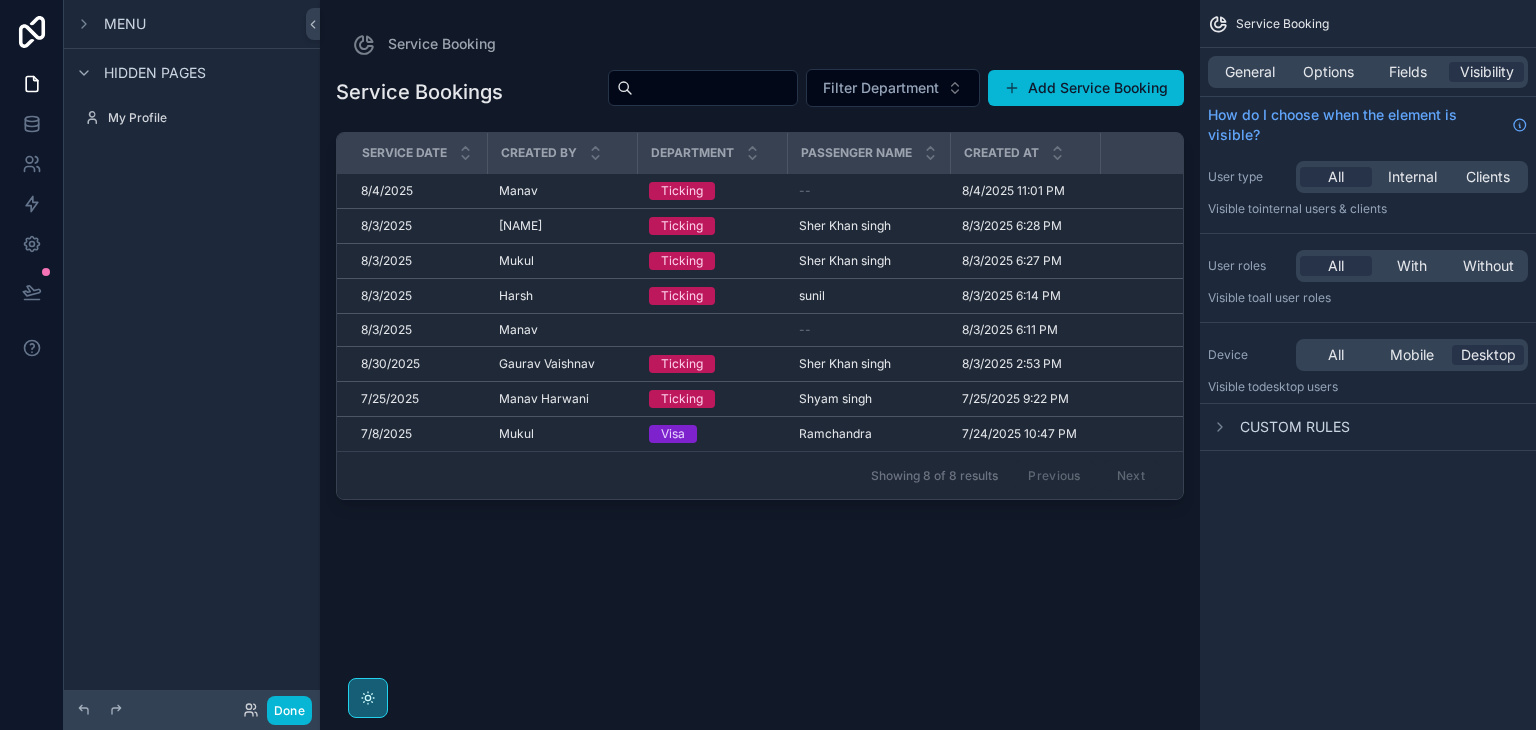 click on "Menu" at bounding box center (192, 24) 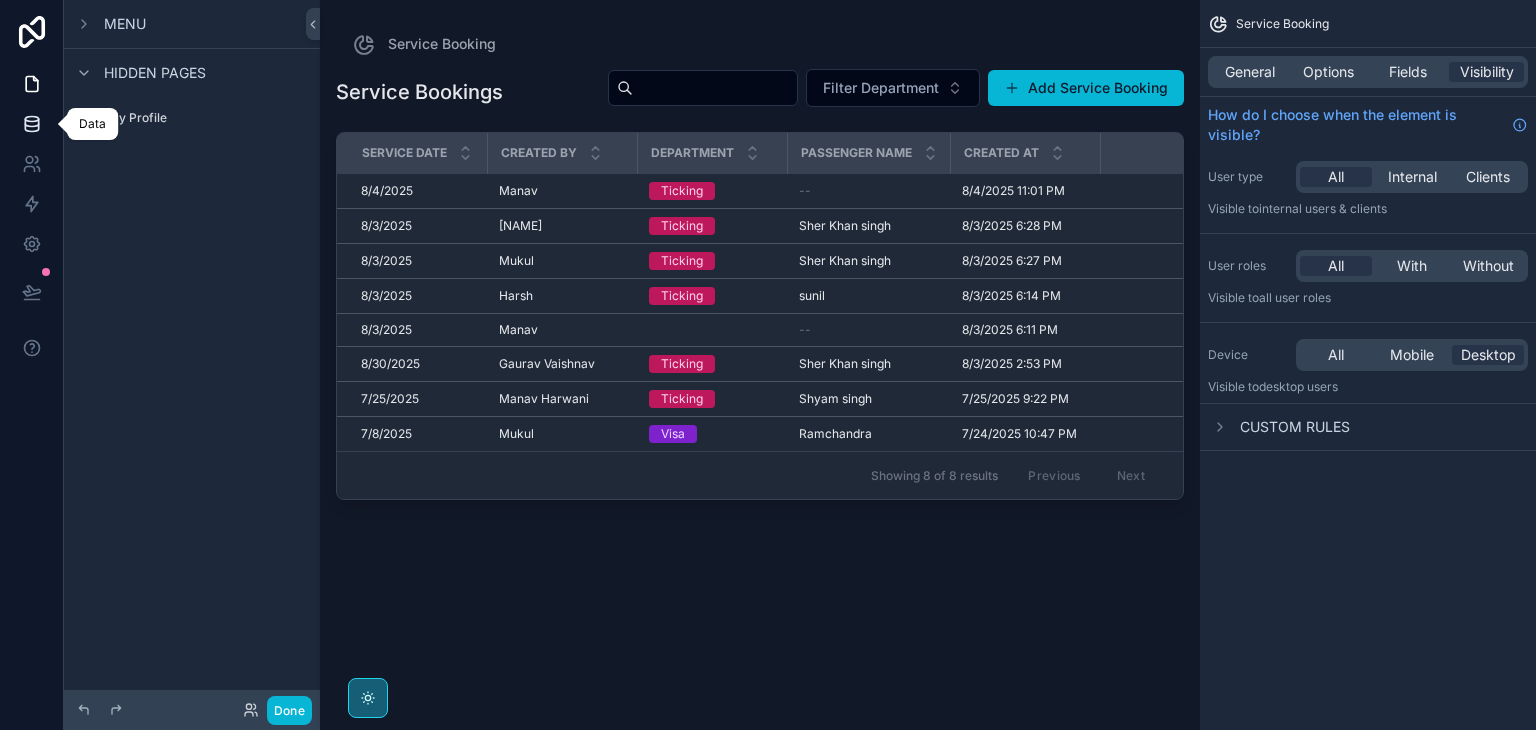 click at bounding box center [31, 124] 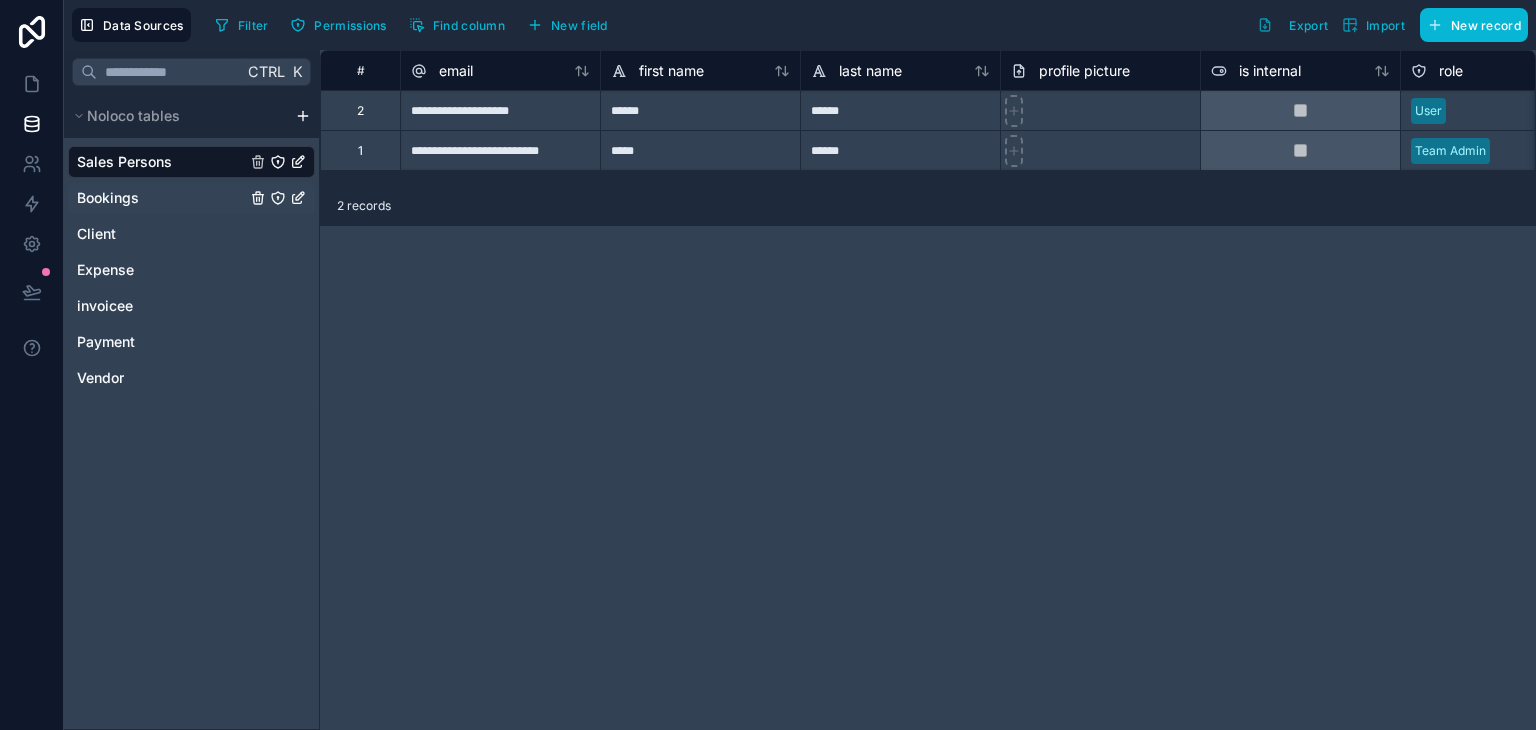 click on "Bookings" at bounding box center [191, 198] 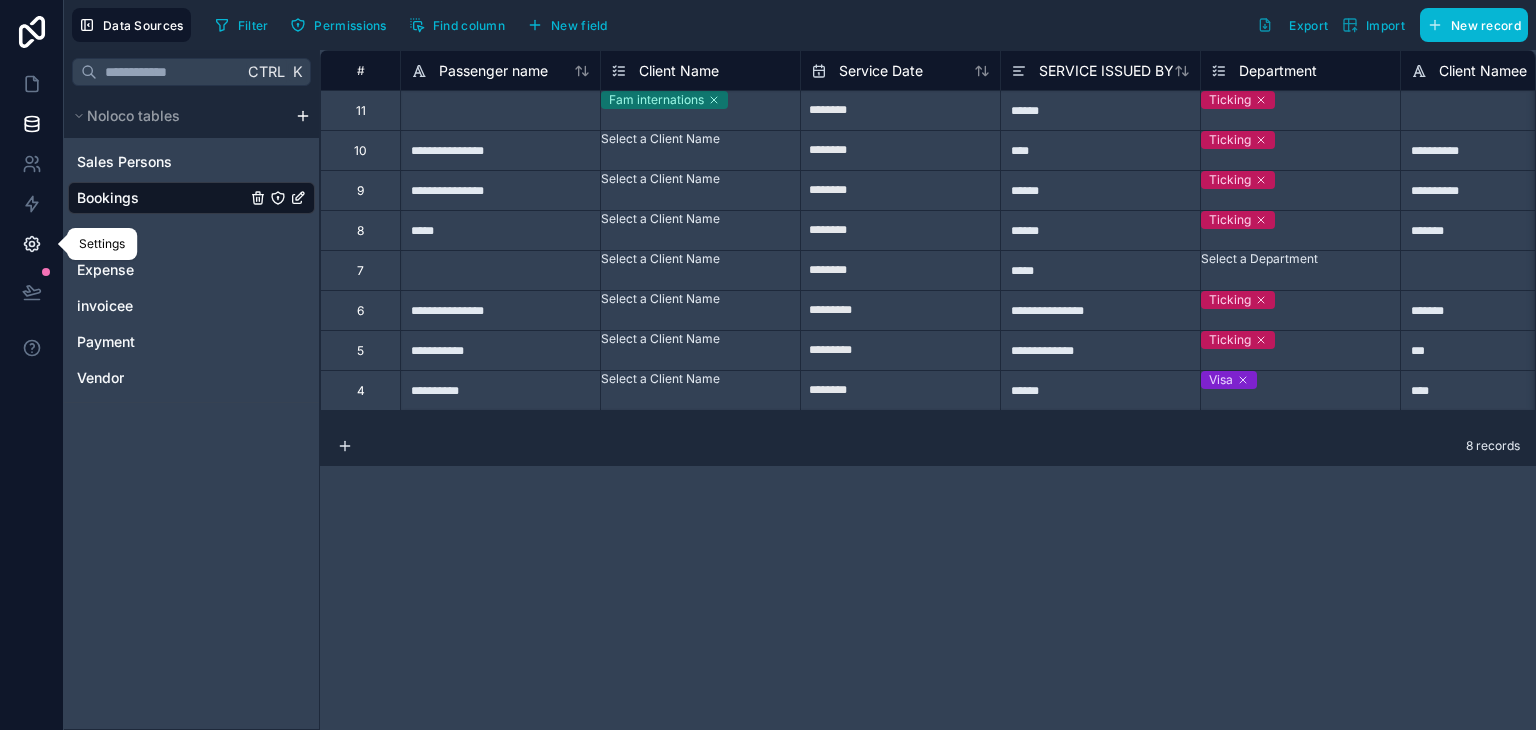 click 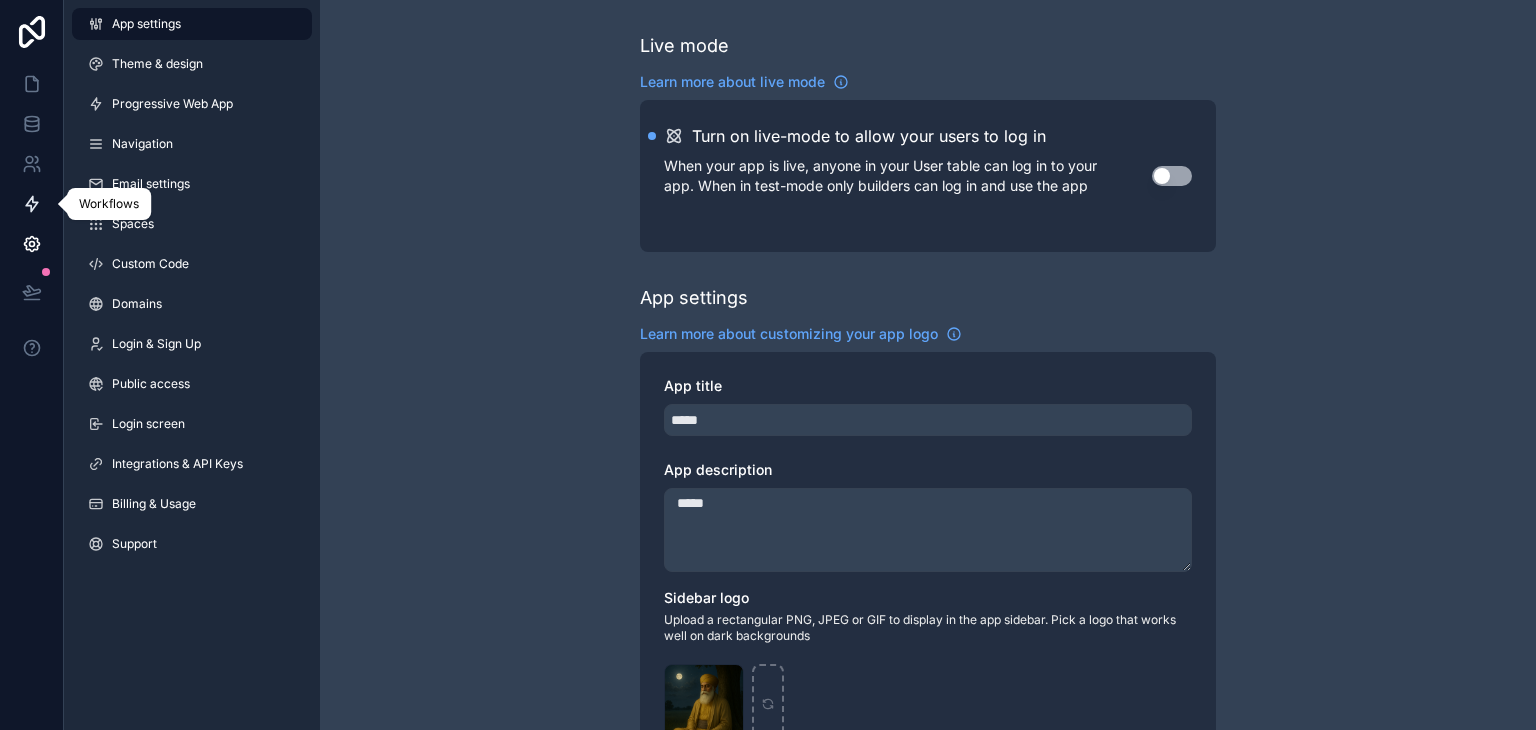 click 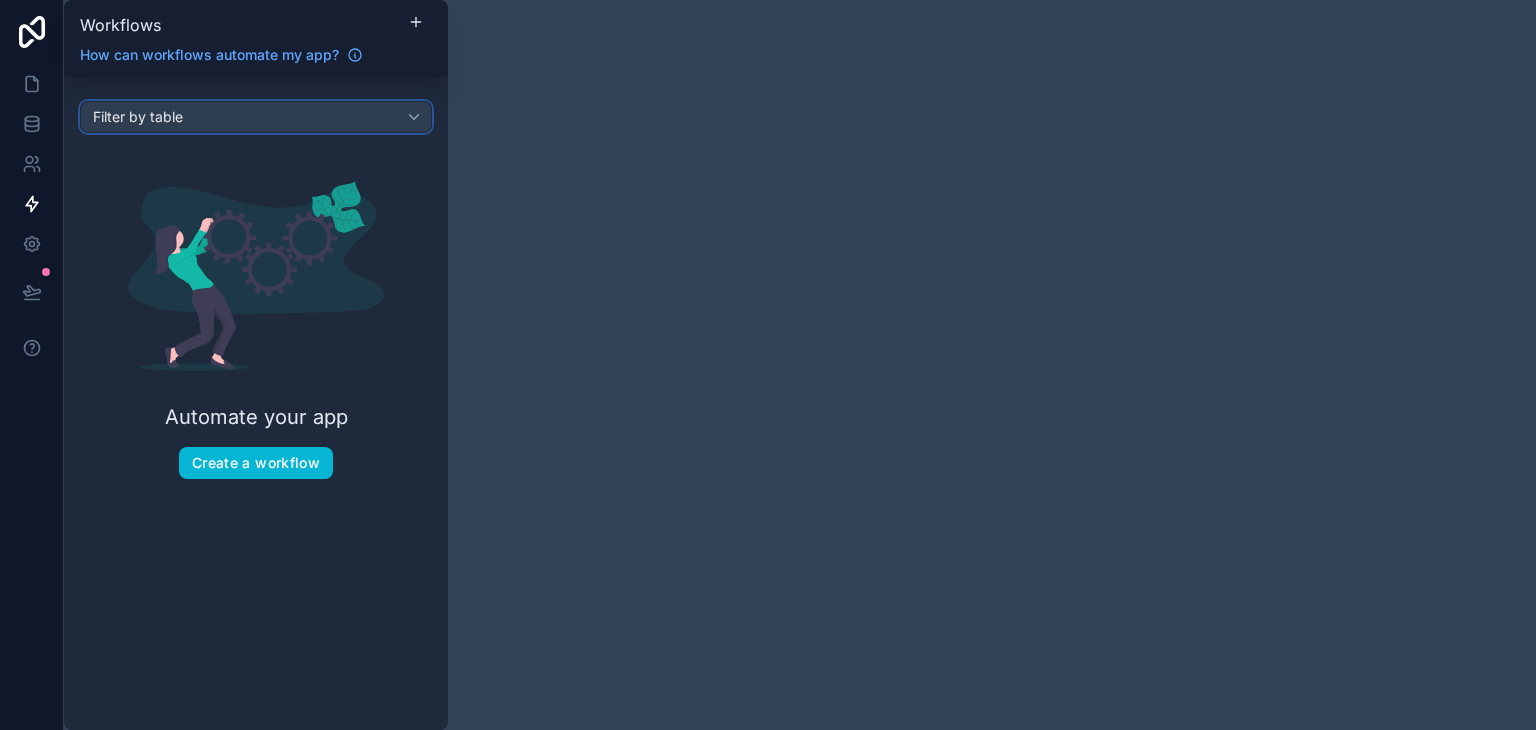 click on "Filter by table" at bounding box center [256, 117] 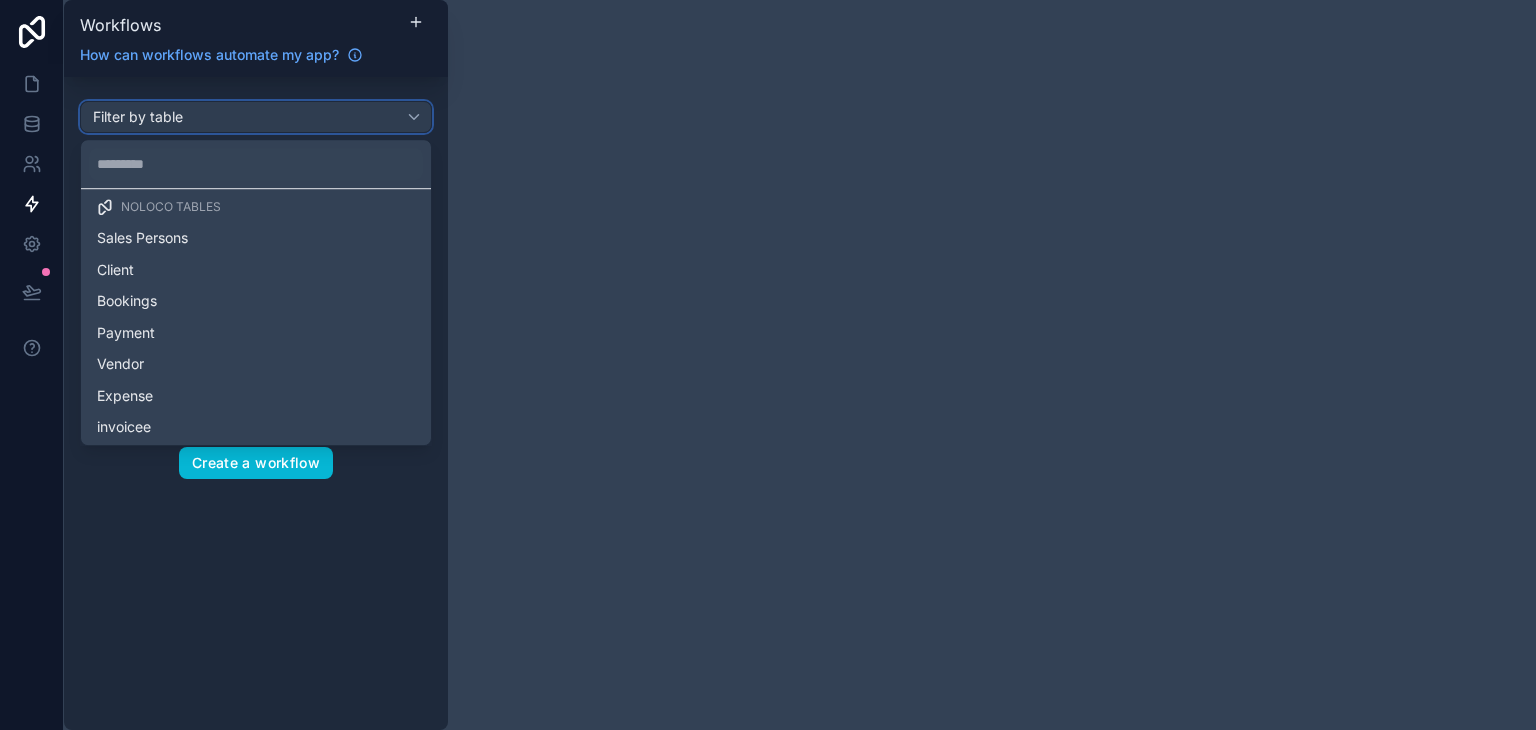 scroll, scrollTop: 12, scrollLeft: 0, axis: vertical 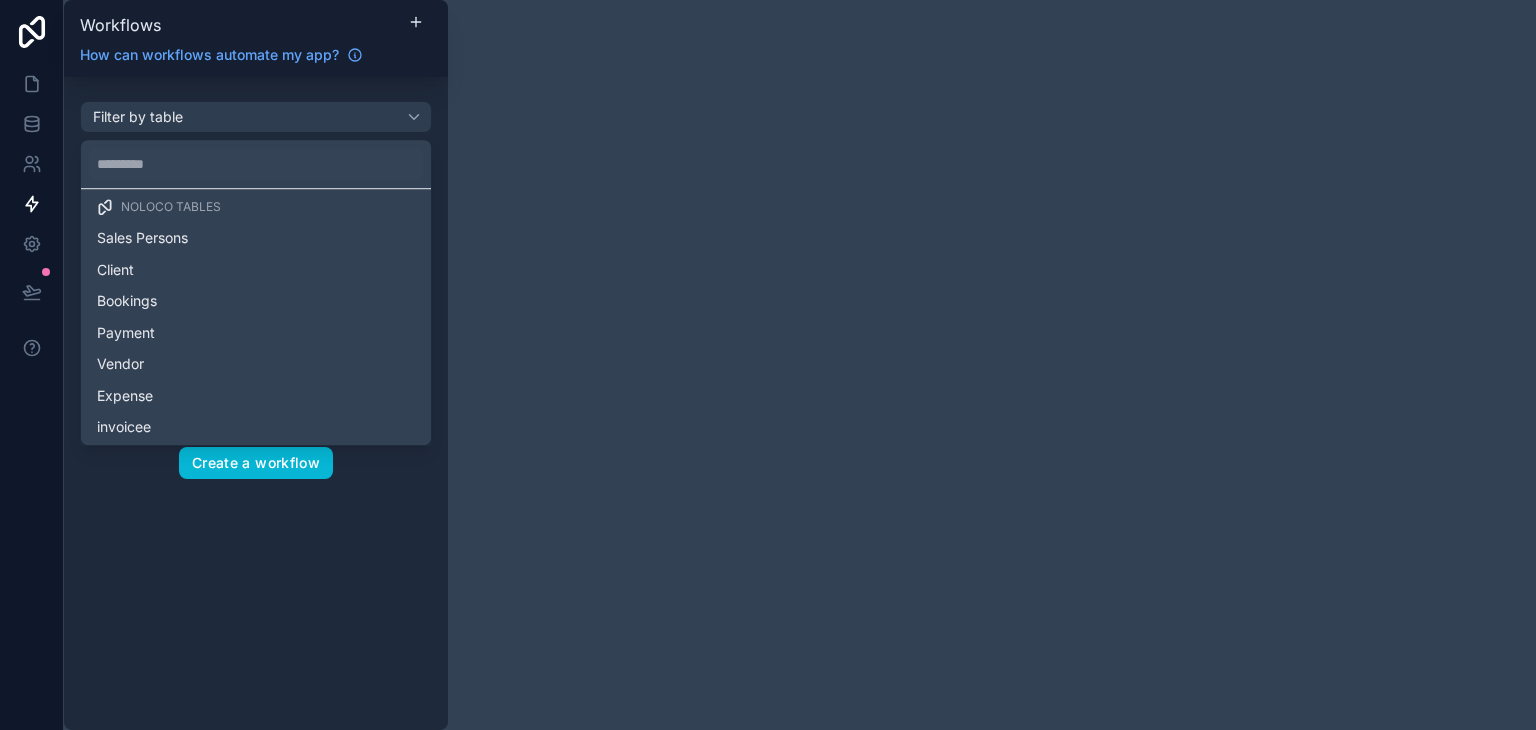 click at bounding box center [768, 365] 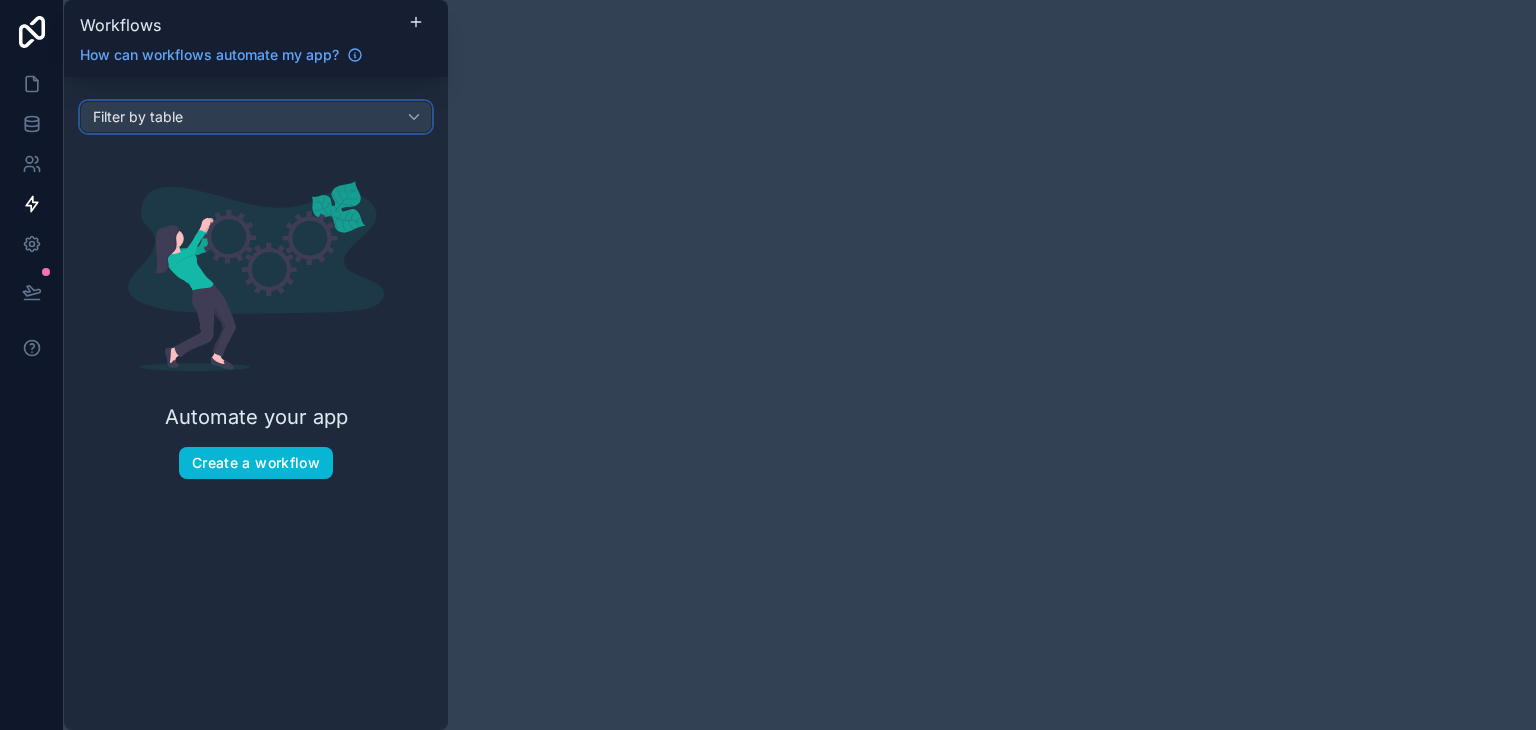 click on "Filter by table" at bounding box center [256, 117] 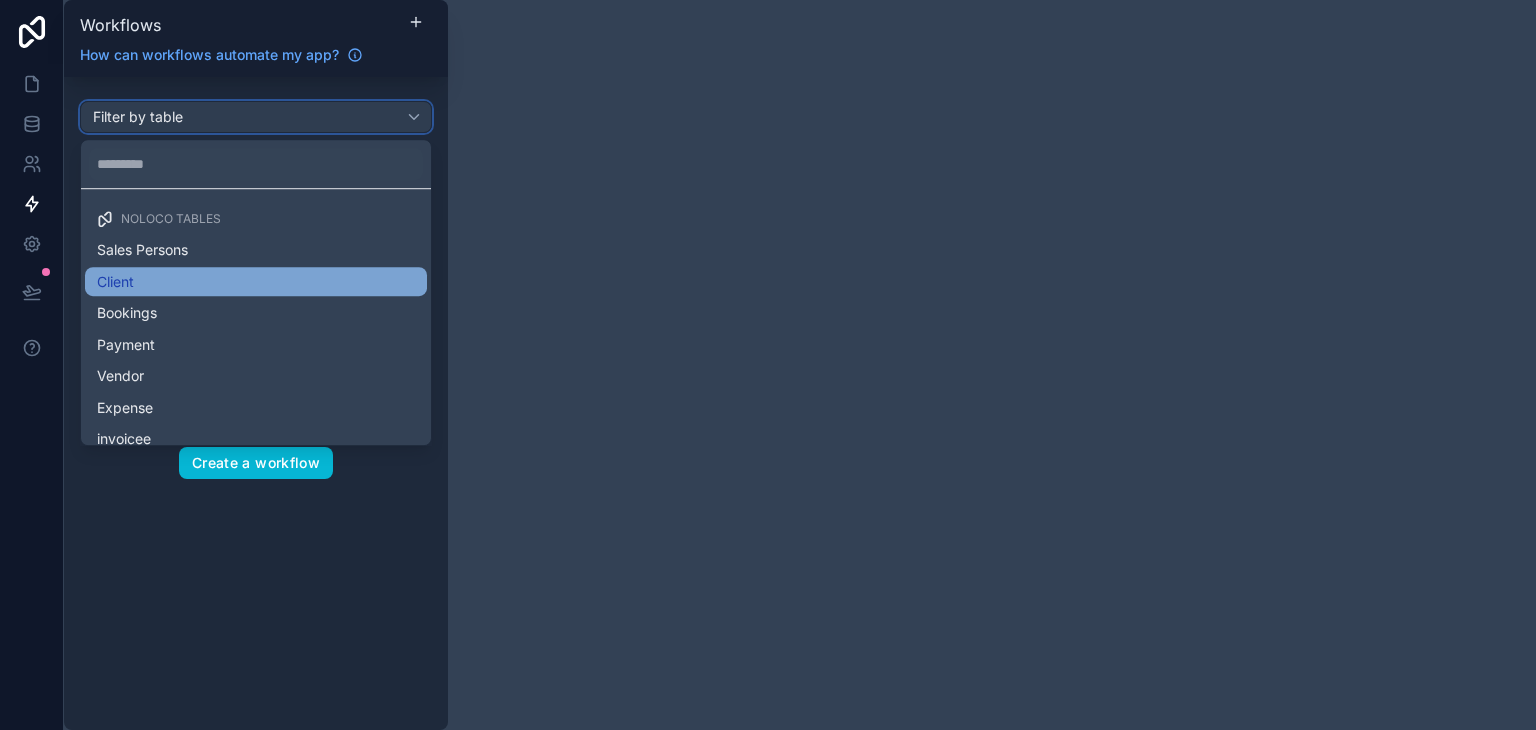 scroll, scrollTop: 12, scrollLeft: 0, axis: vertical 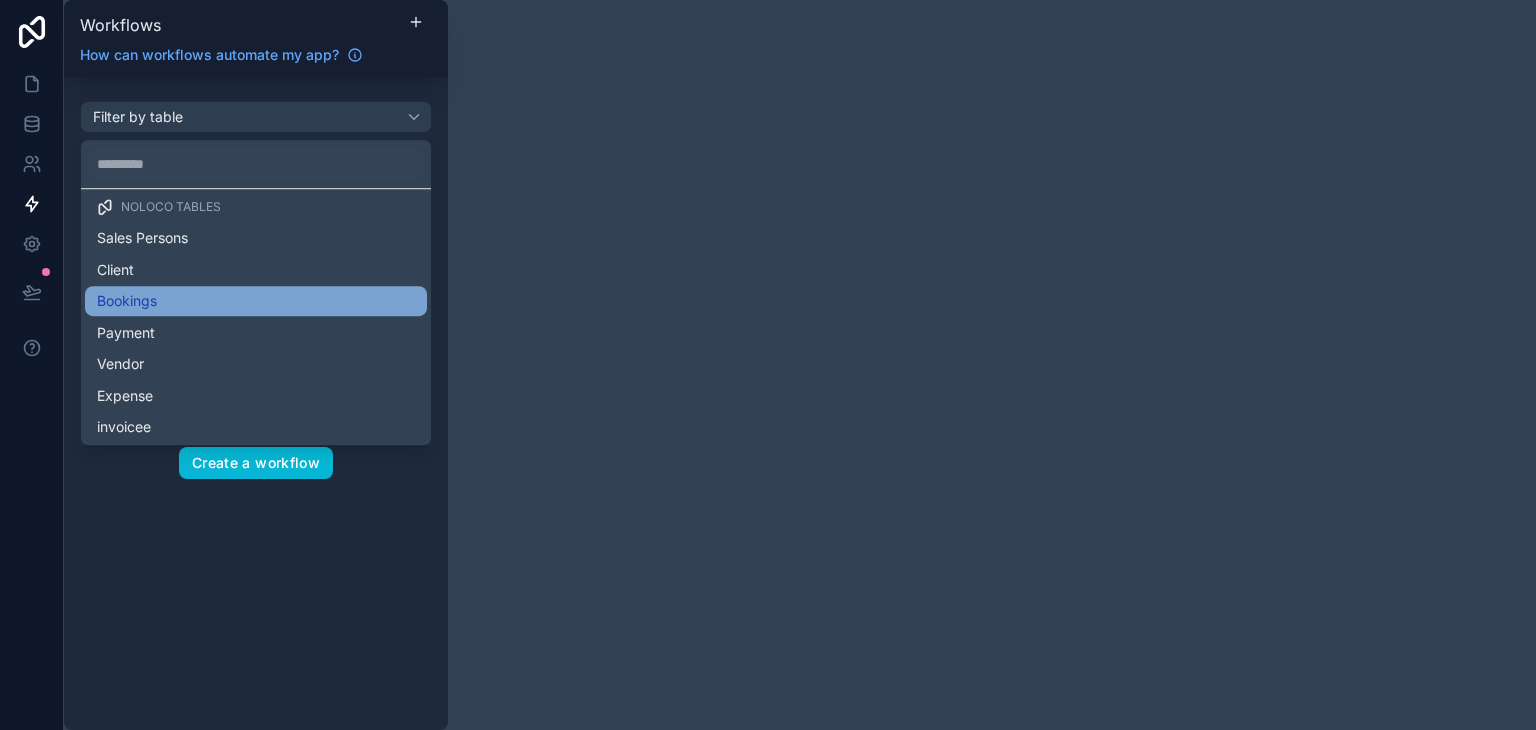 click on "Bookings" at bounding box center (256, 301) 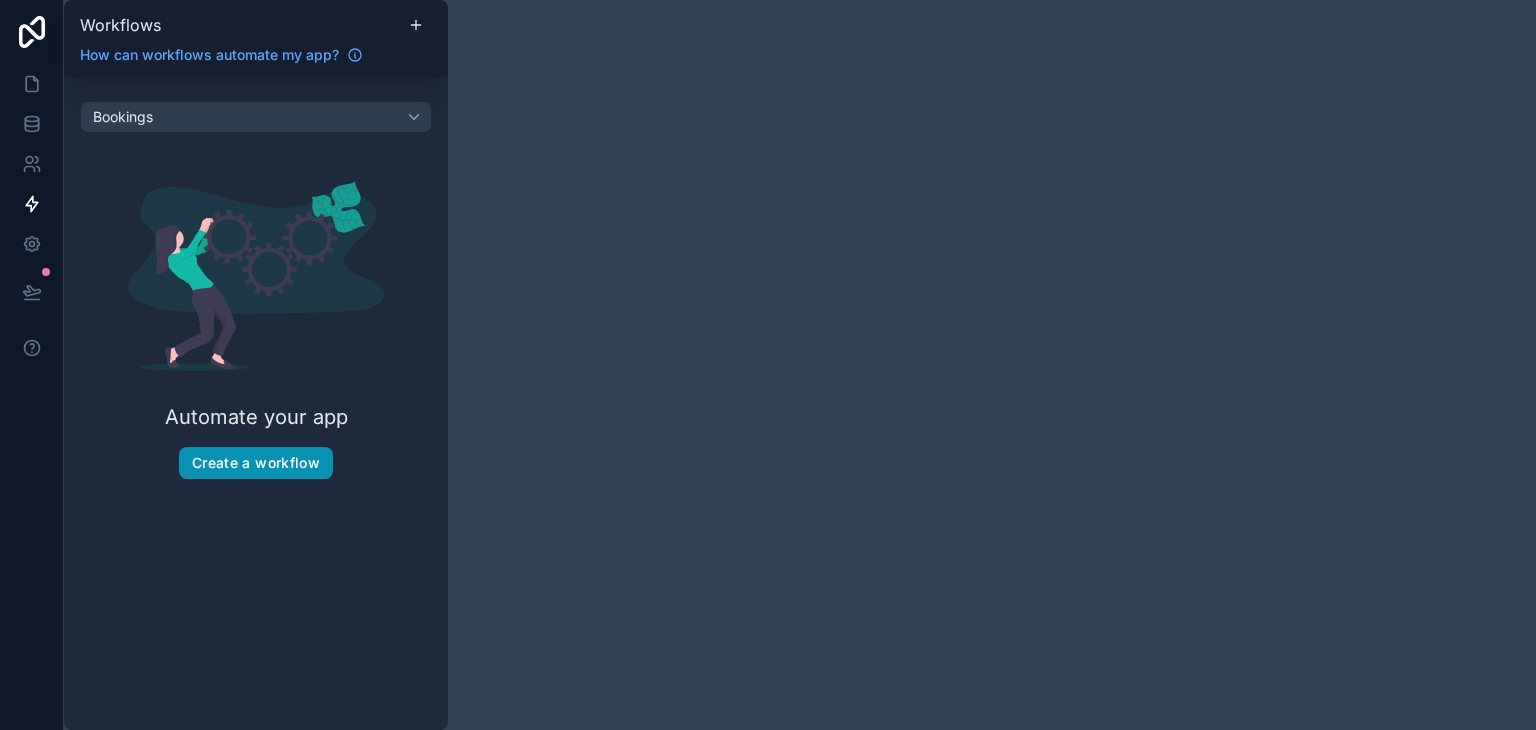 click on "Create a workflow" at bounding box center [256, 463] 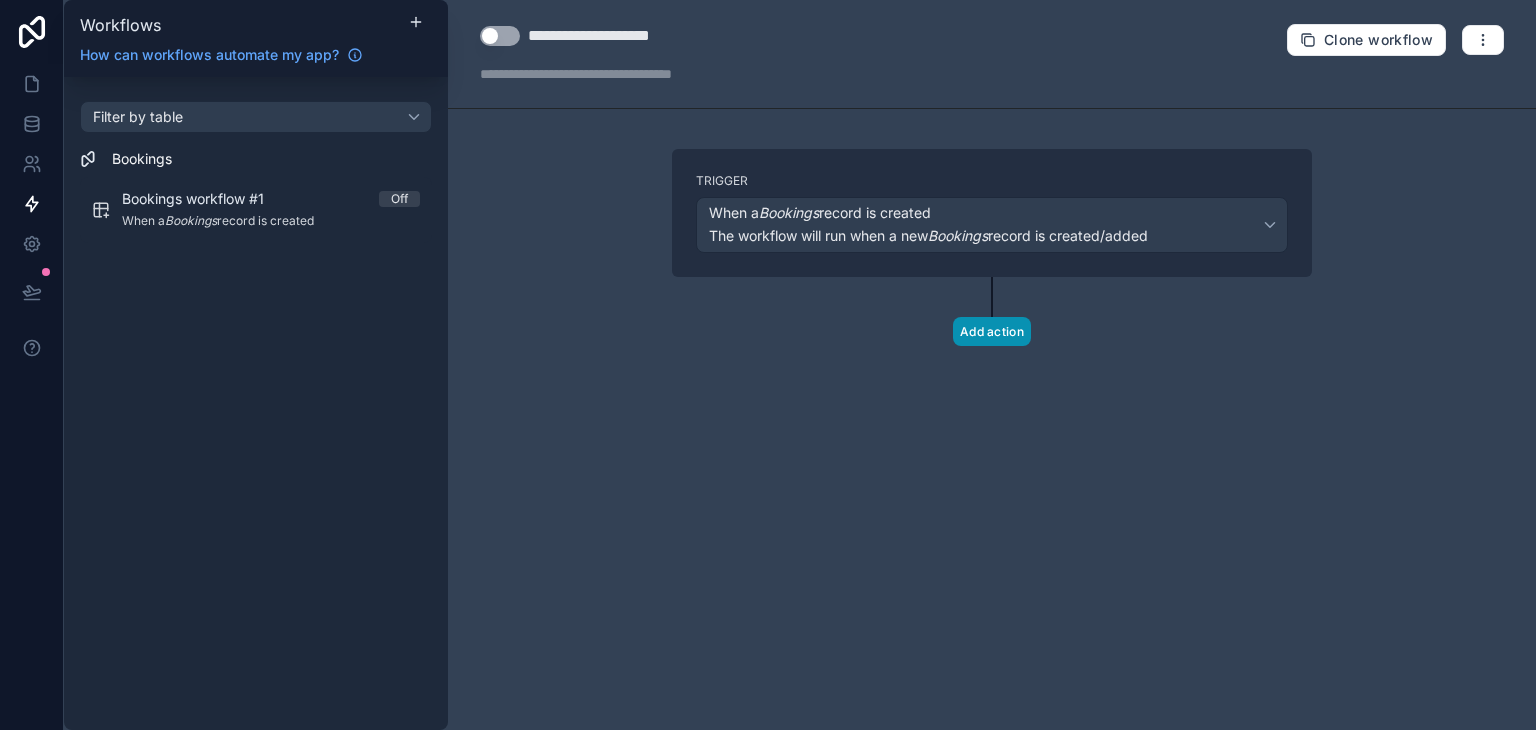 click on "Add action" at bounding box center (992, 331) 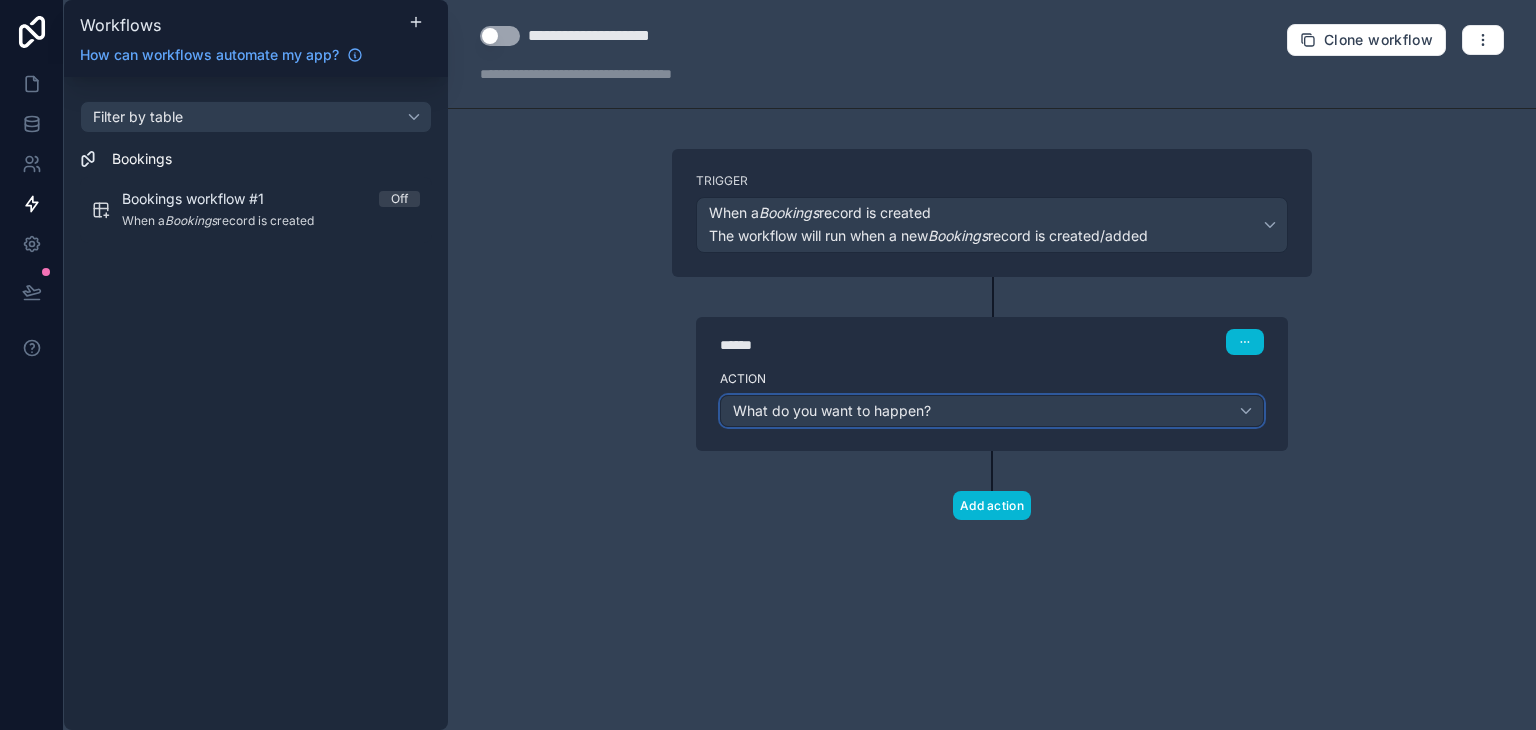 click on "What do you want to happen?" at bounding box center [992, 411] 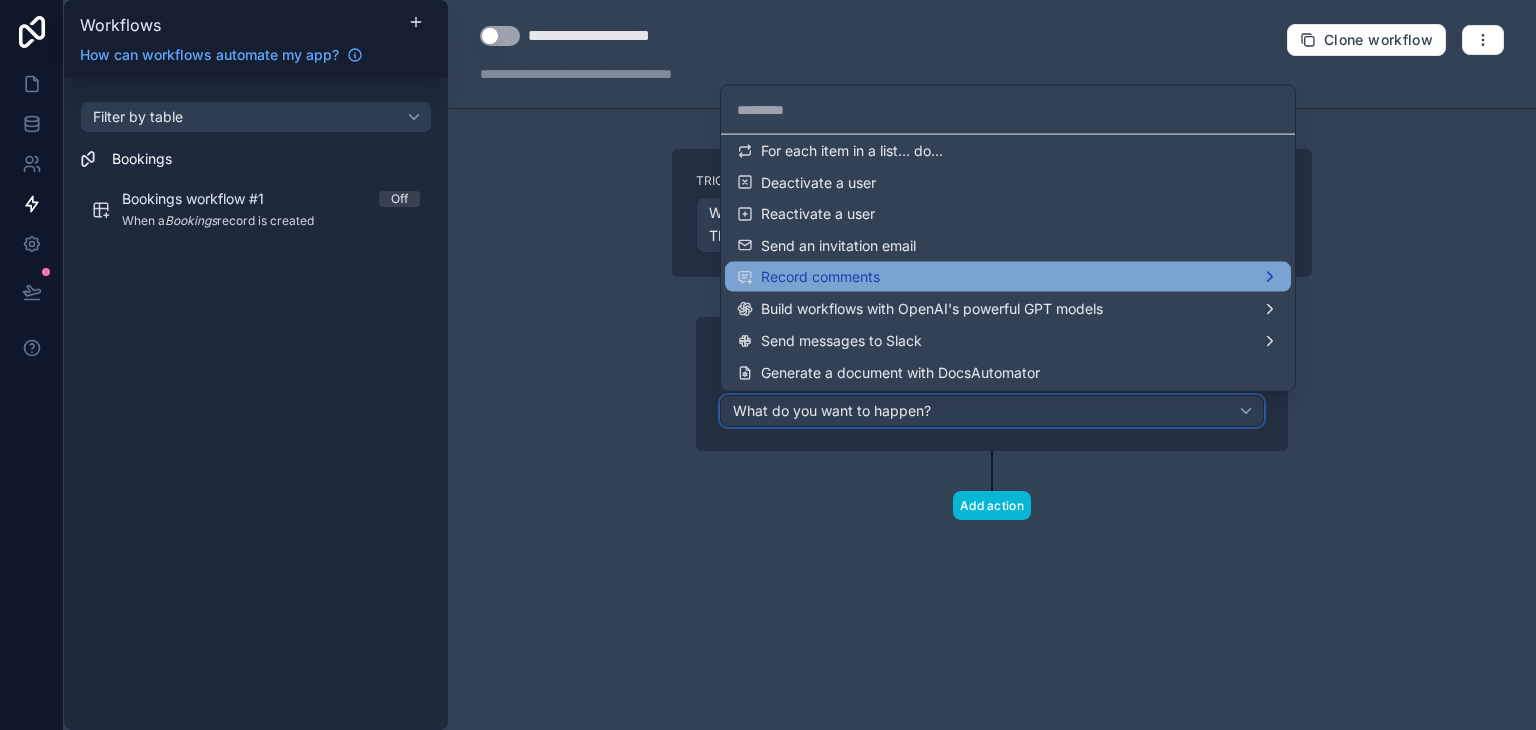 scroll, scrollTop: 0, scrollLeft: 0, axis: both 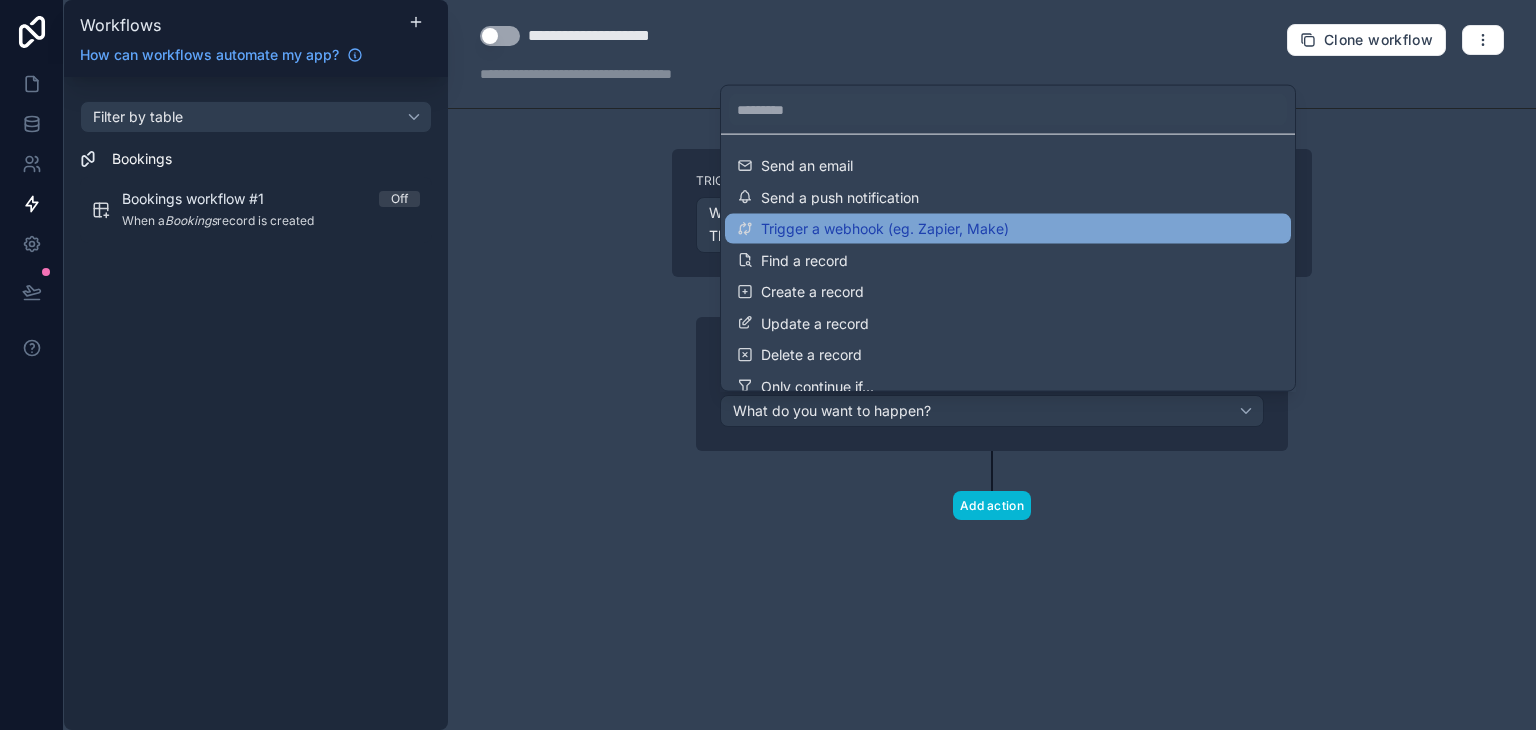 click on "Trigger a webhook (eg. Zapier, Make)" at bounding box center (885, 229) 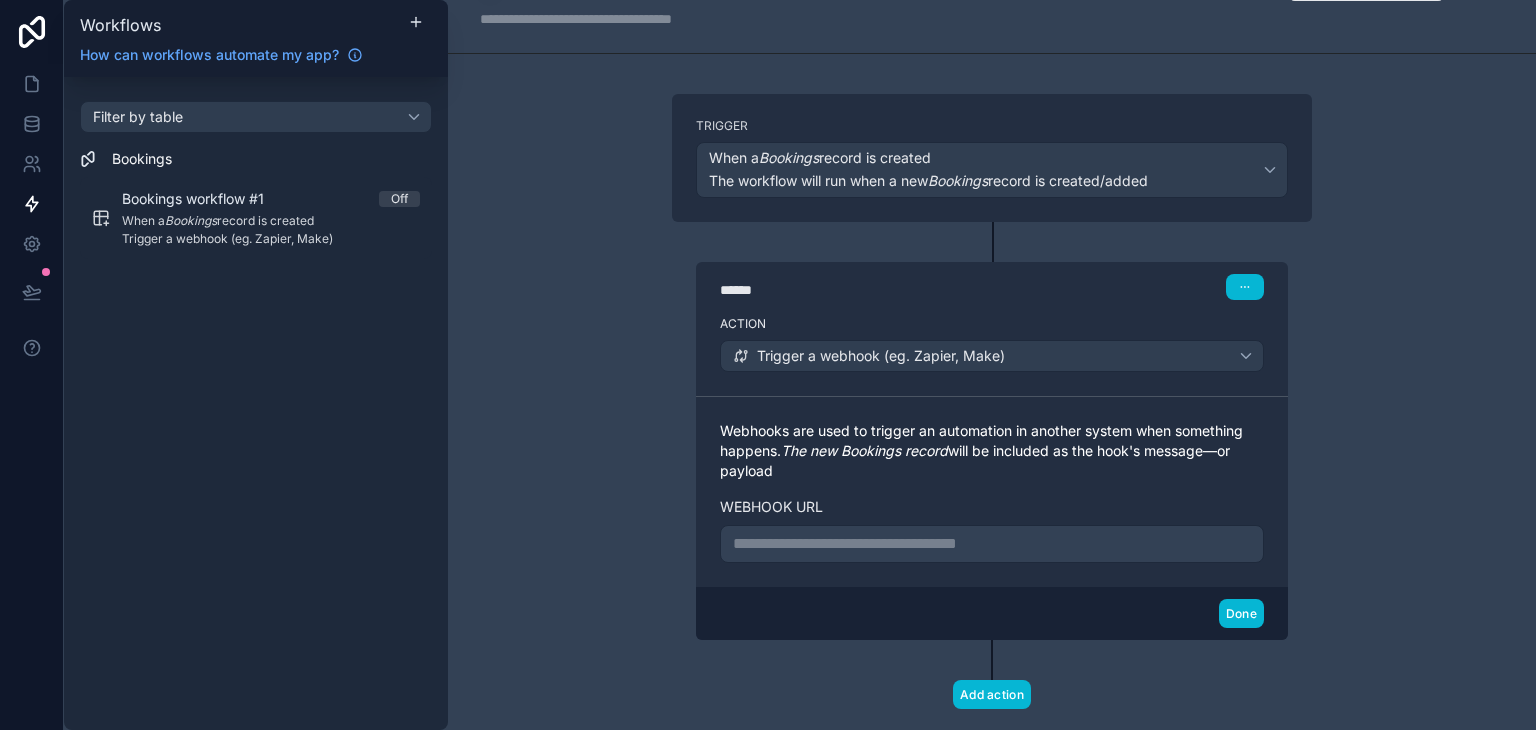 scroll, scrollTop: 42, scrollLeft: 0, axis: vertical 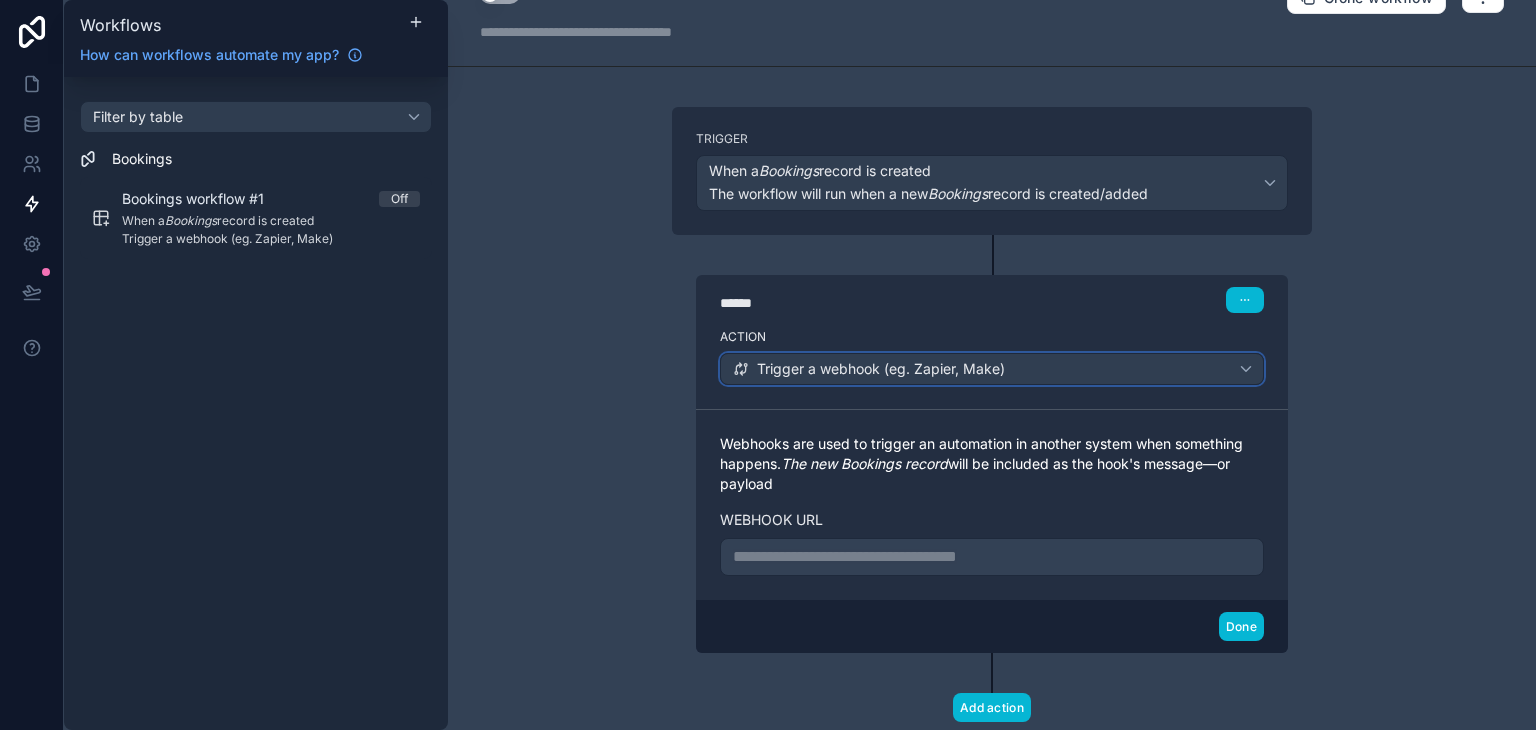 click on "Trigger a webhook (eg. Zapier, Make)" at bounding box center (881, 369) 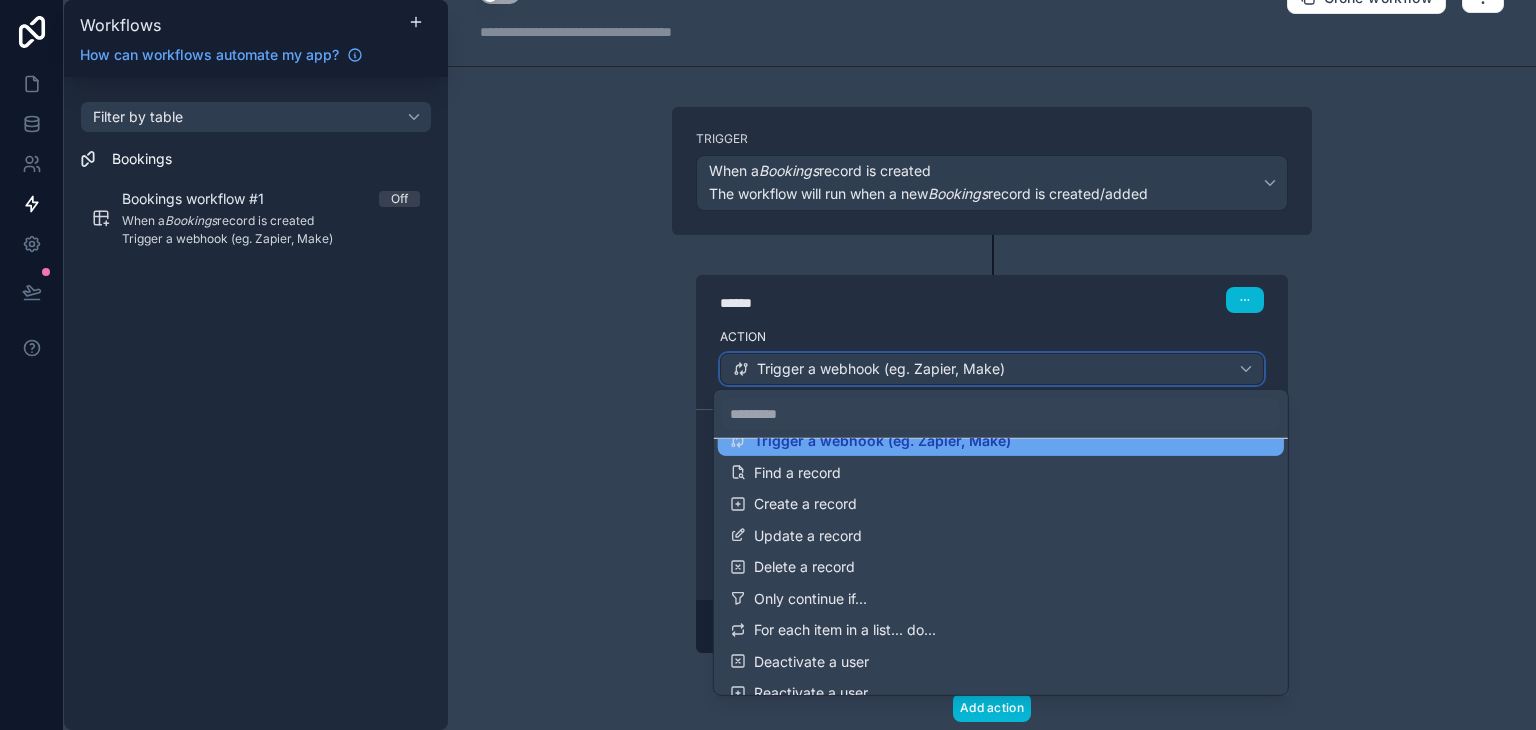 scroll, scrollTop: 94, scrollLeft: 0, axis: vertical 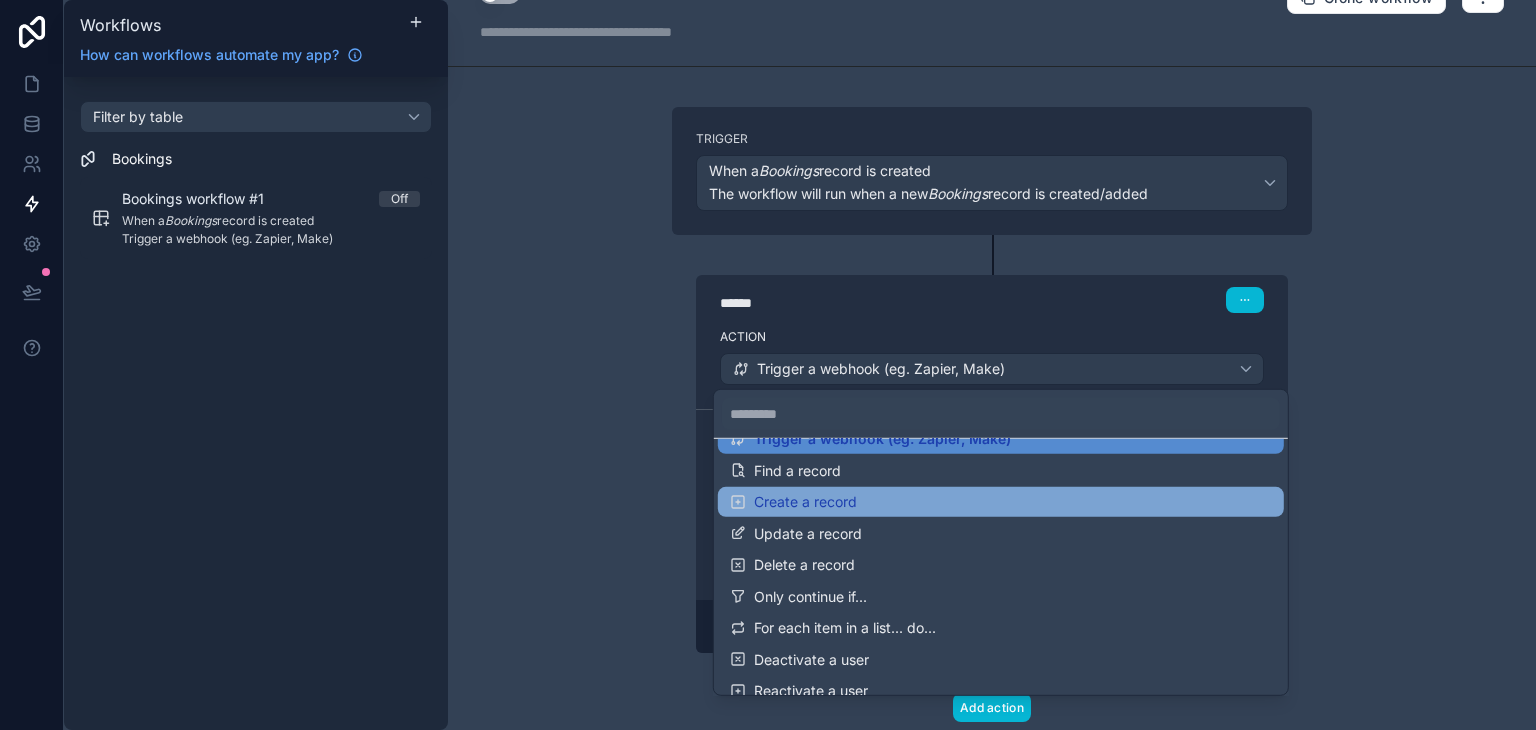 click on "Create a record" at bounding box center [1001, 502] 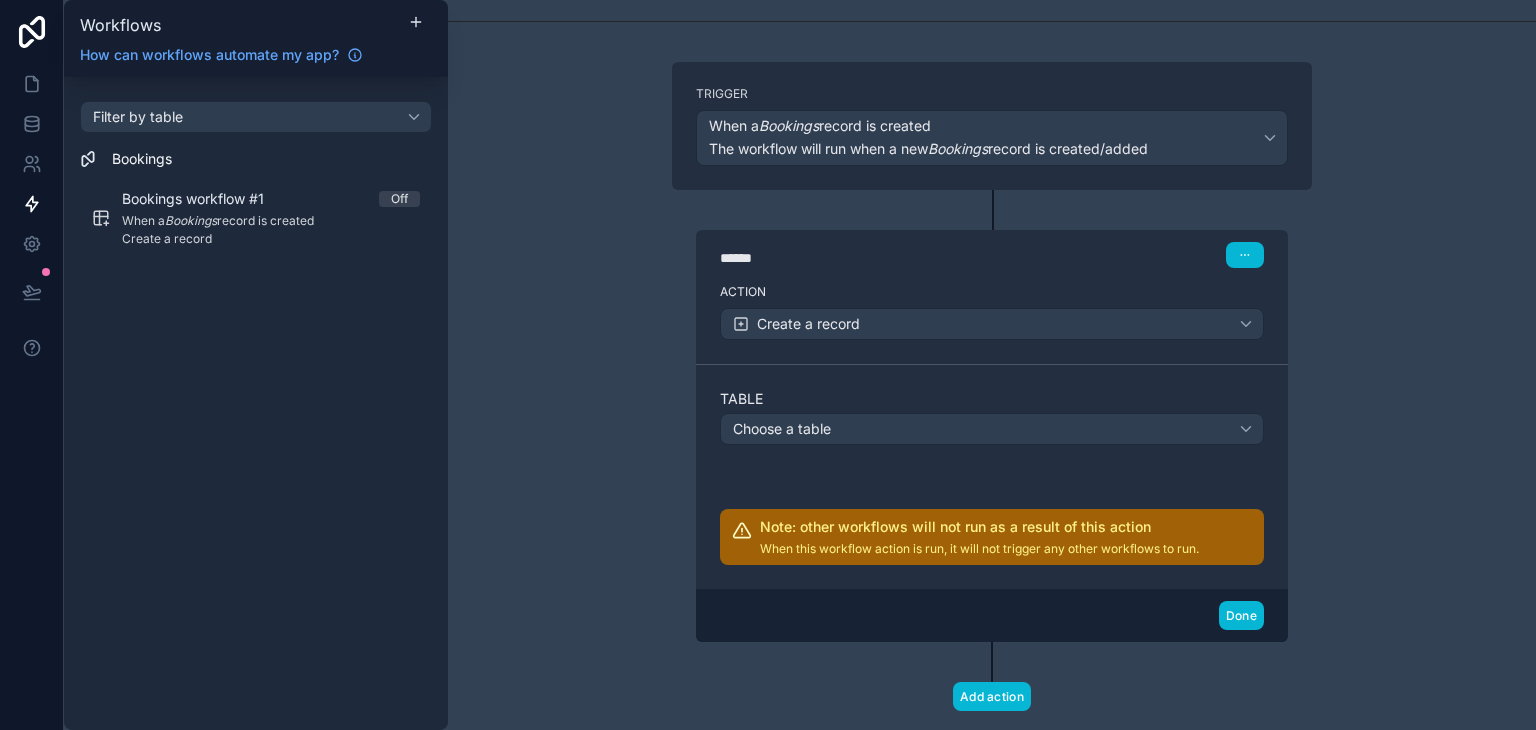 scroll, scrollTop: 112, scrollLeft: 0, axis: vertical 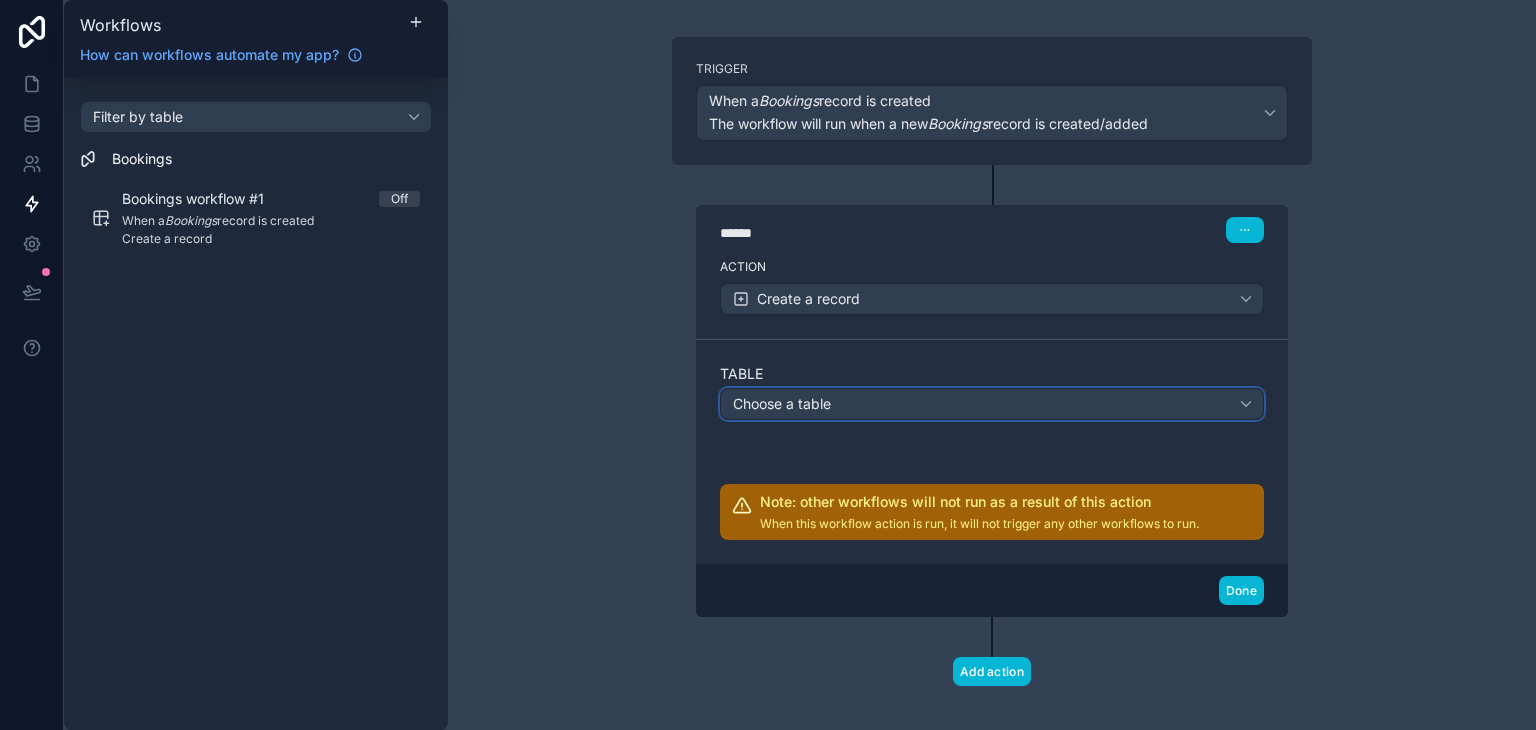 click on "Choose a table" at bounding box center (992, 404) 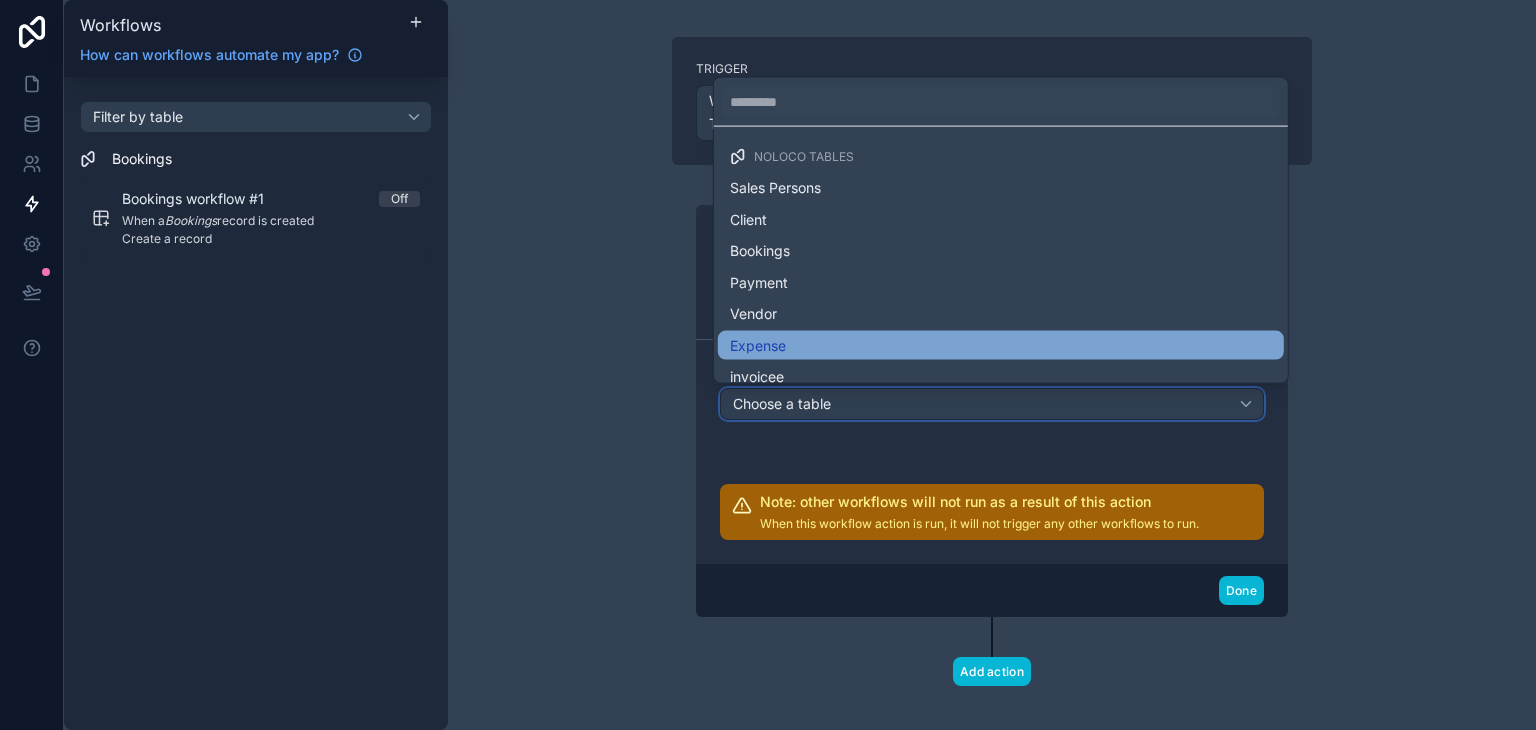 scroll, scrollTop: 12, scrollLeft: 0, axis: vertical 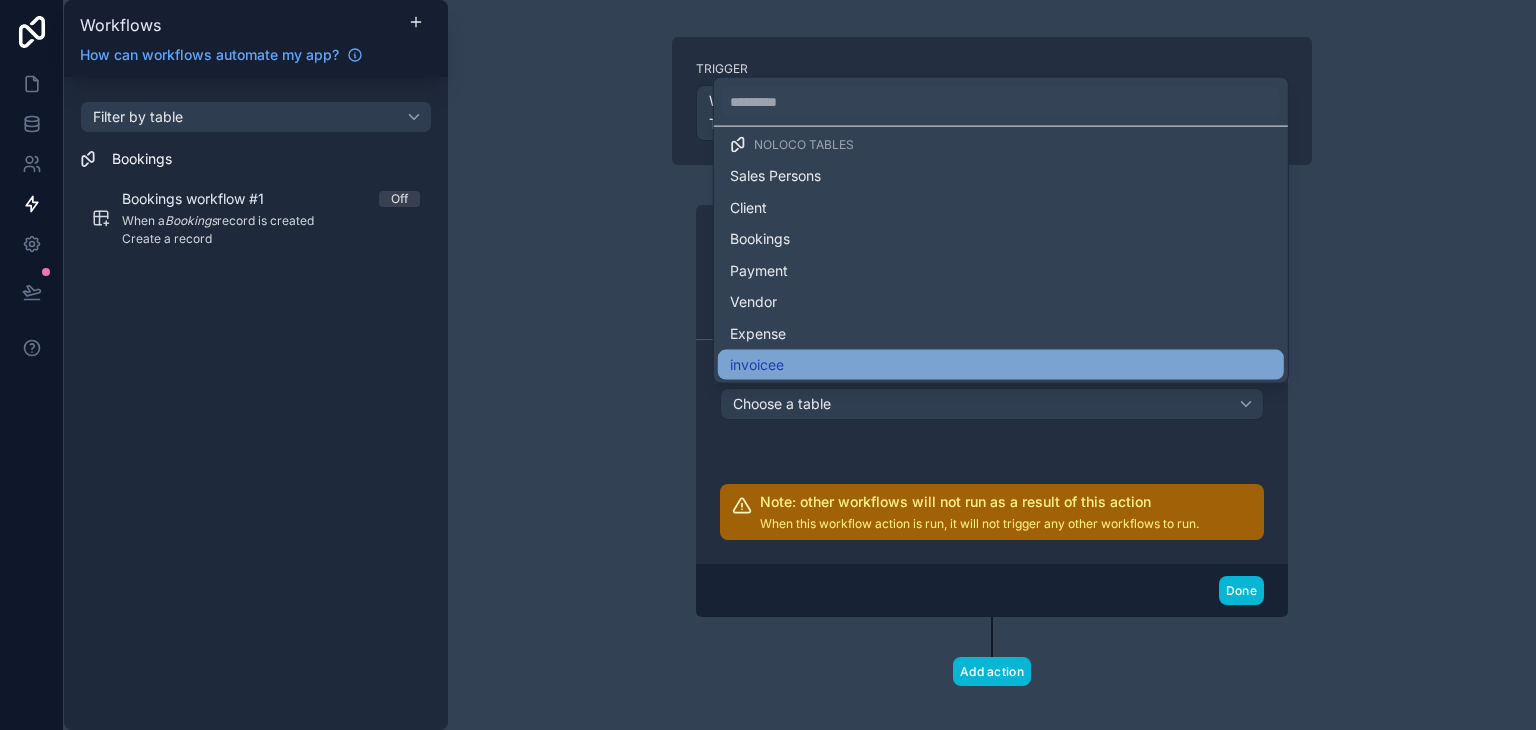 click on "invoicee" at bounding box center [1001, 365] 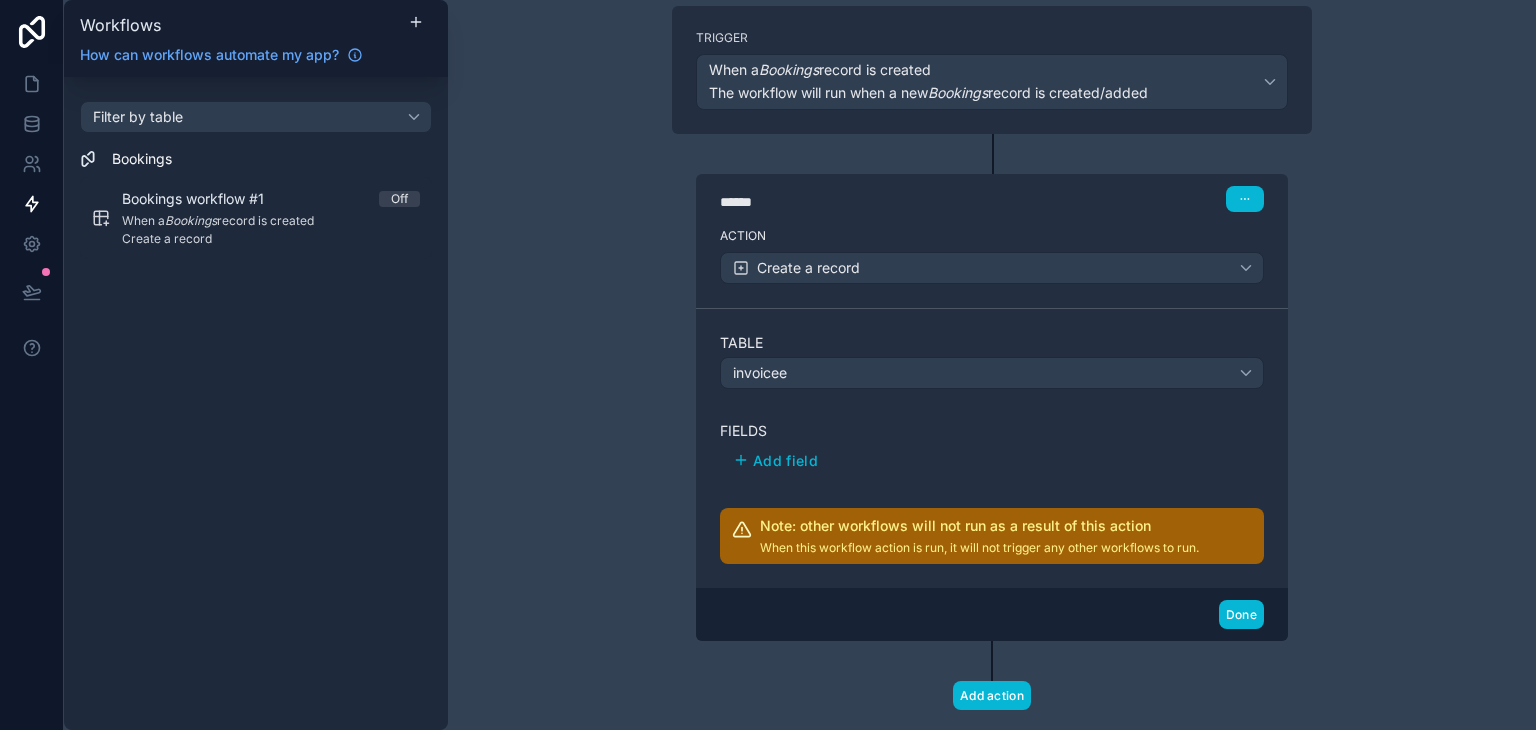 scroll, scrollTop: 144, scrollLeft: 0, axis: vertical 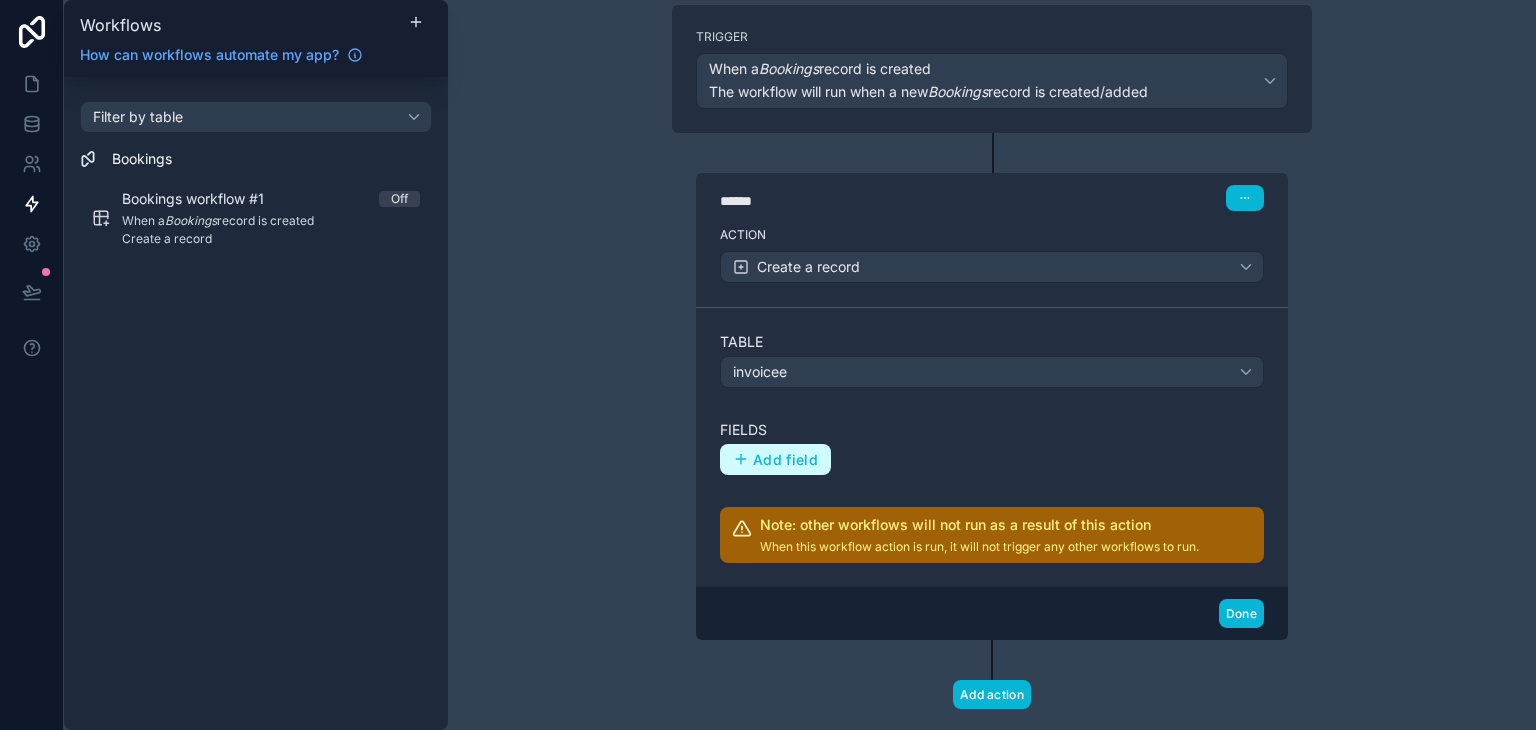 click on "Add field" at bounding box center (785, 460) 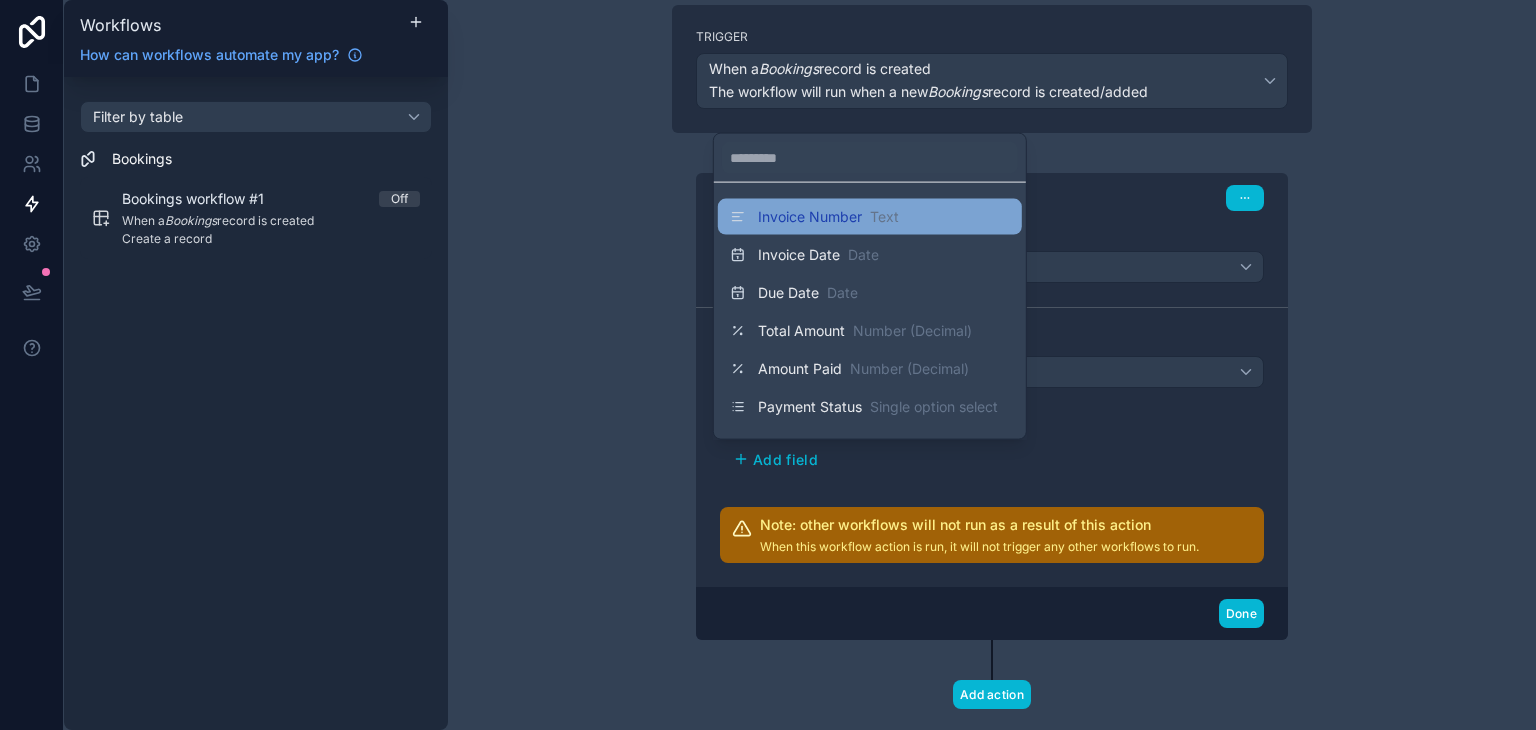 click on "Invoice Number Text" at bounding box center (870, 217) 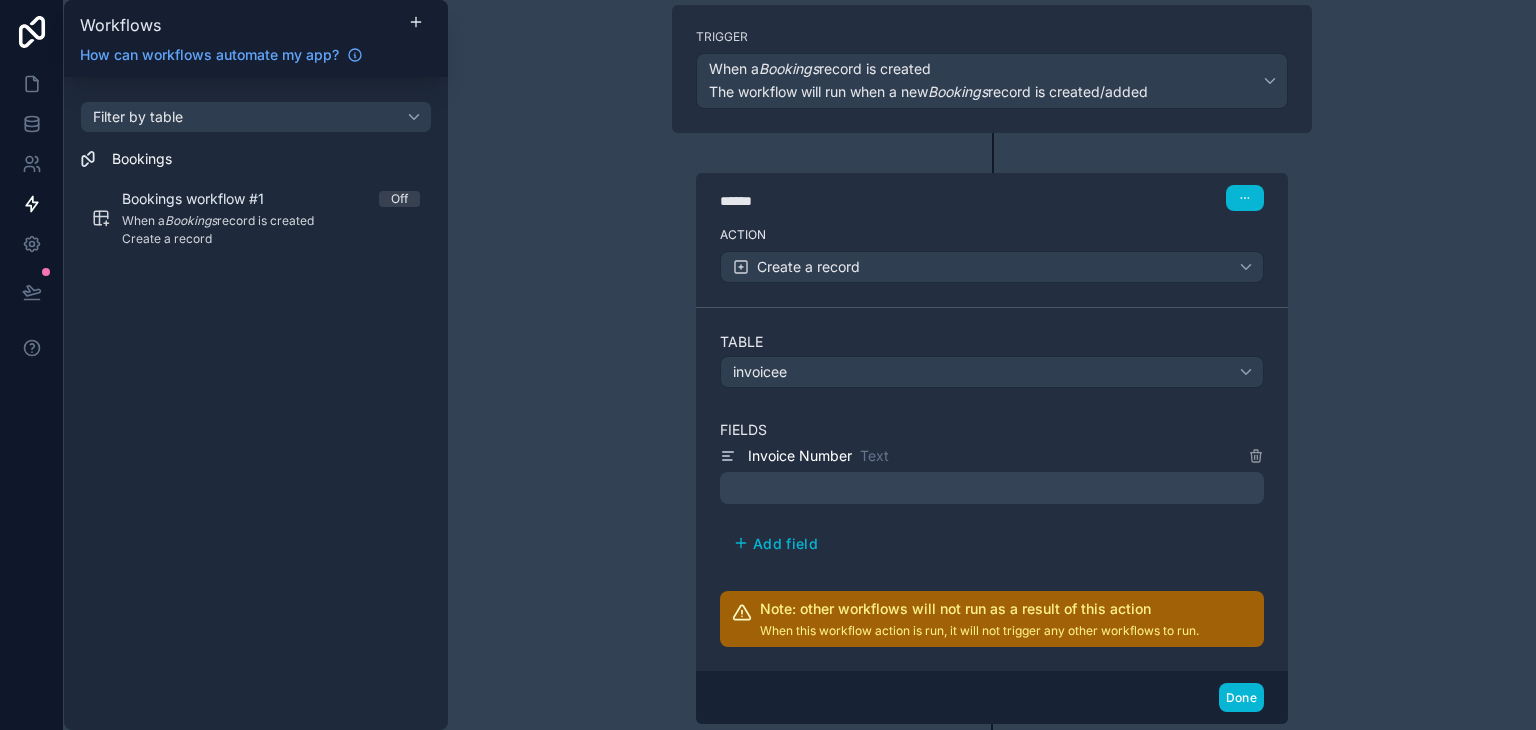 click on "﻿" at bounding box center (994, 488) 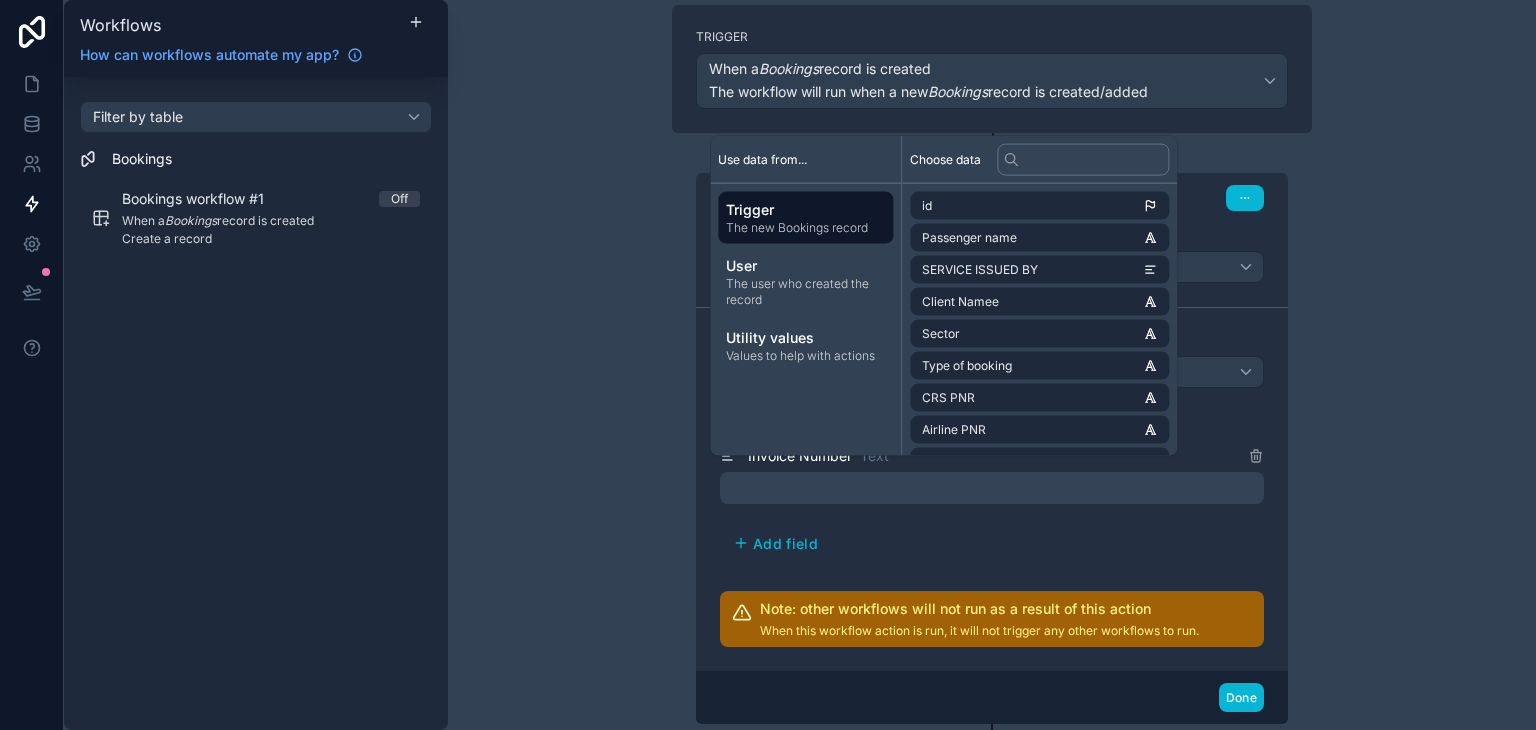 scroll, scrollTop: 156, scrollLeft: 0, axis: vertical 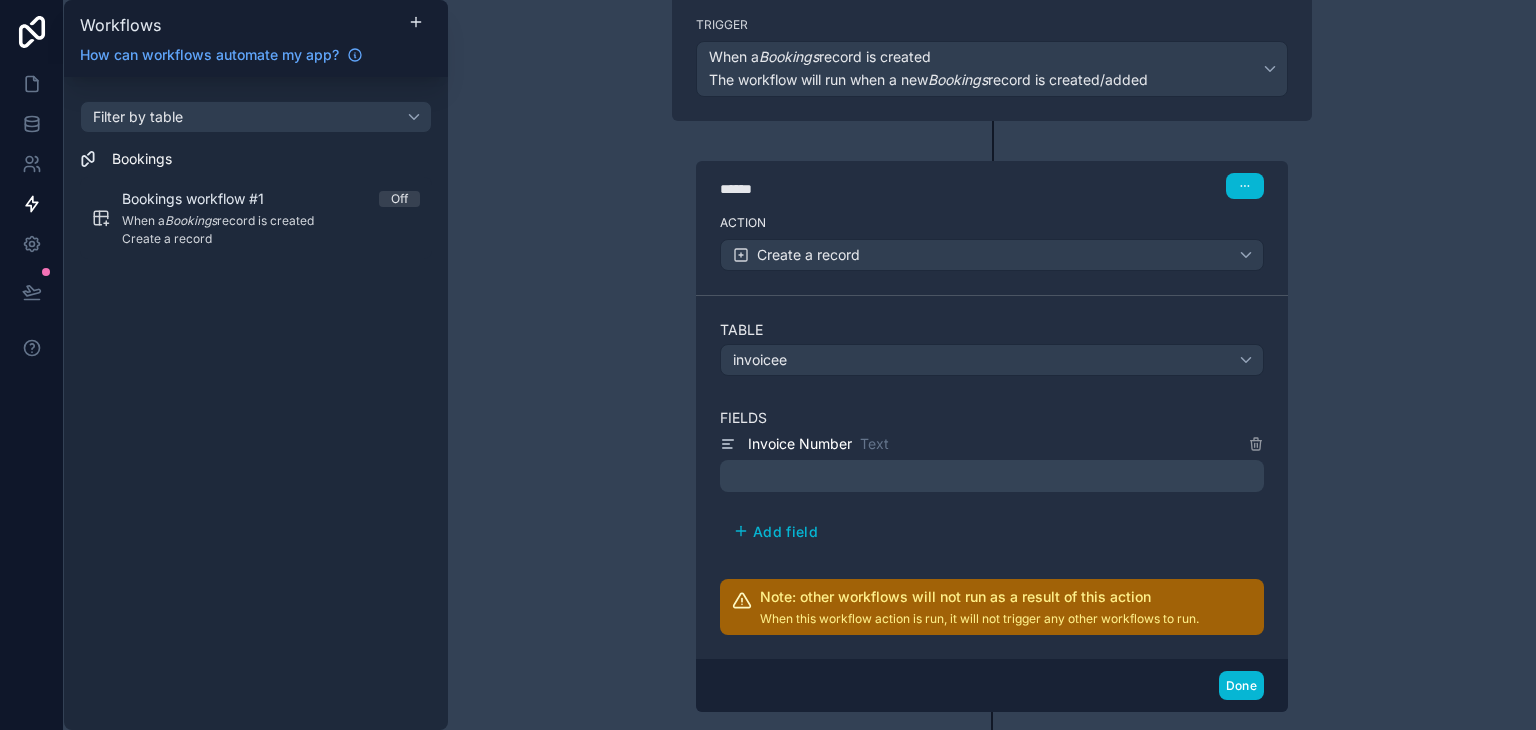 click on "Invoice Number Text ﻿ Add field" at bounding box center [992, 490] 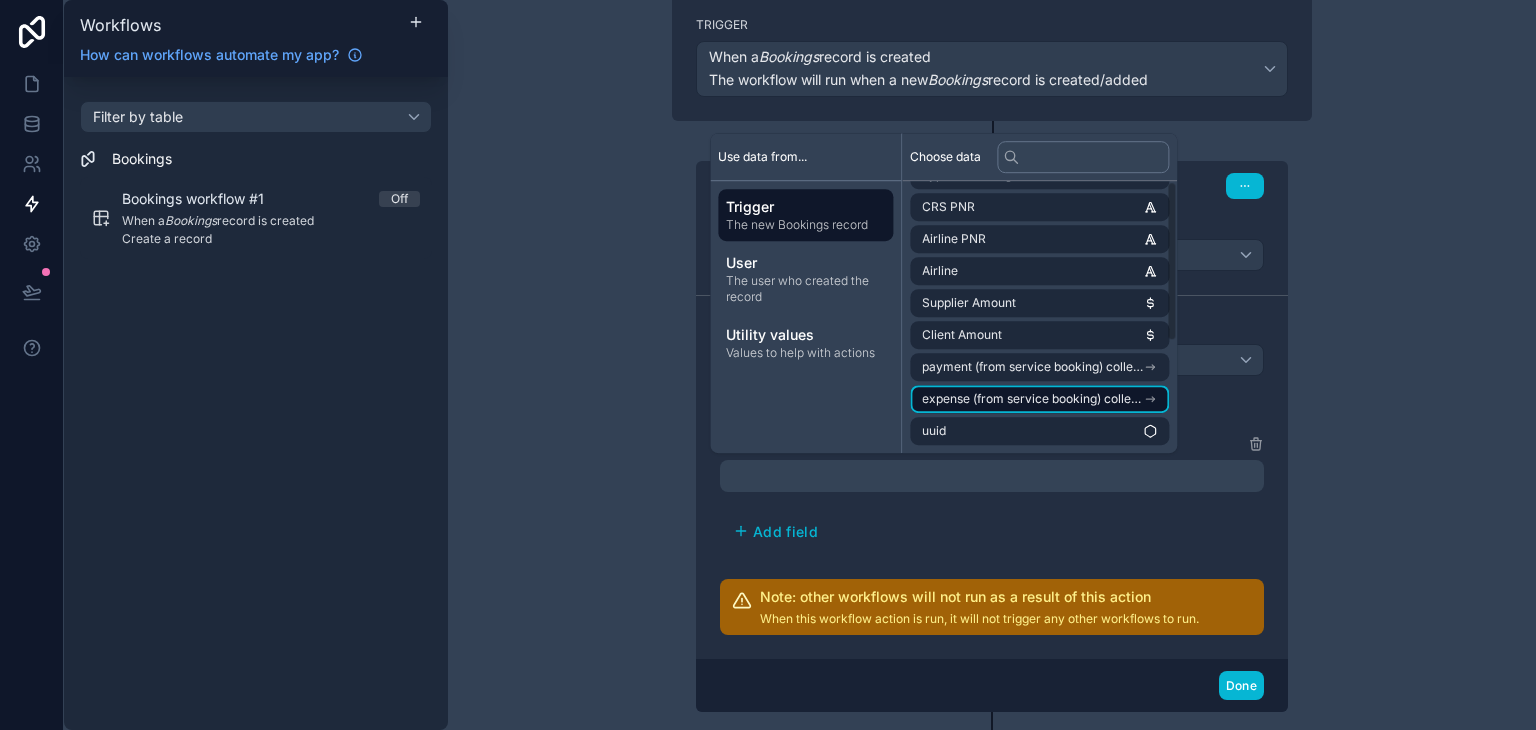 scroll, scrollTop: 0, scrollLeft: 0, axis: both 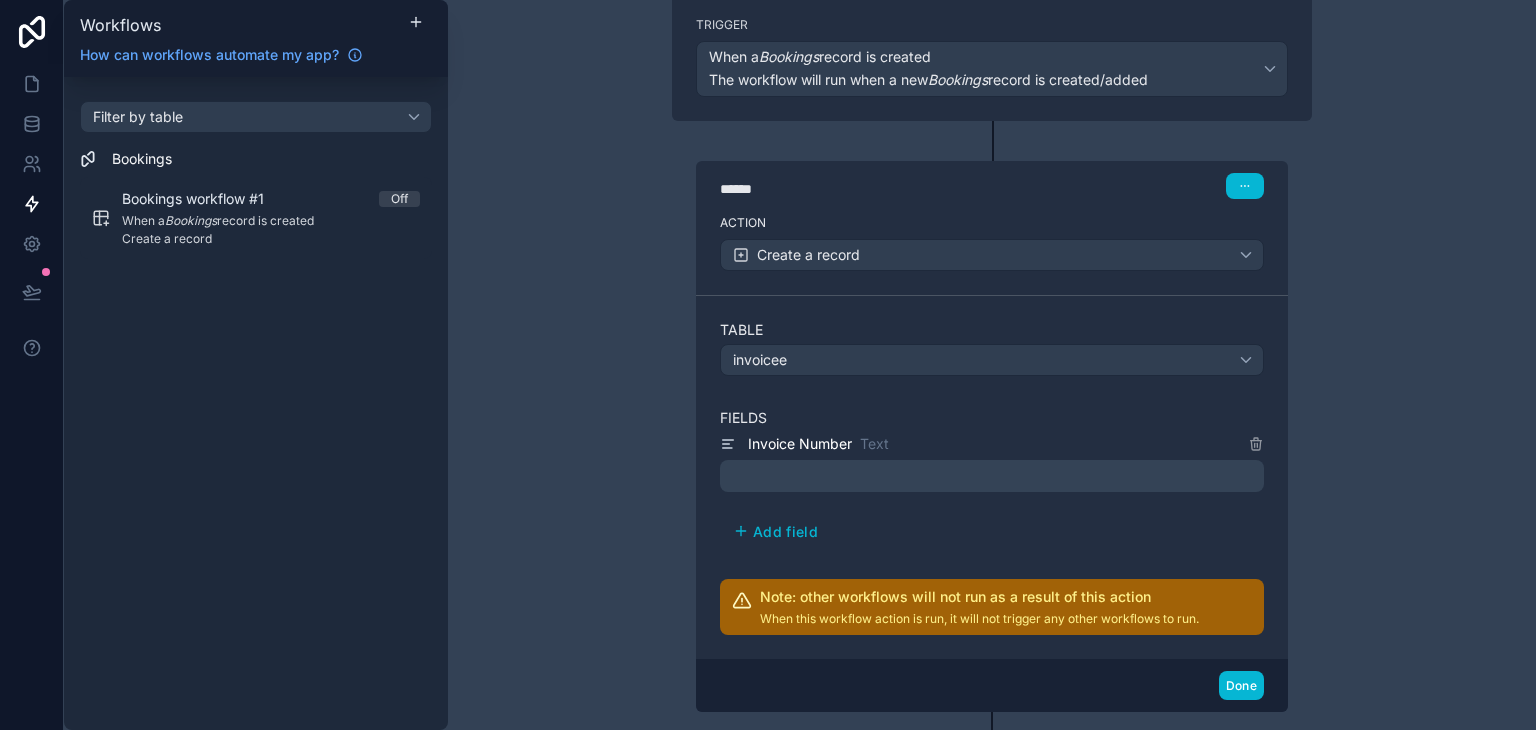 click on "Invoice Number Text ﻿ Add field" at bounding box center [992, 490] 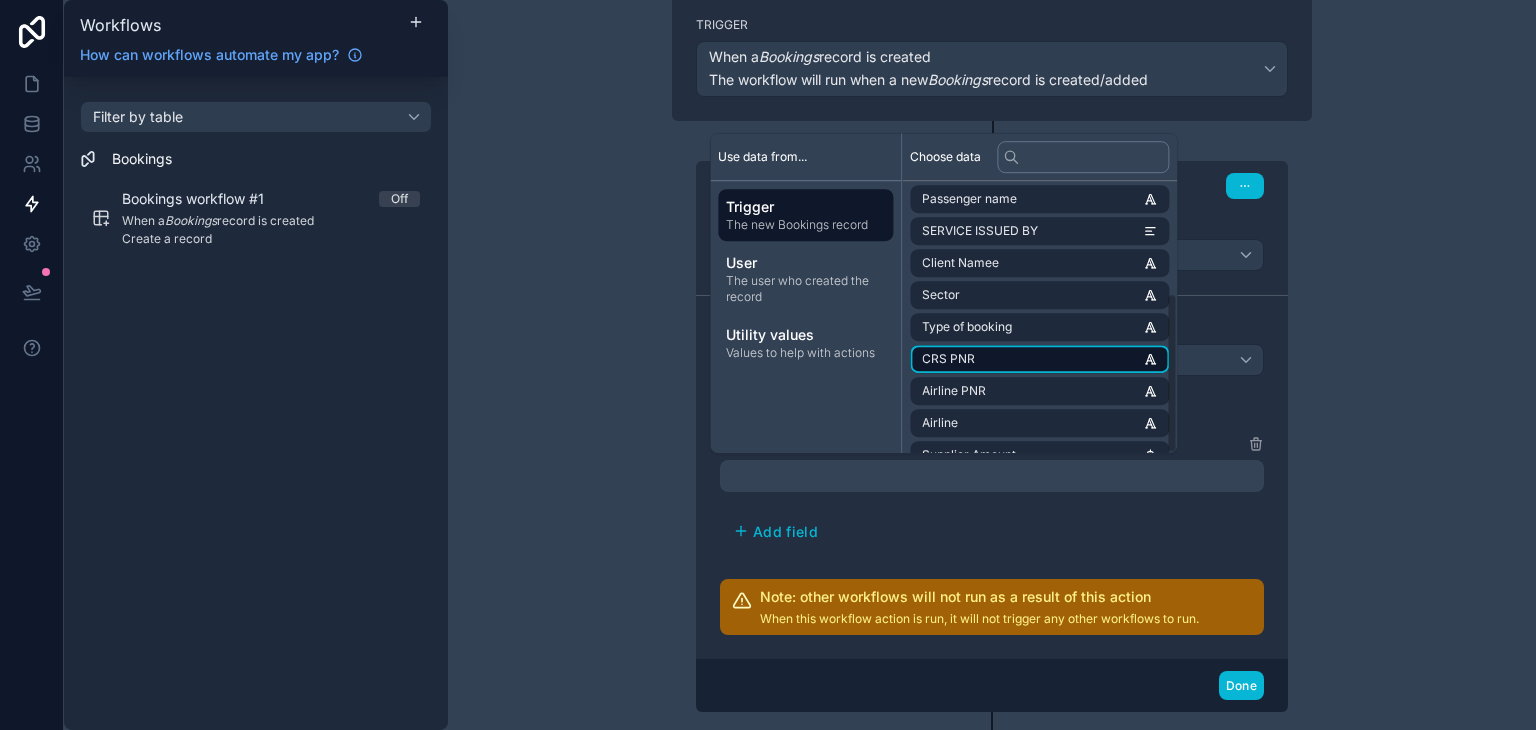 scroll, scrollTop: 188, scrollLeft: 0, axis: vertical 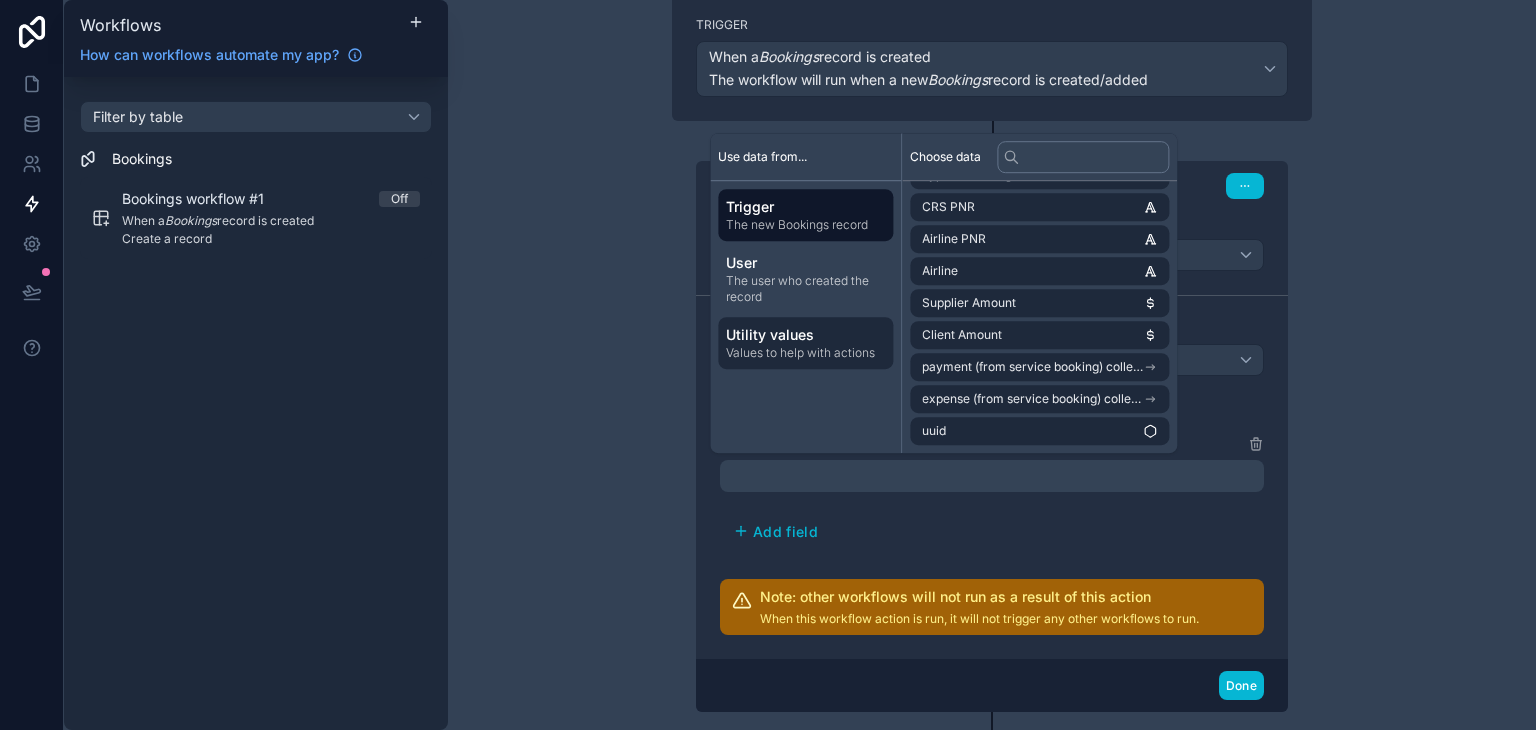 click on "Values to help with actions" at bounding box center [805, 353] 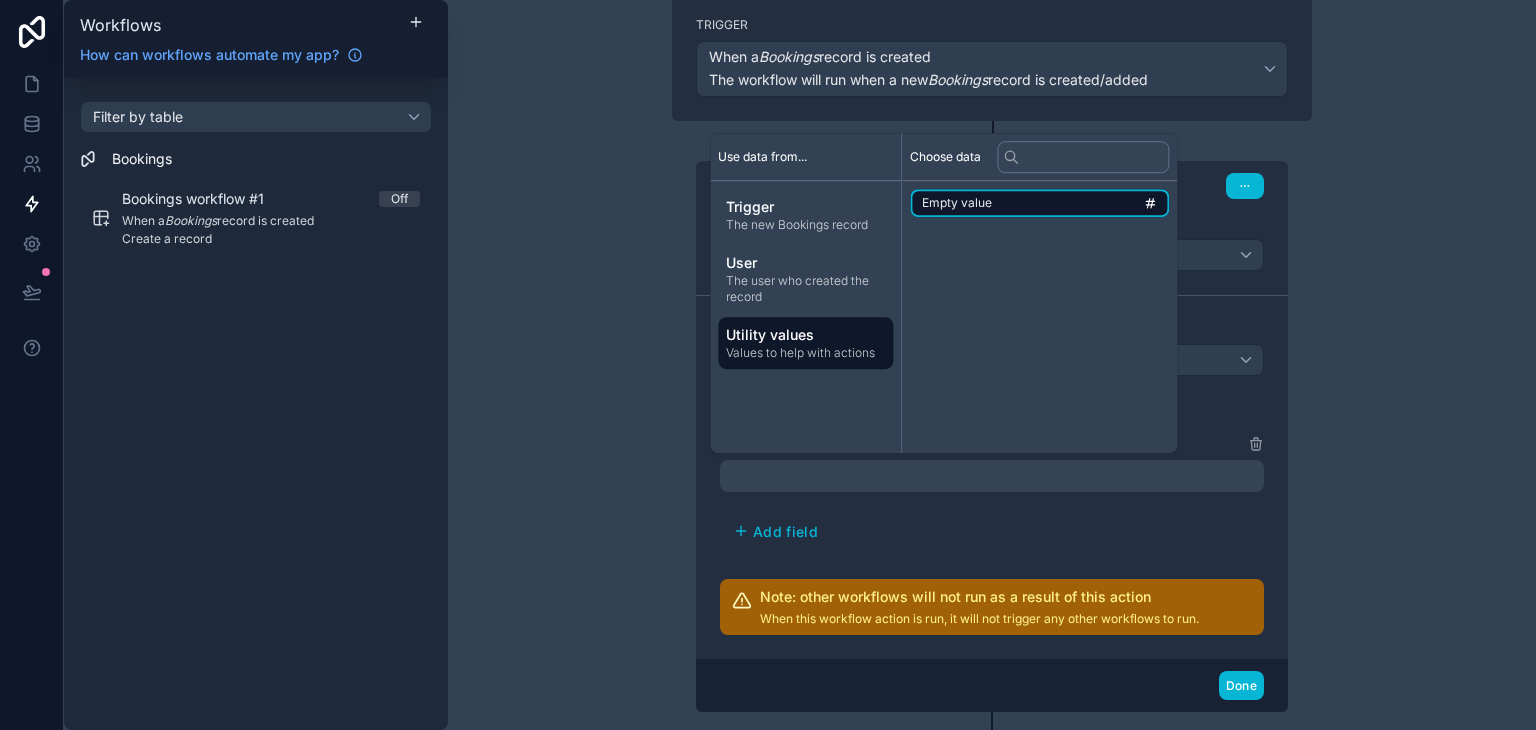click on "Empty value" at bounding box center [1039, 203] 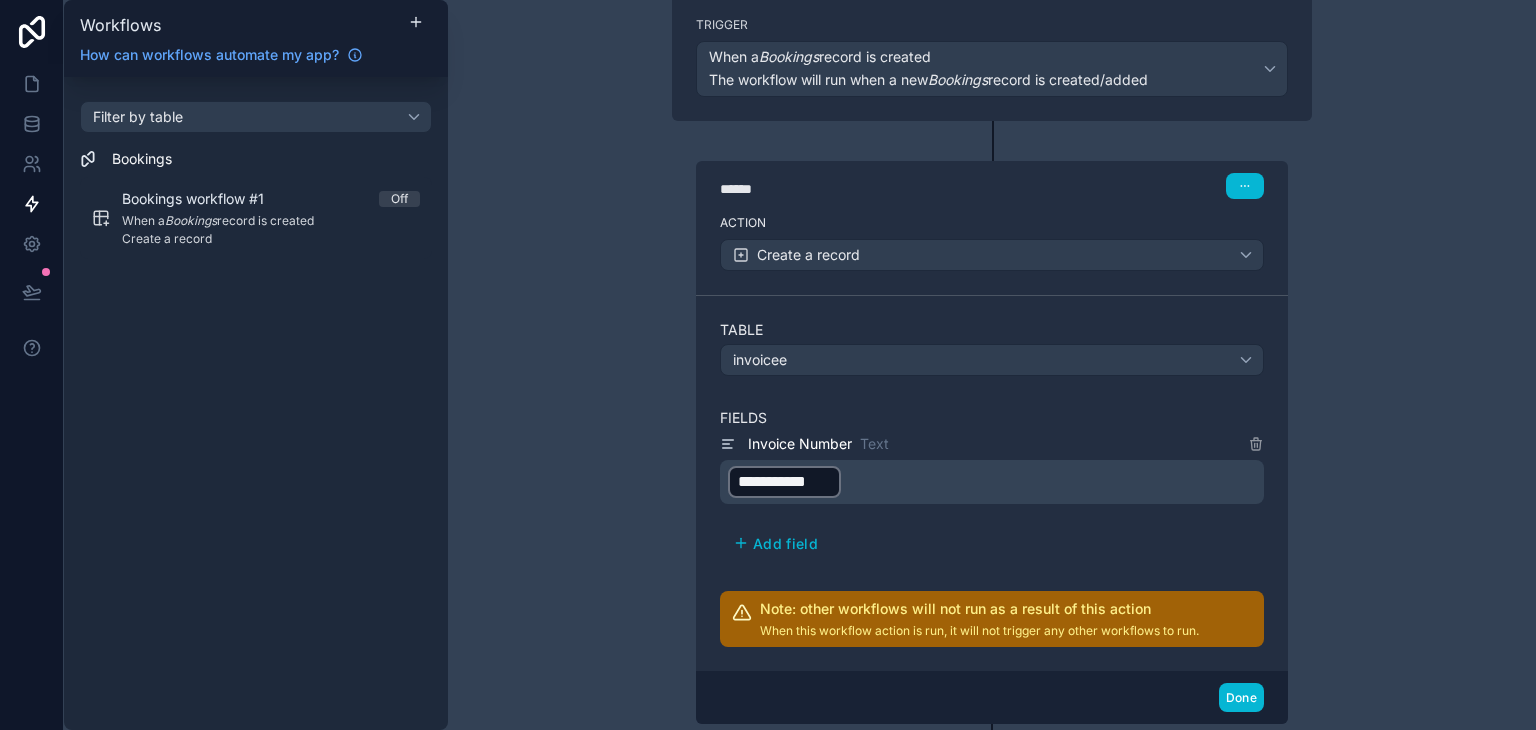 click on "**********" at bounding box center [992, 496] 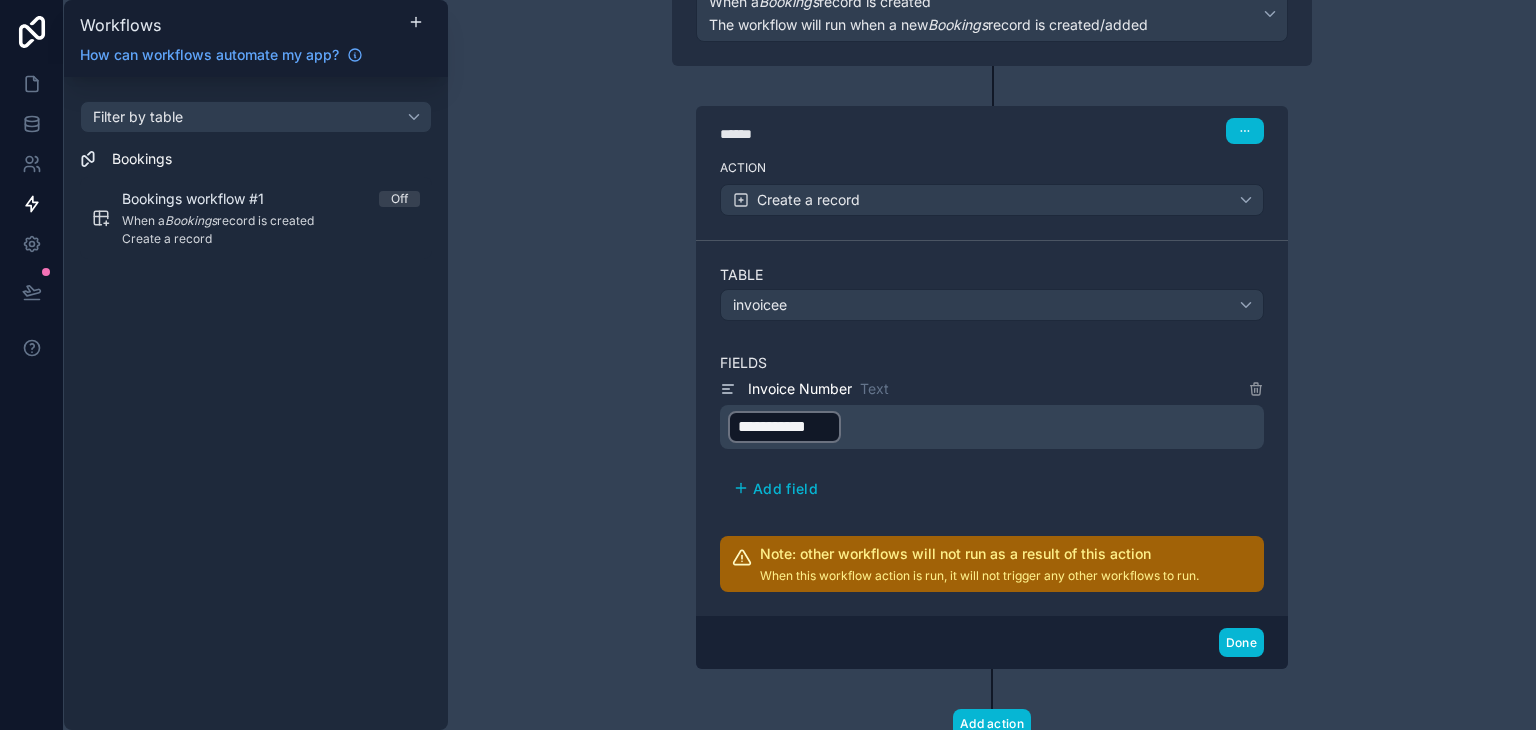 scroll, scrollTop: 212, scrollLeft: 0, axis: vertical 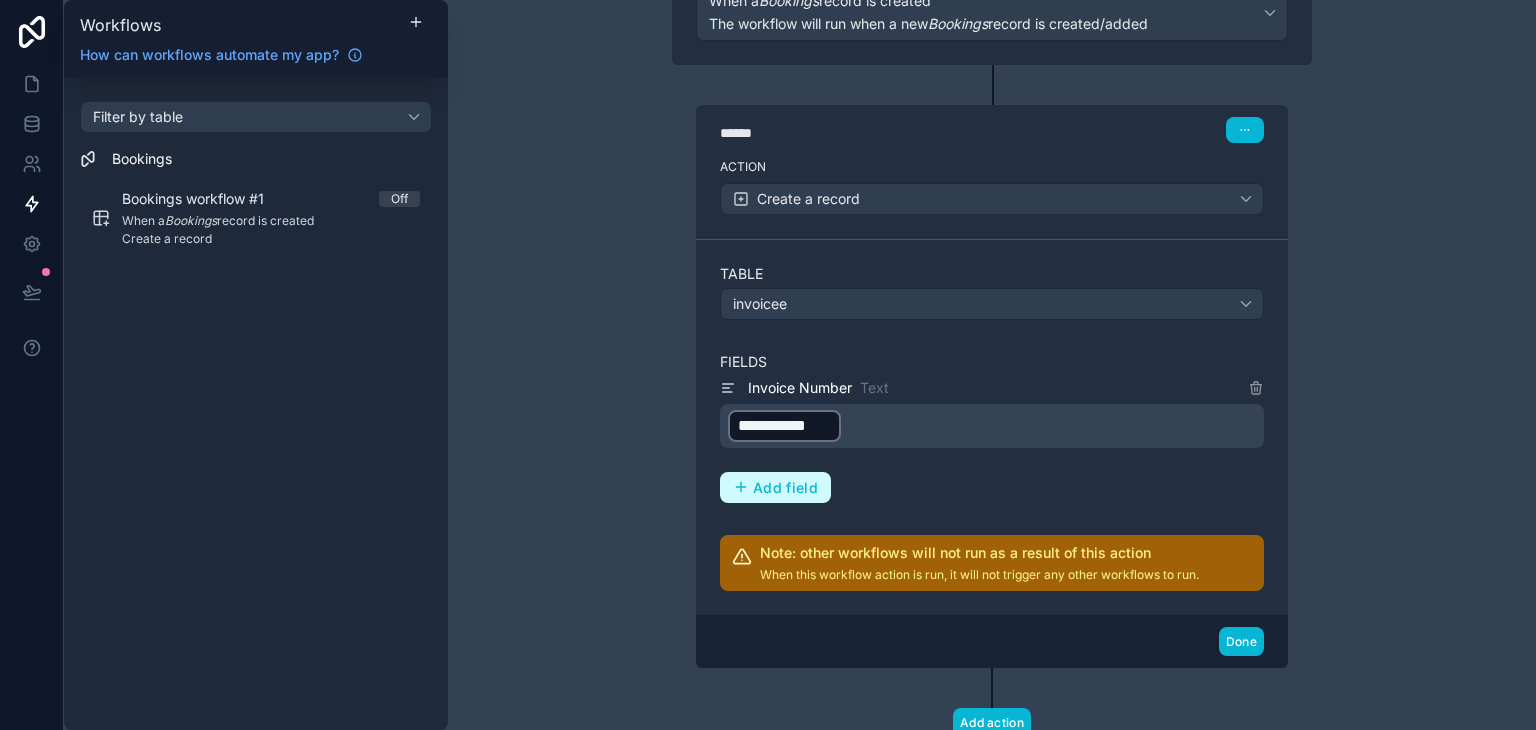 click on "Add field" at bounding box center (785, 488) 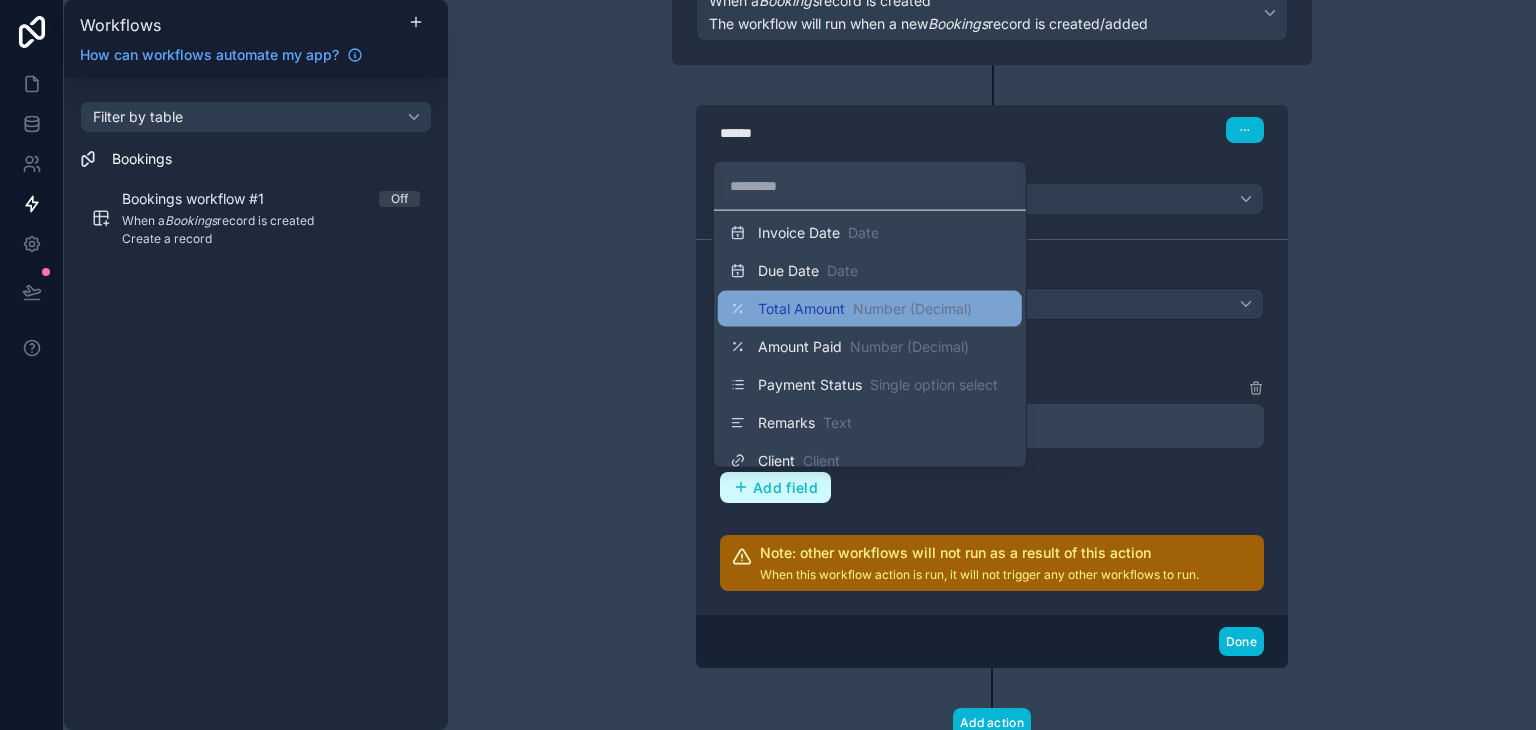 scroll, scrollTop: 0, scrollLeft: 0, axis: both 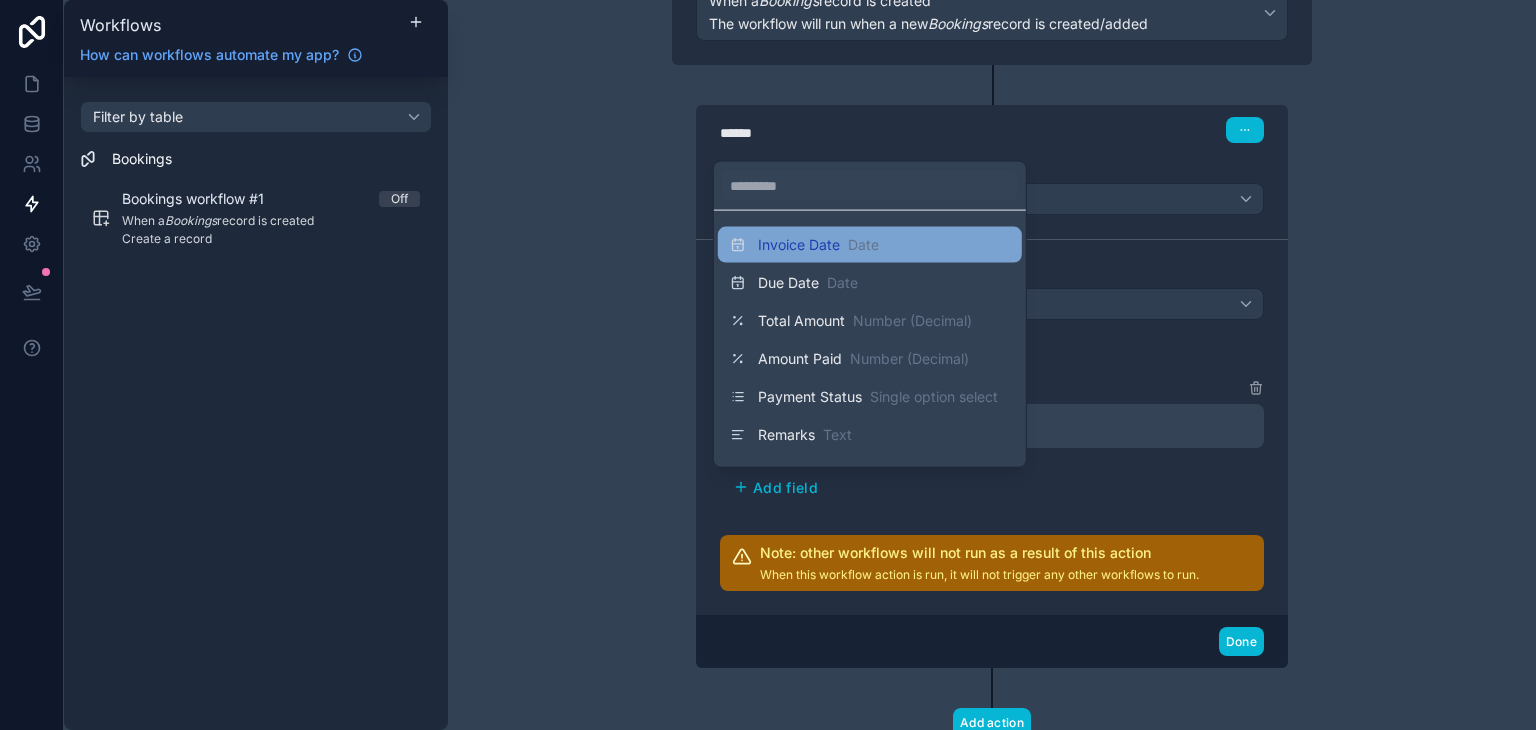 click on "Invoice Date Date" at bounding box center (870, 245) 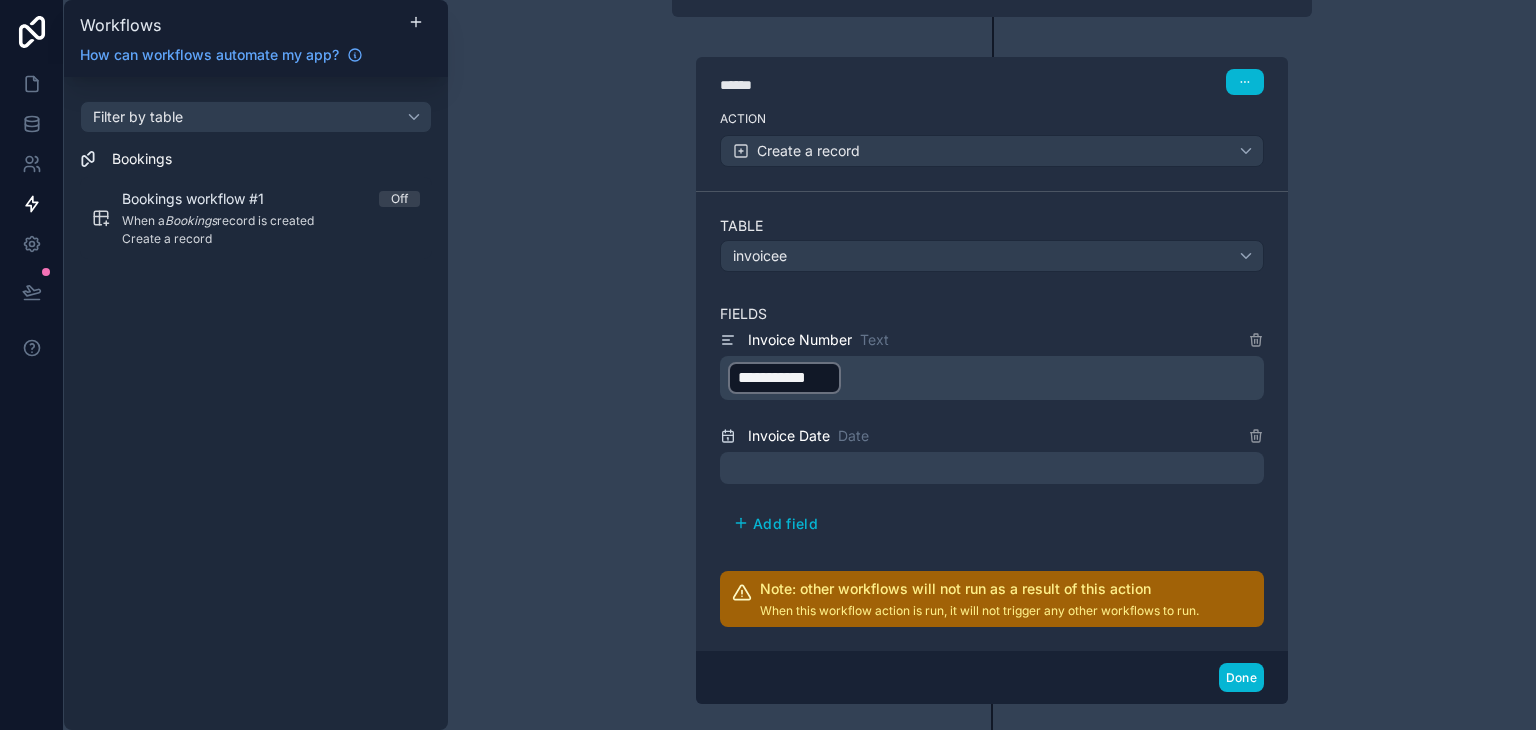 scroll, scrollTop: 262, scrollLeft: 0, axis: vertical 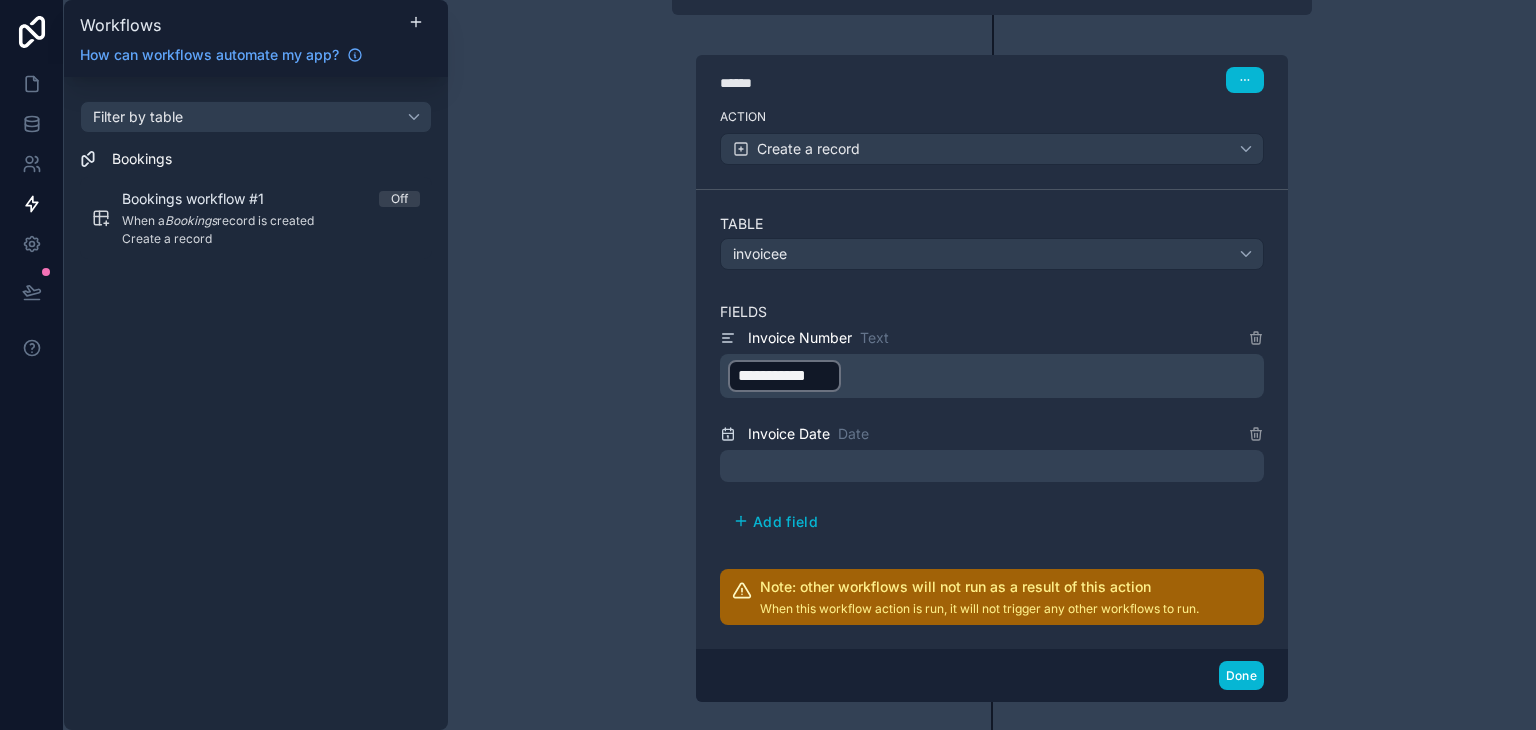 click at bounding box center [992, 466] 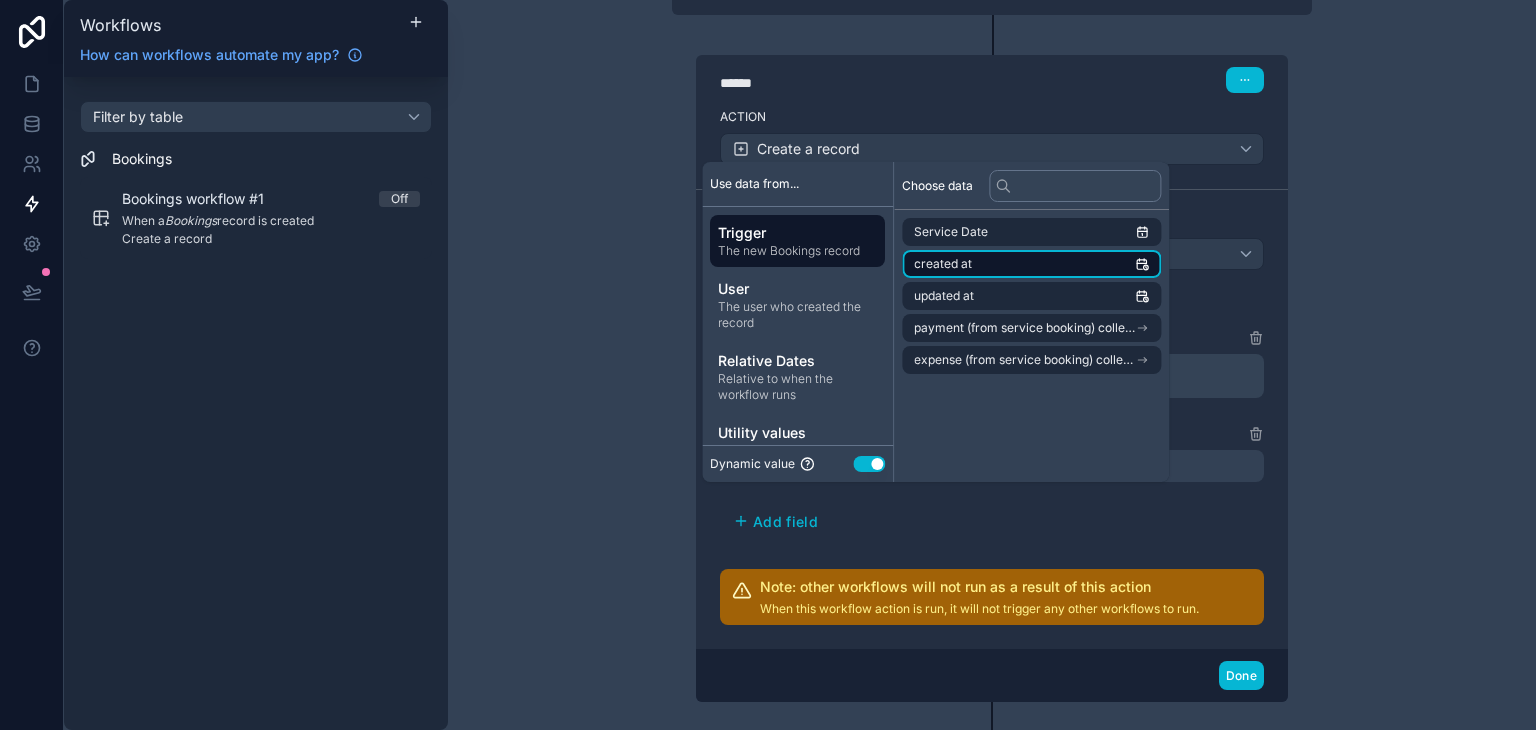 scroll, scrollTop: 198, scrollLeft: 0, axis: vertical 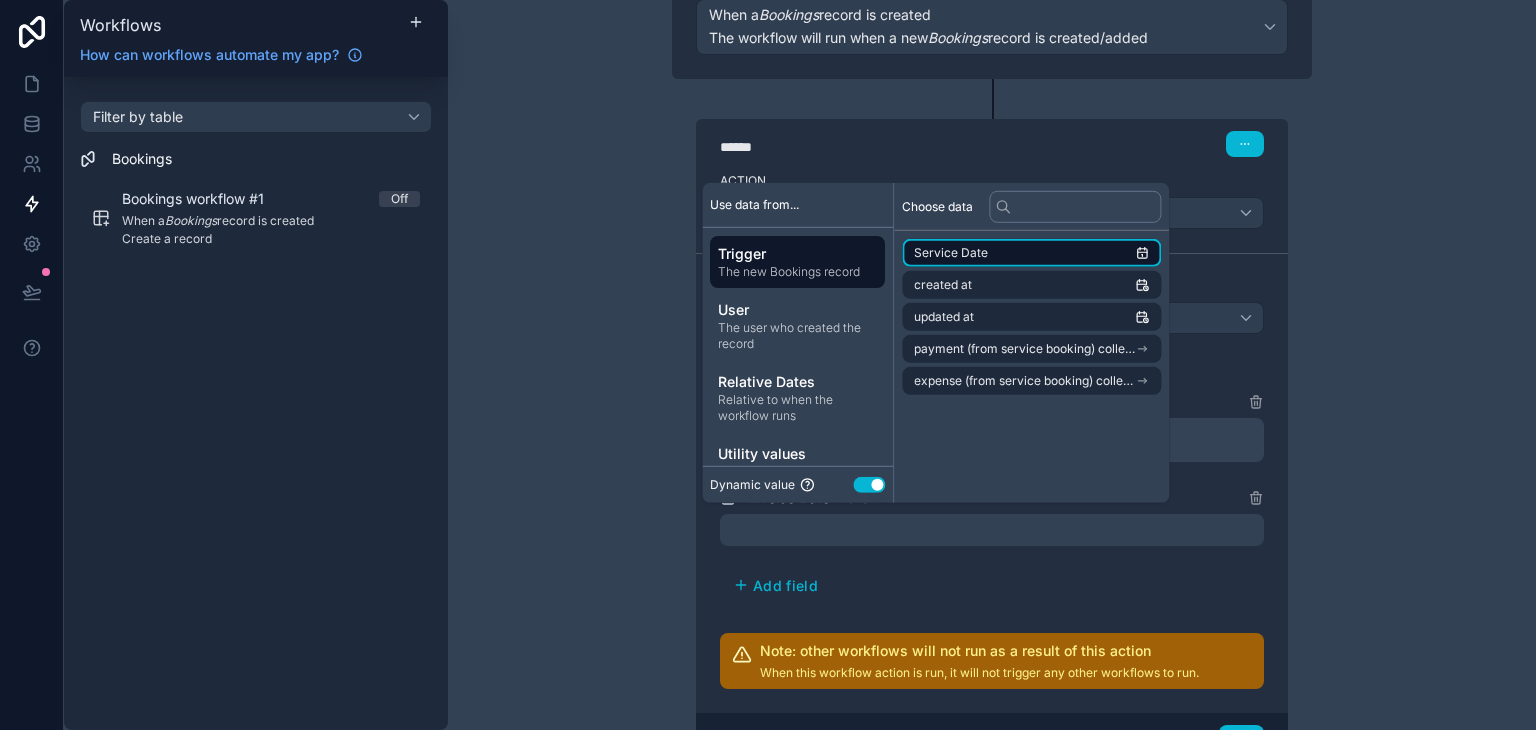 click on "Service Date" at bounding box center (1031, 253) 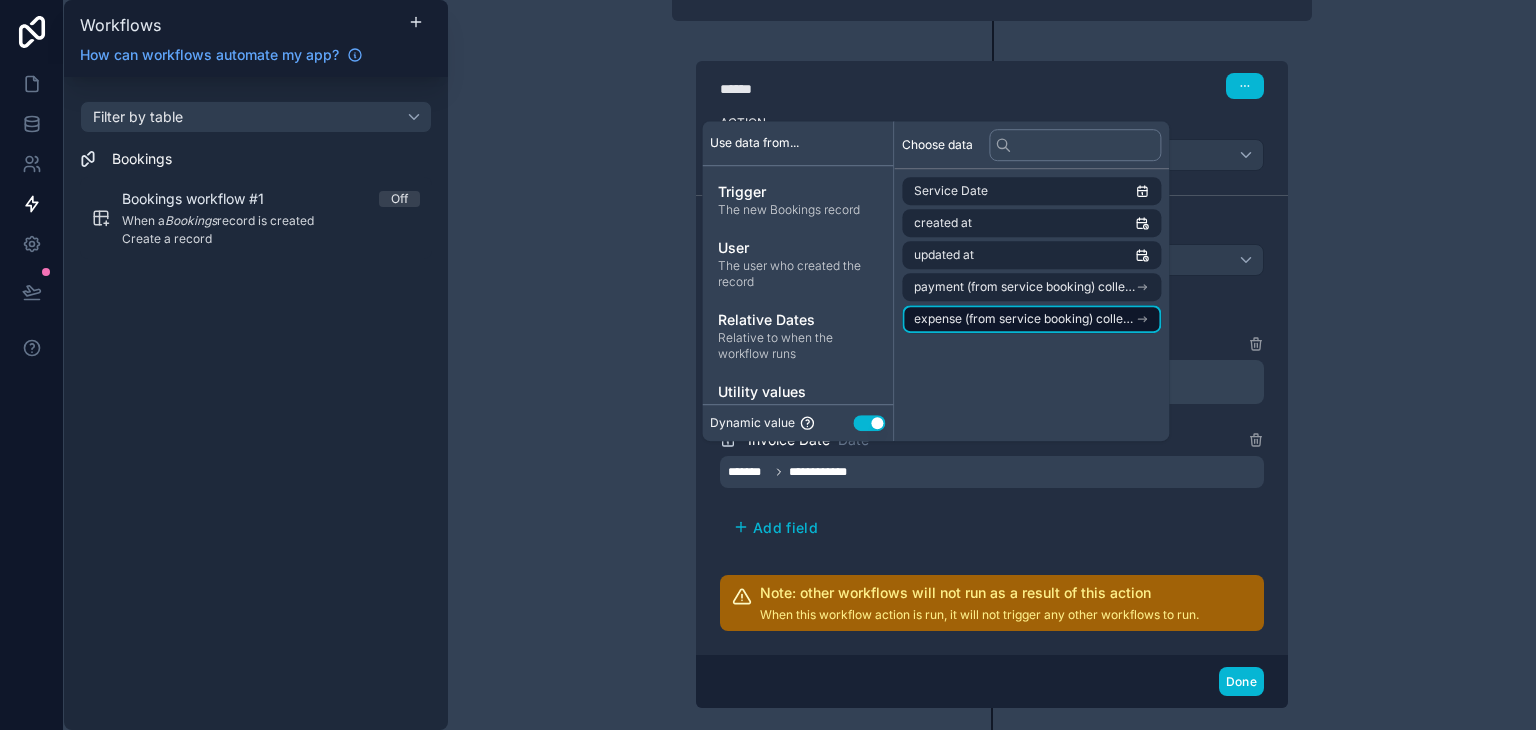 scroll, scrollTop: 262, scrollLeft: 0, axis: vertical 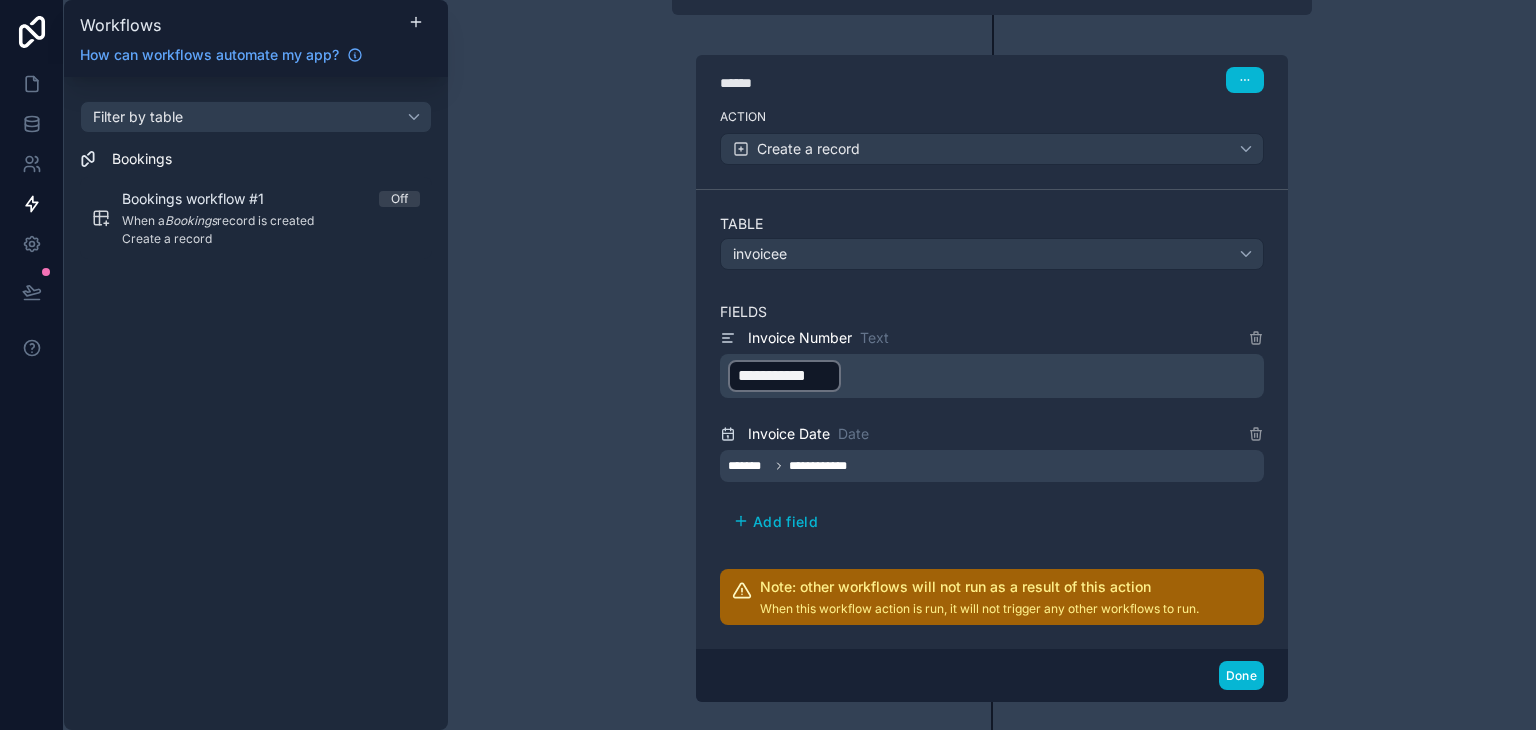 click on "**********" at bounding box center (992, 432) 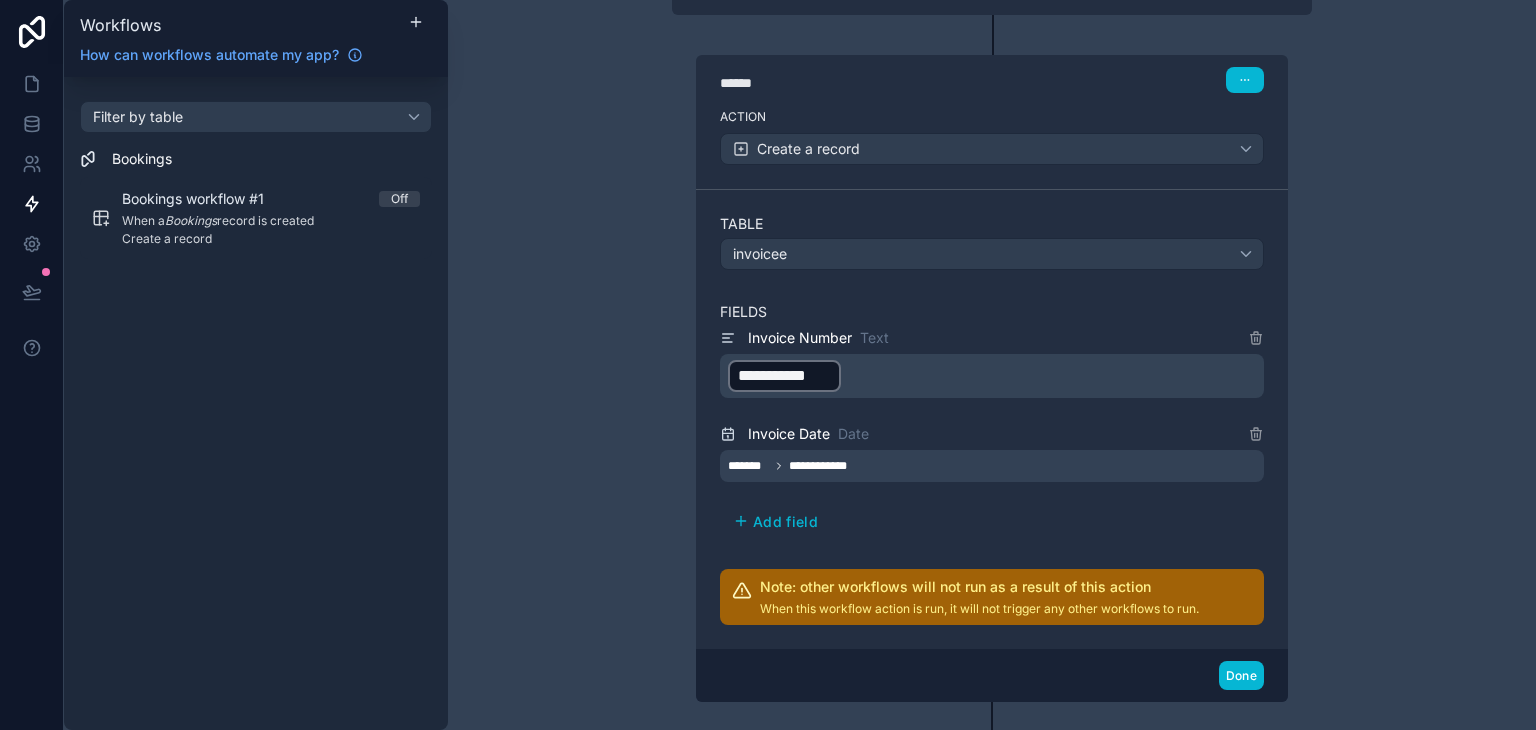 scroll, scrollTop: 303, scrollLeft: 0, axis: vertical 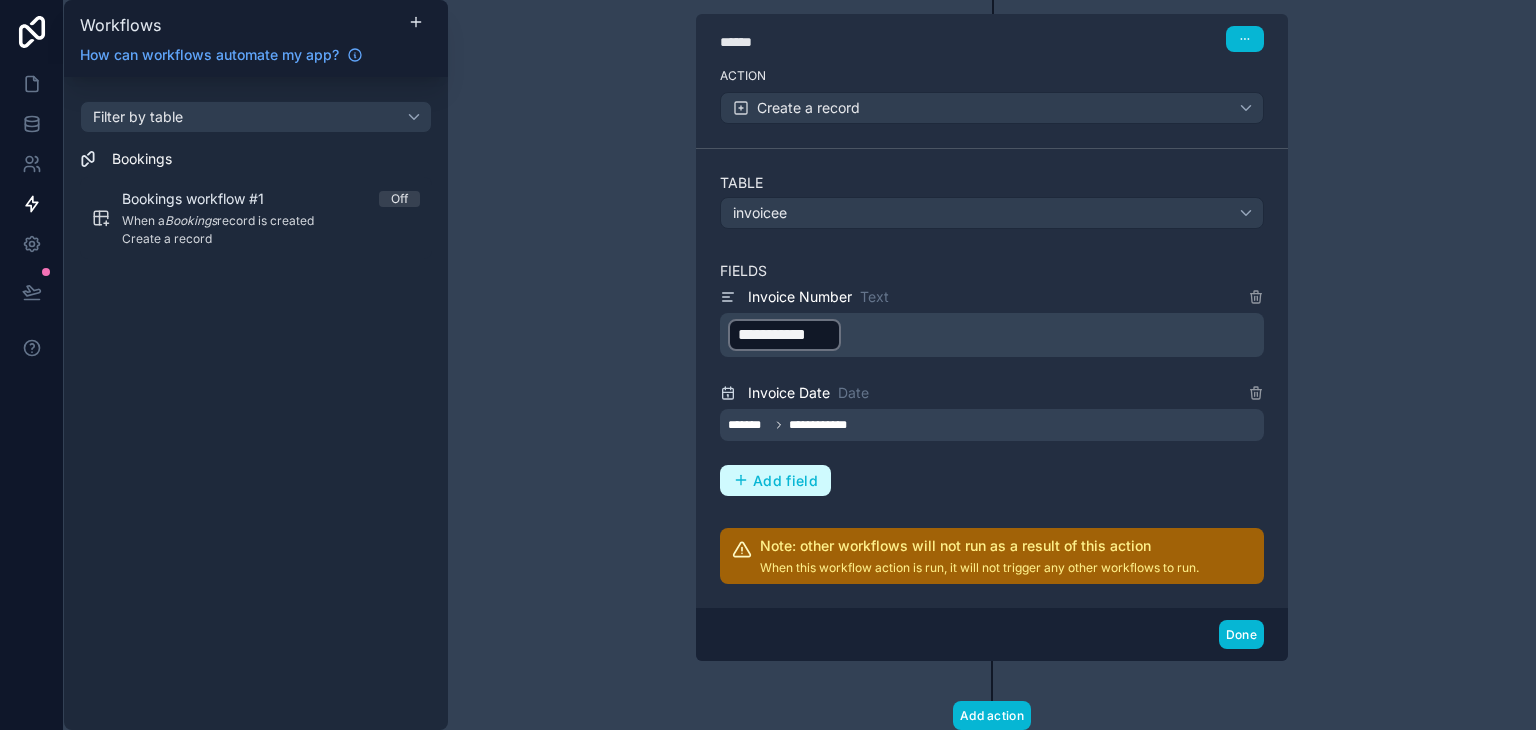 click on "Add field" at bounding box center (775, 481) 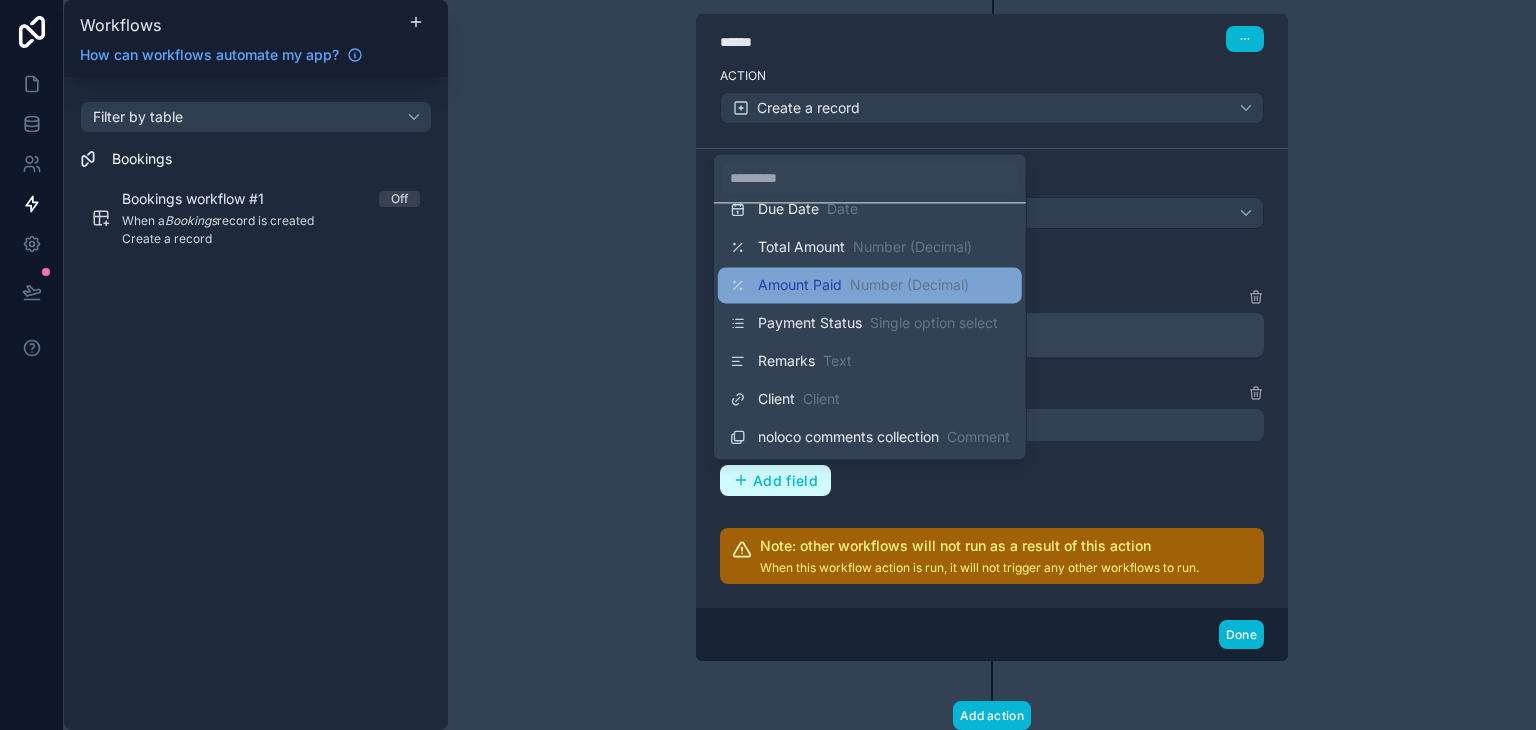 scroll, scrollTop: 8, scrollLeft: 0, axis: vertical 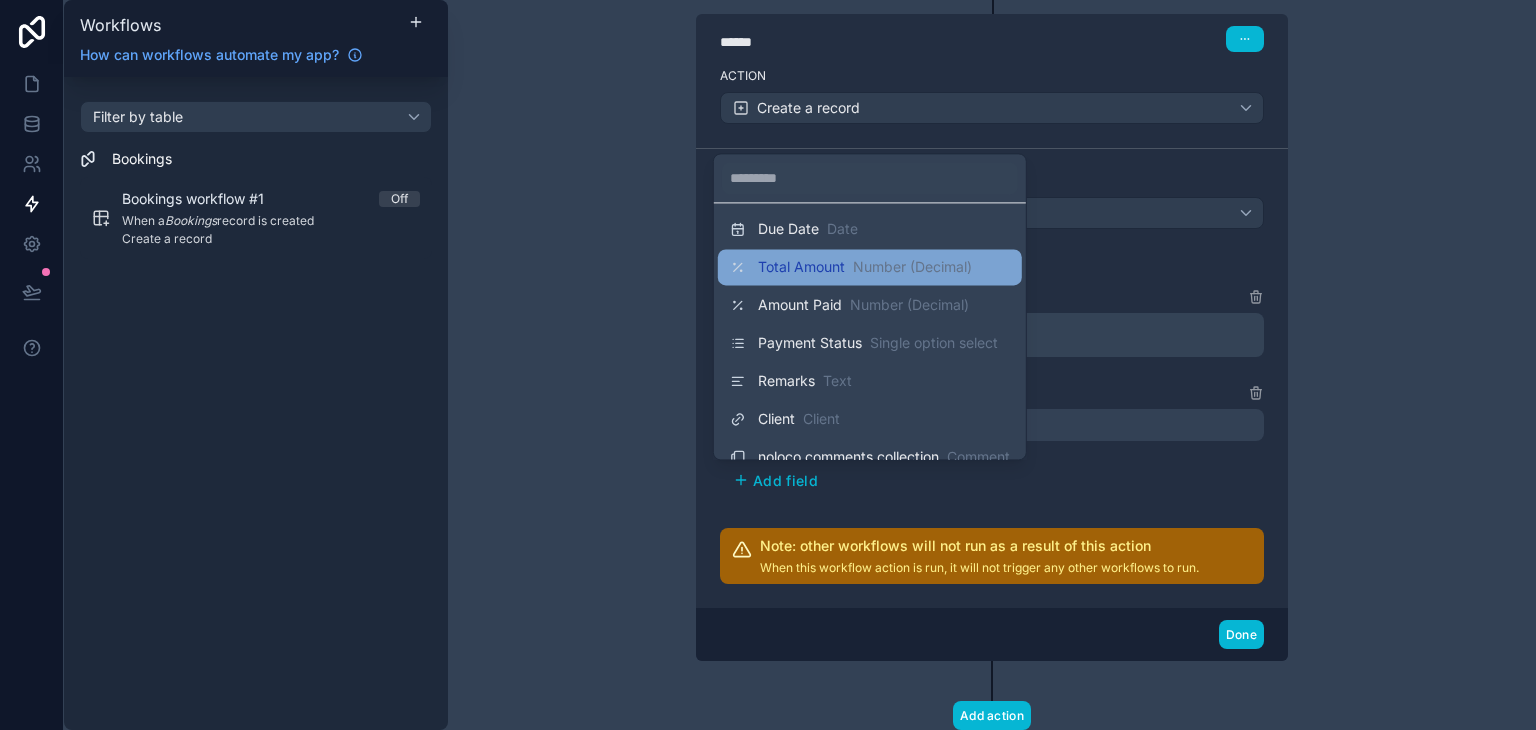 click on "Total Amount Number (Decimal)" at bounding box center [870, 267] 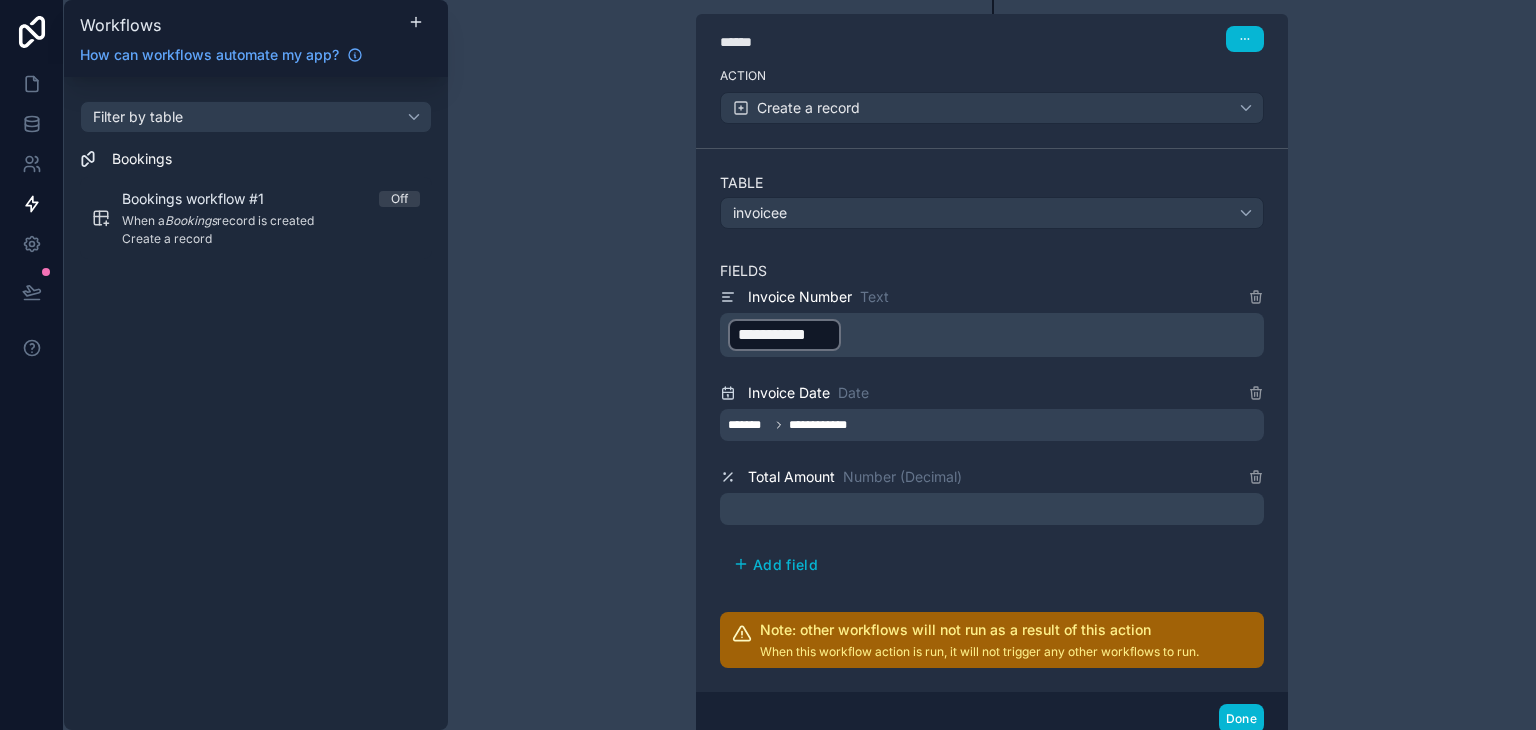 click on "﻿" at bounding box center (994, 509) 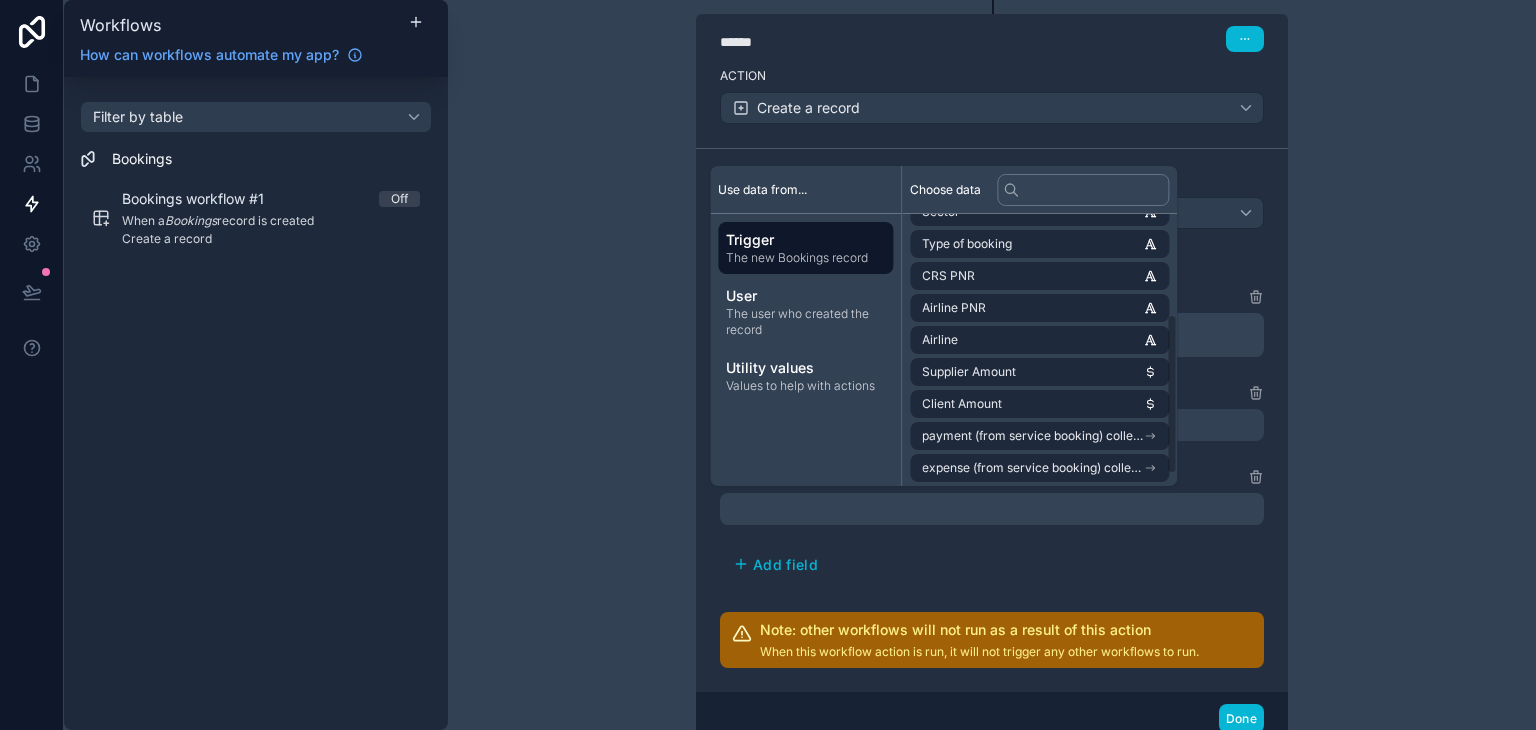 scroll, scrollTop: 188, scrollLeft: 0, axis: vertical 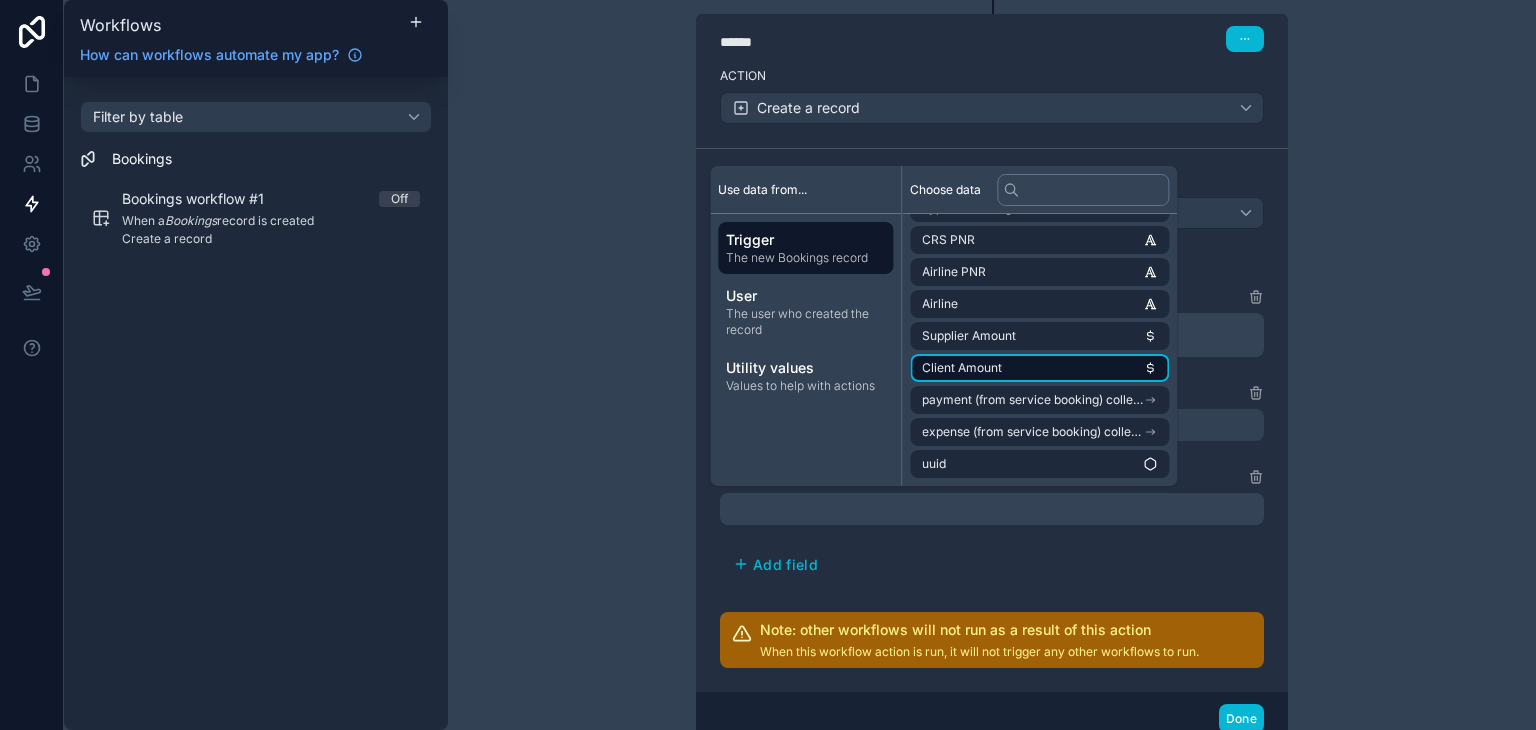 click on "Client Amount" at bounding box center [1039, 368] 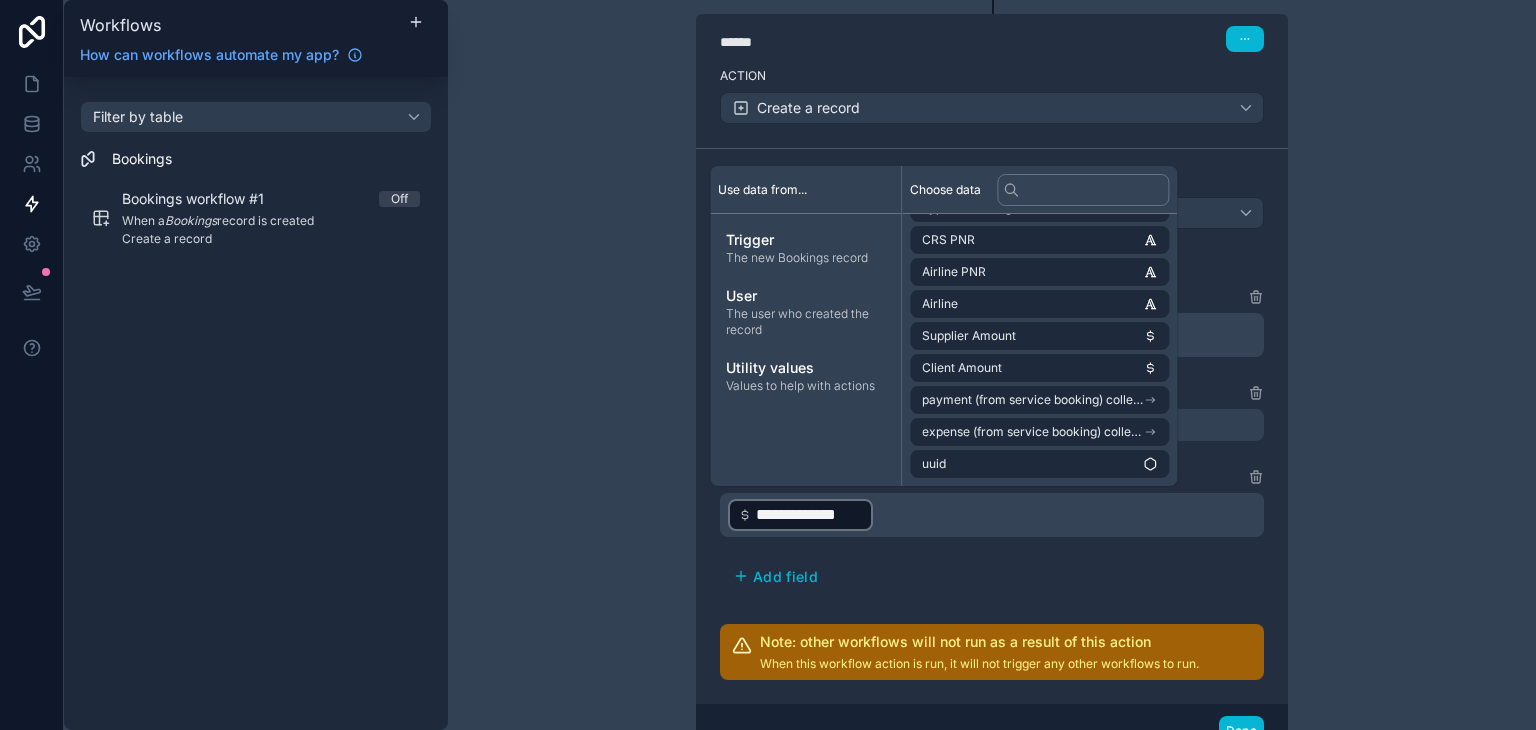 click on "**********" at bounding box center (992, 439) 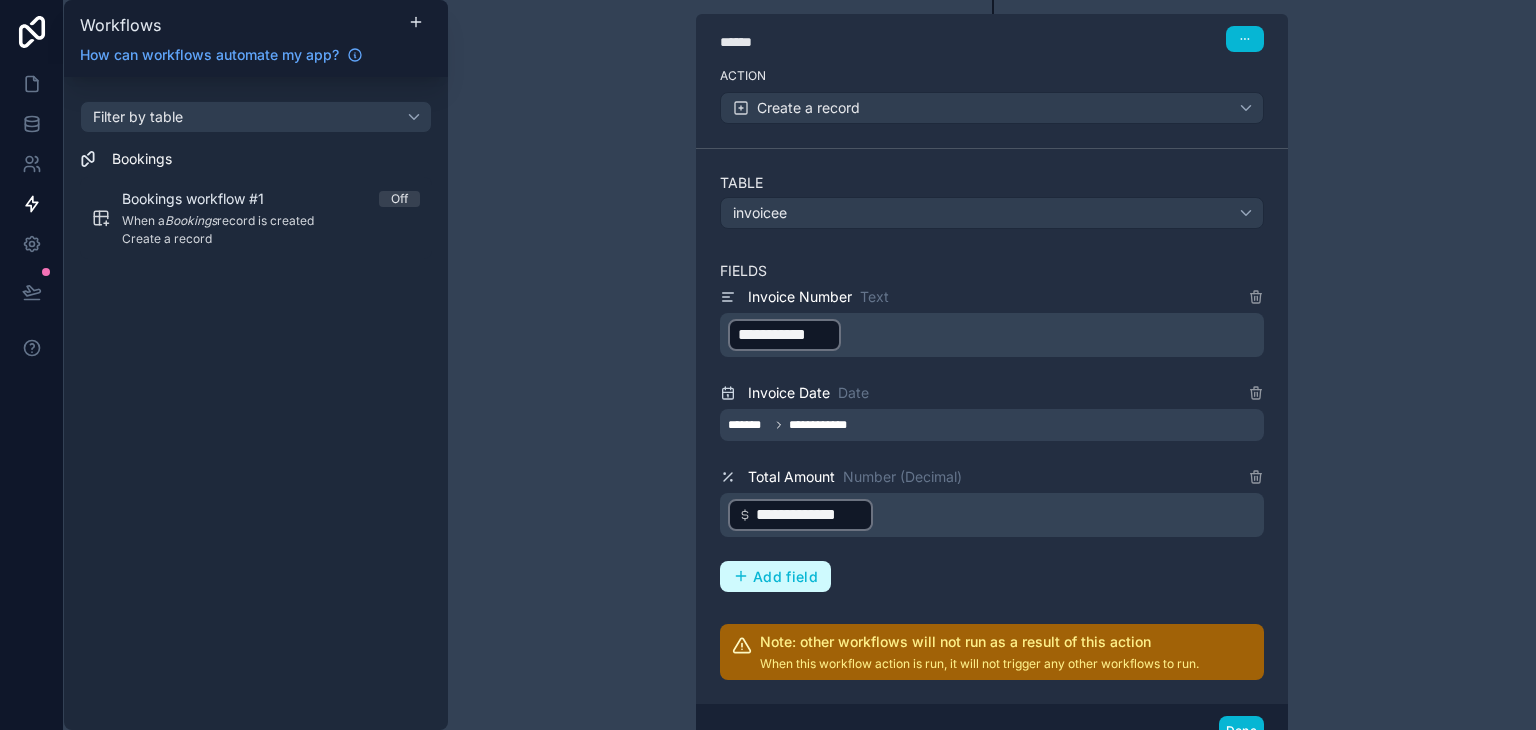 click on "Add field" at bounding box center [775, 577] 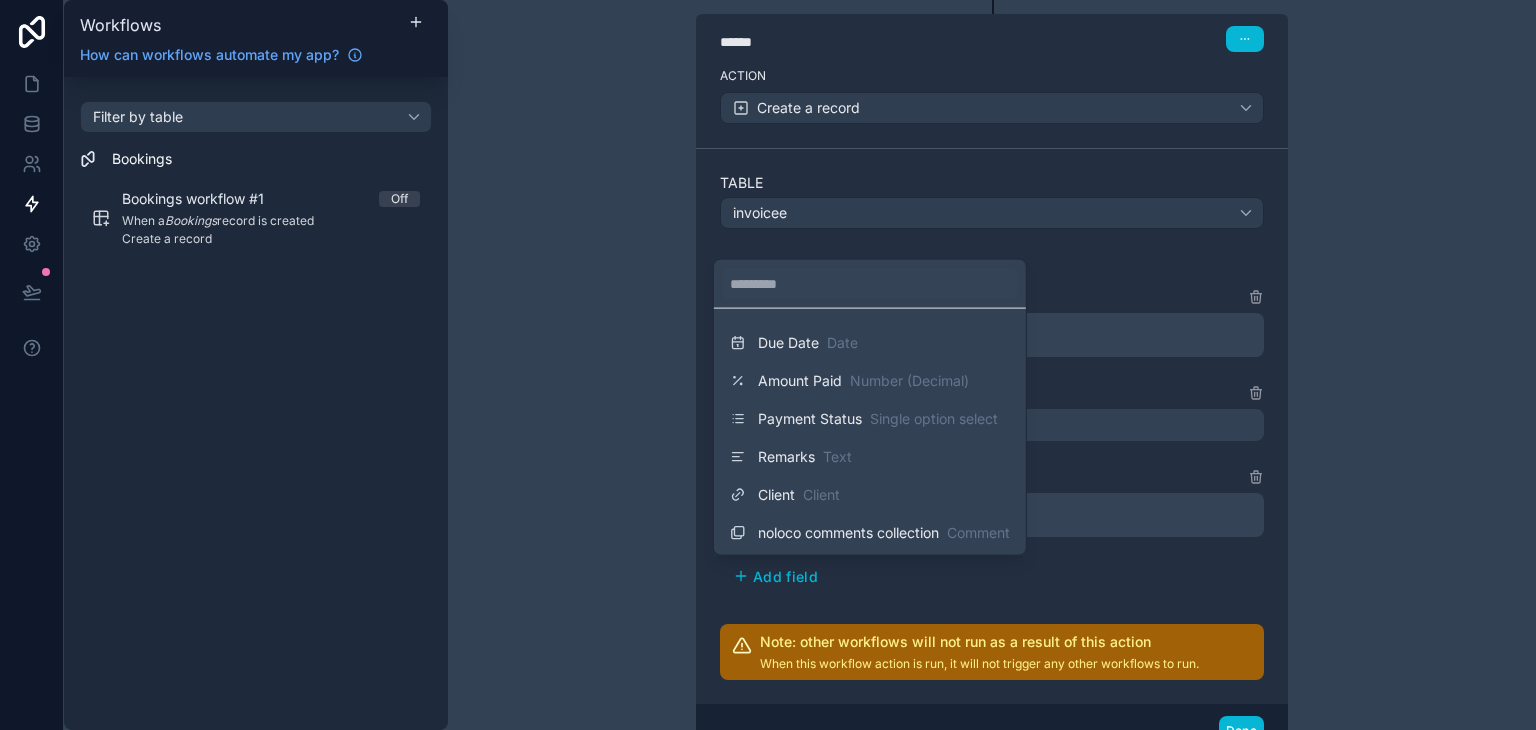 click at bounding box center (768, 365) 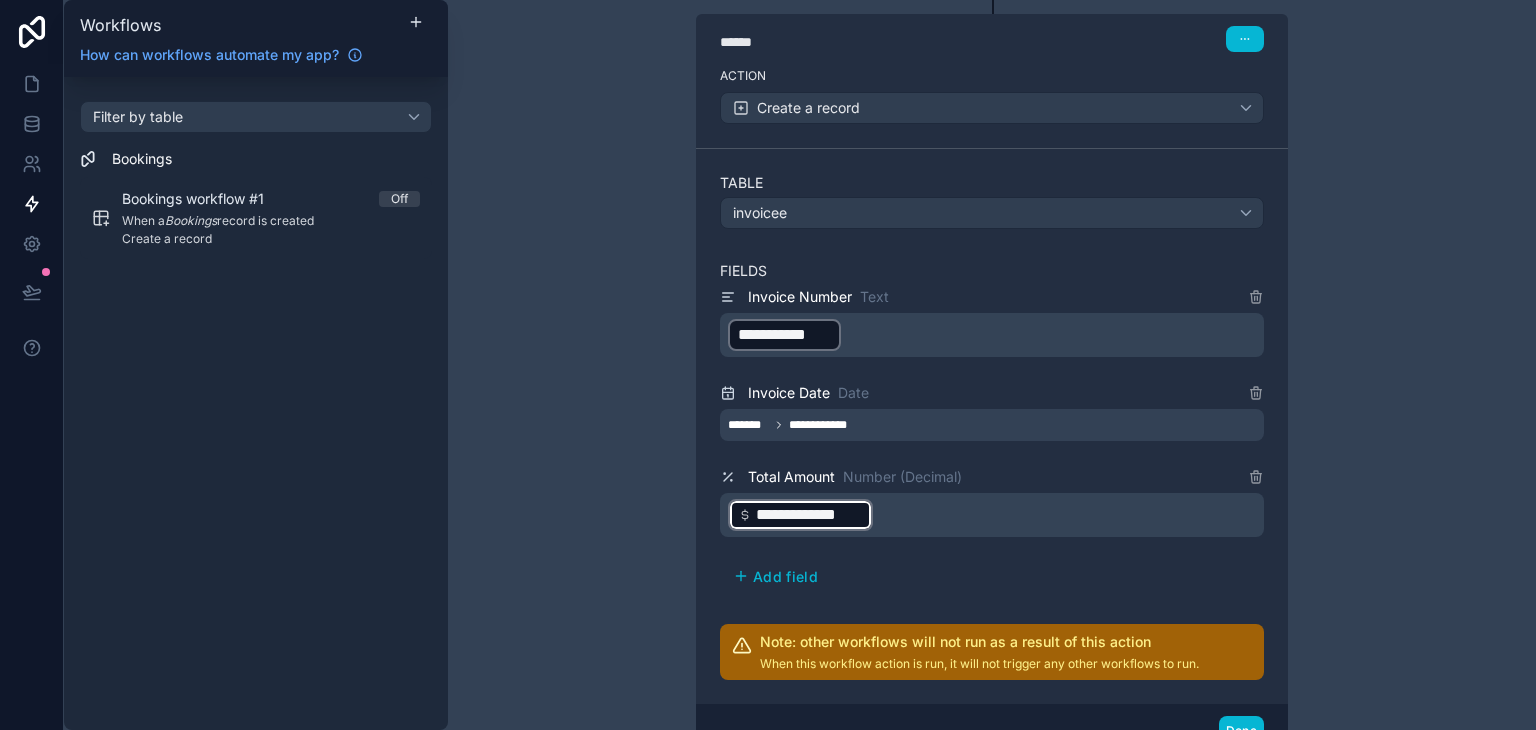 click on "**********" at bounding box center [994, 515] 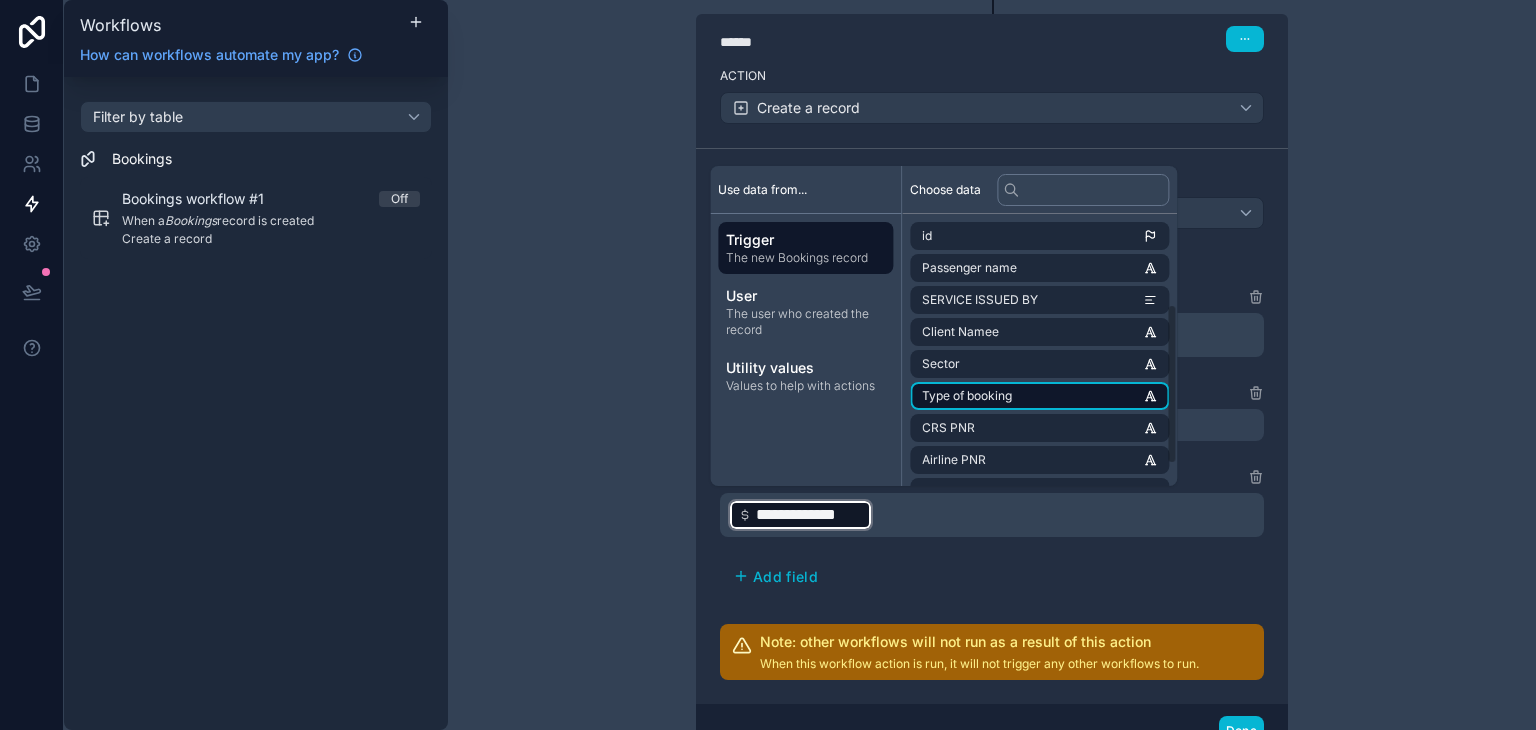 scroll, scrollTop: 188, scrollLeft: 0, axis: vertical 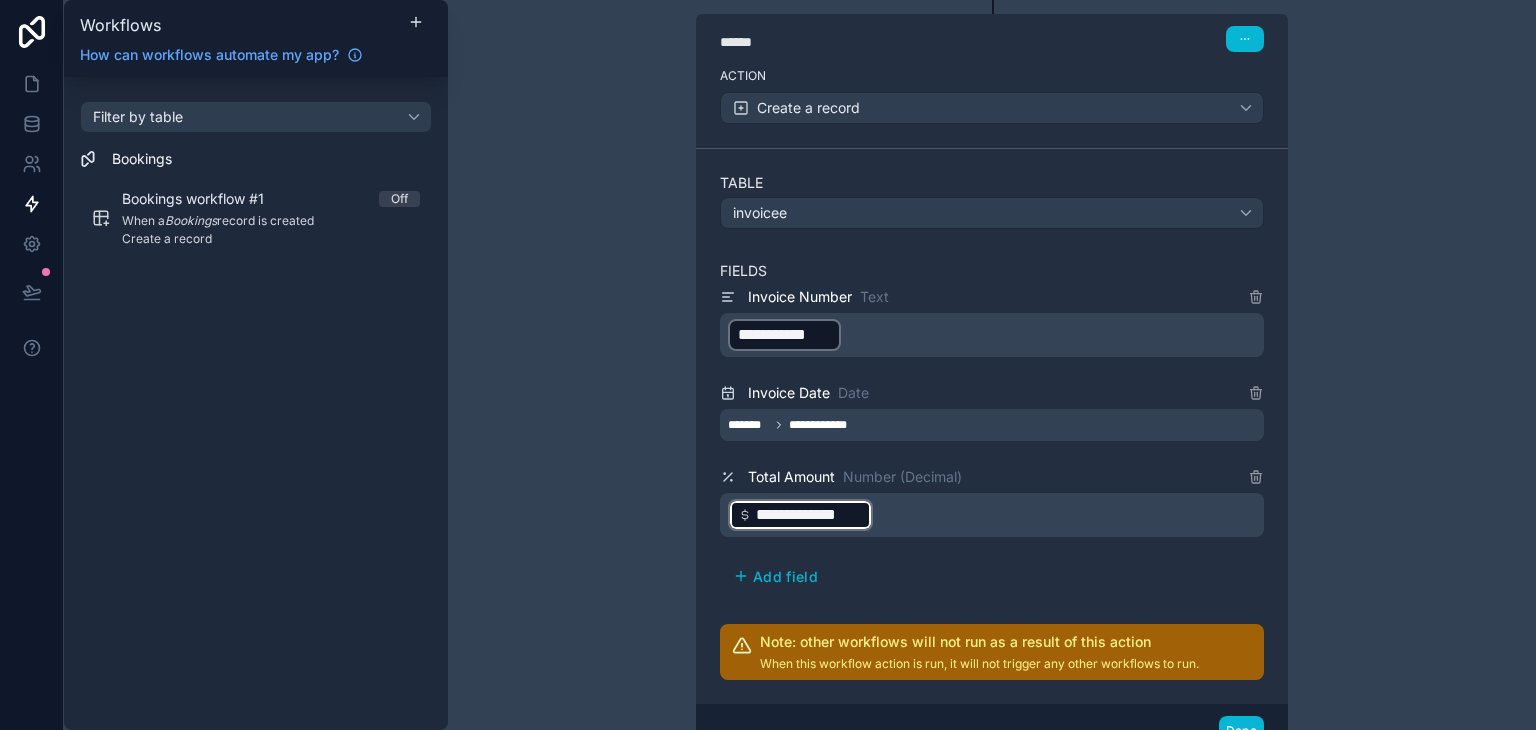click on "**********" at bounding box center [992, 439] 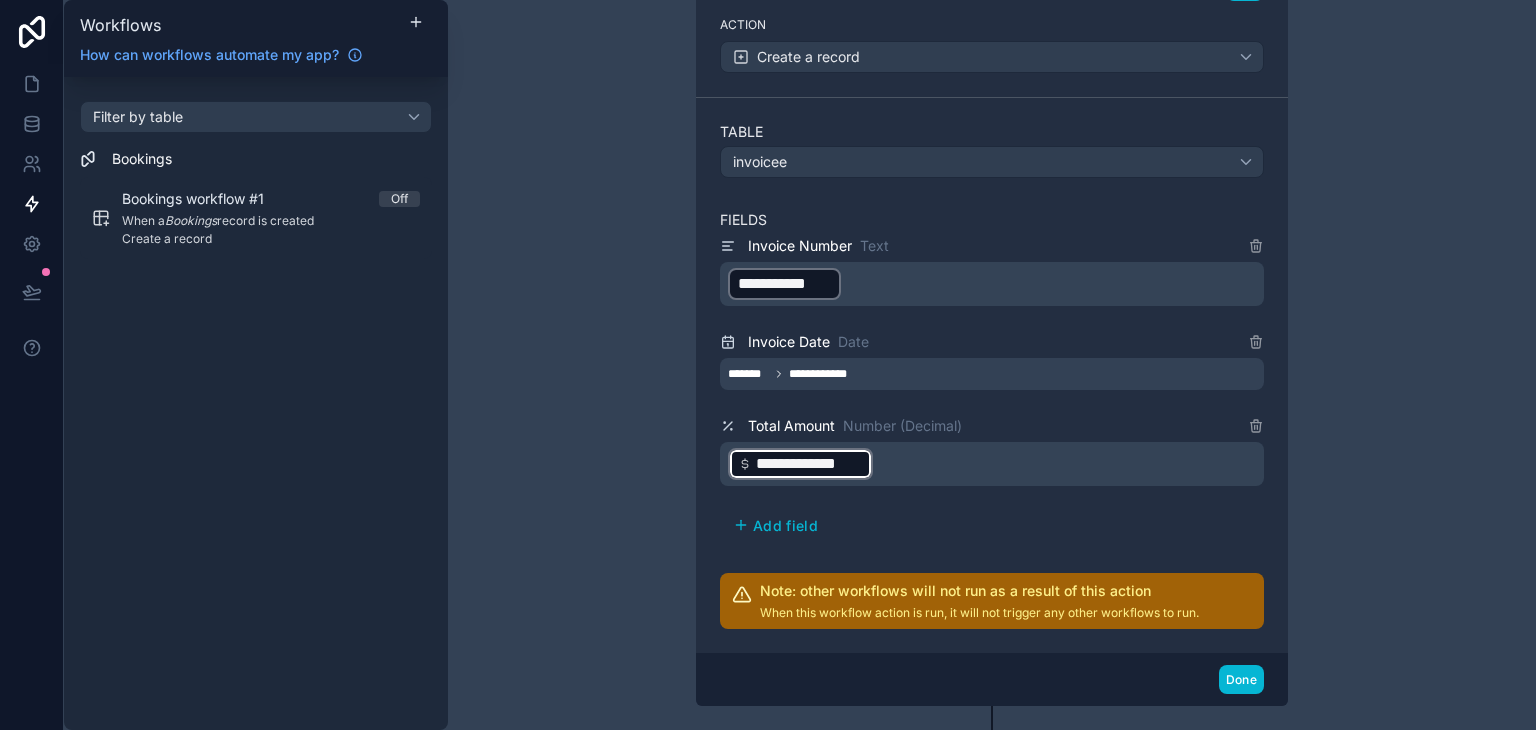 scroll, scrollTop: 360, scrollLeft: 0, axis: vertical 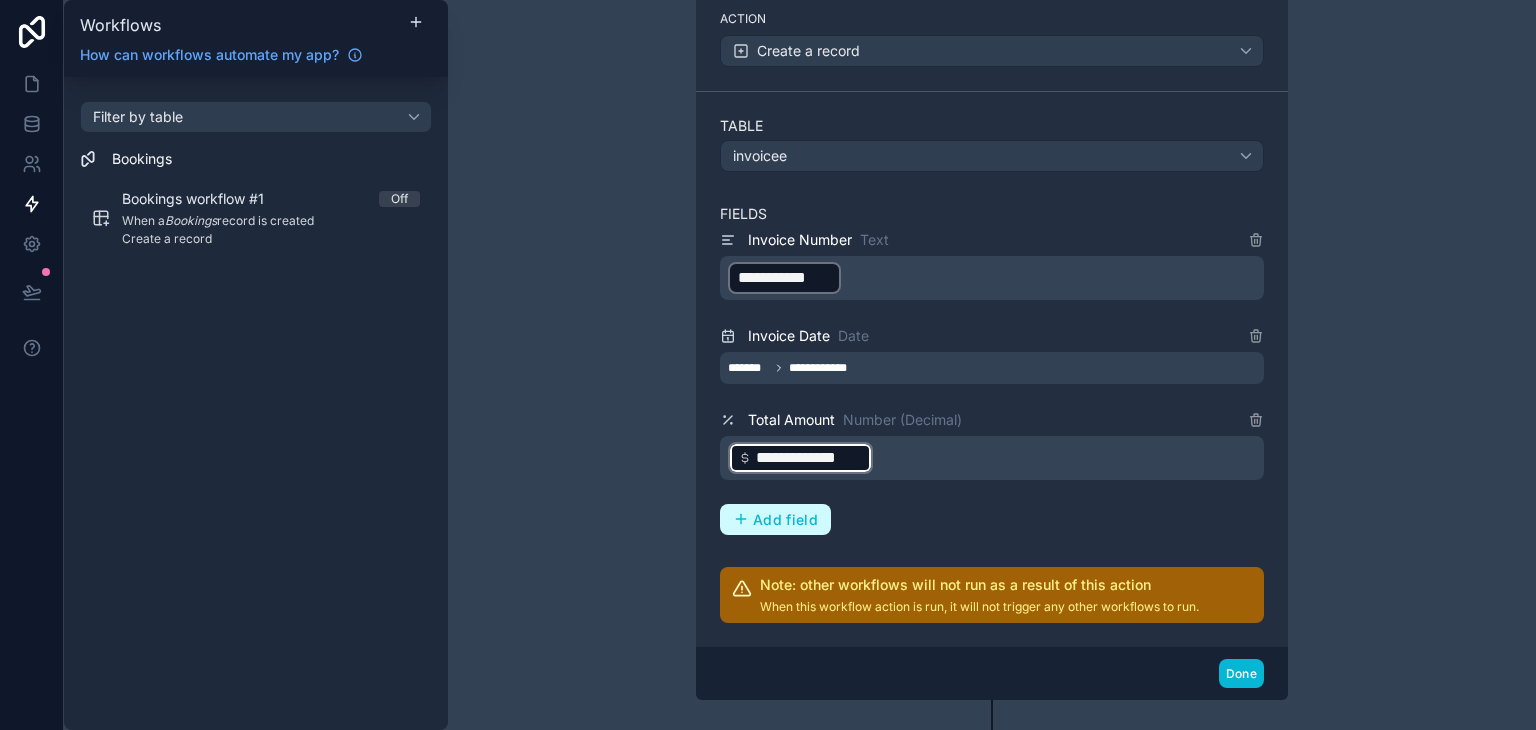 click on "Add field" at bounding box center [785, 520] 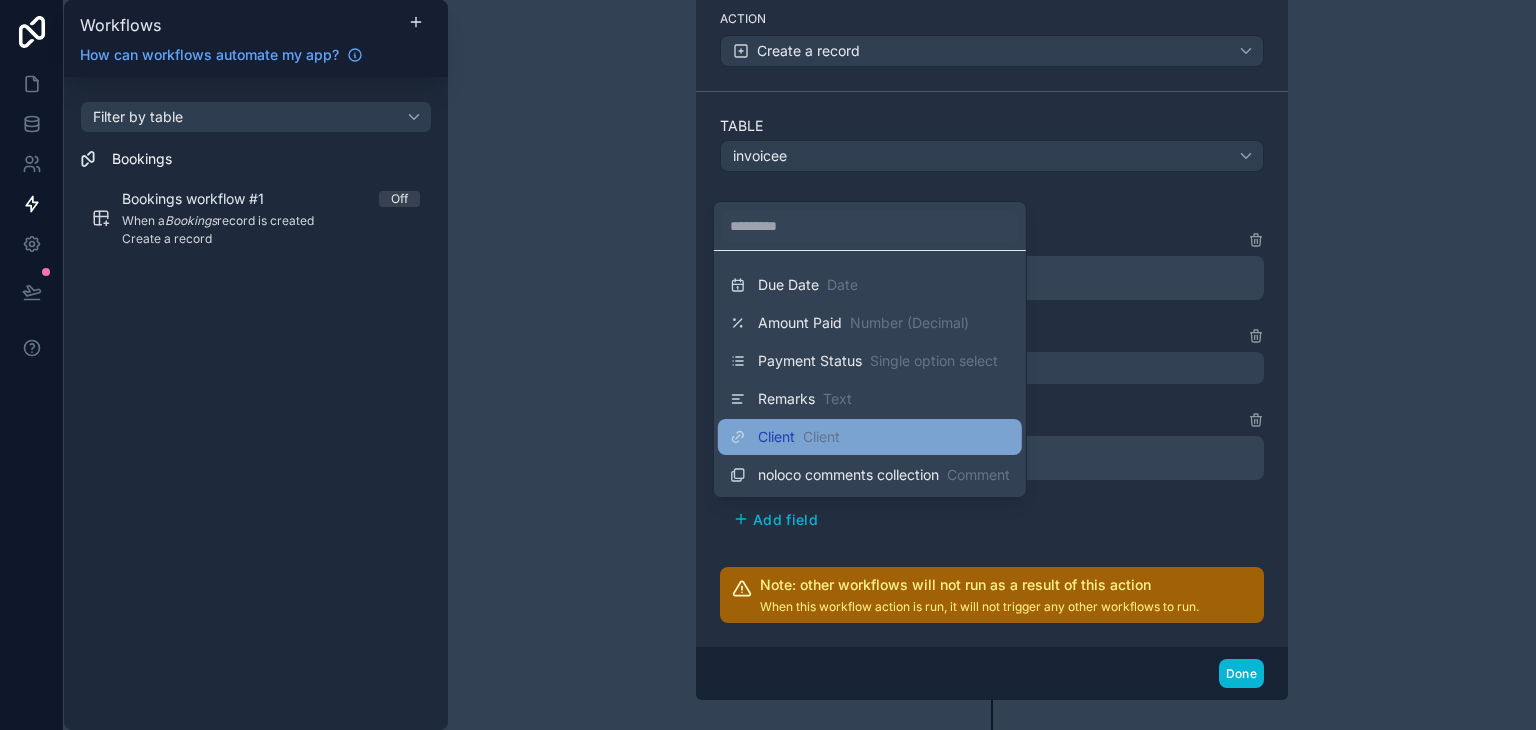 click on "Client Client" at bounding box center (870, 437) 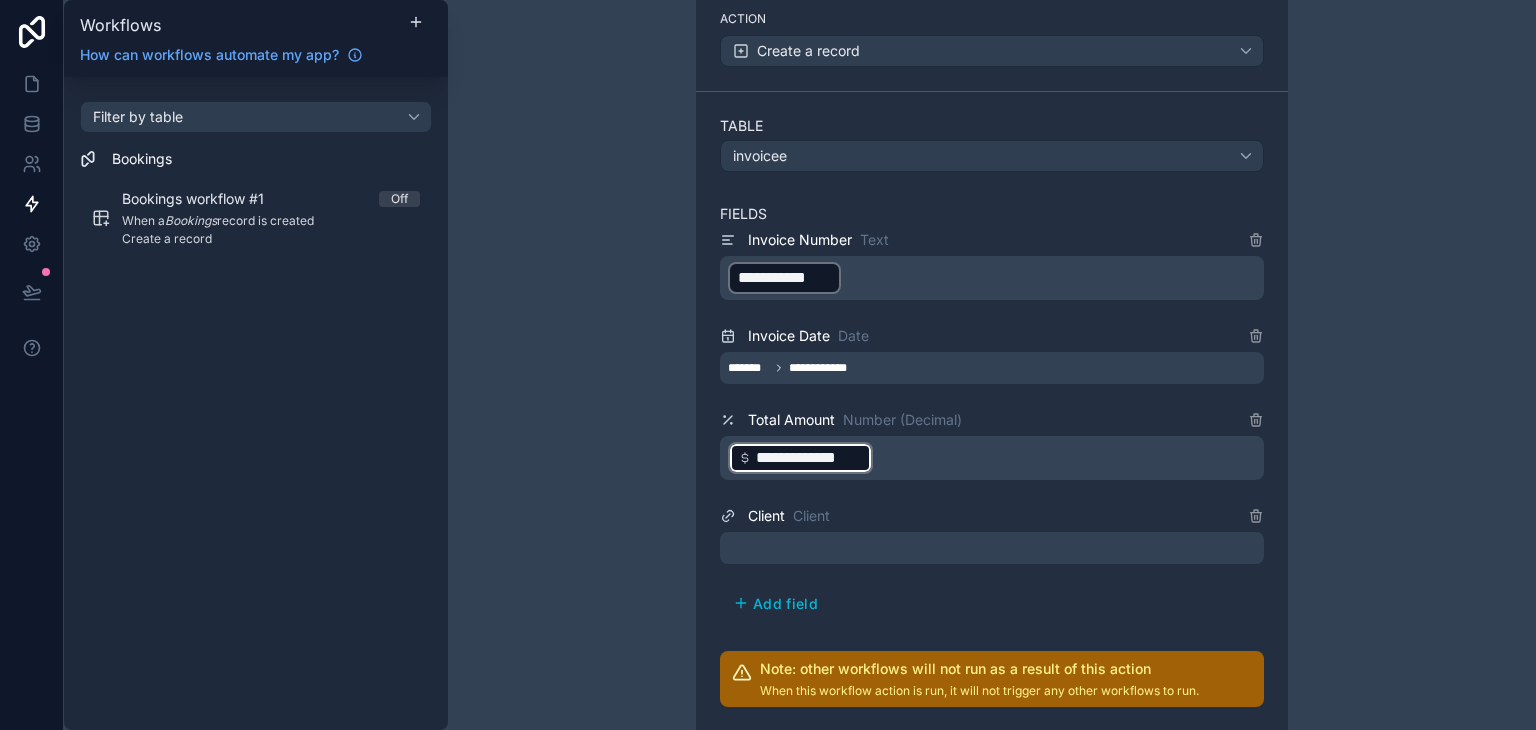 click at bounding box center (992, 548) 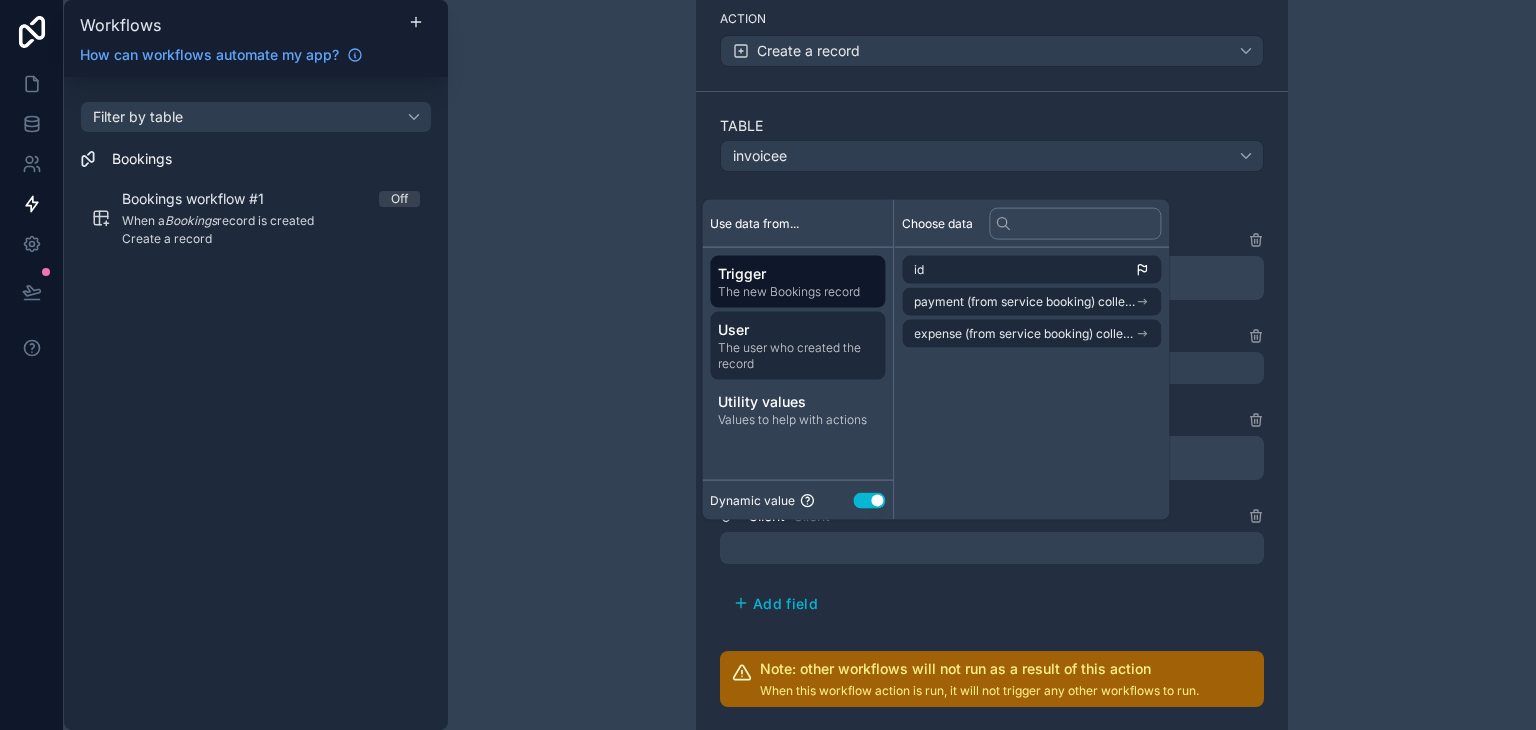 click on "User The user who created the record" at bounding box center (797, 346) 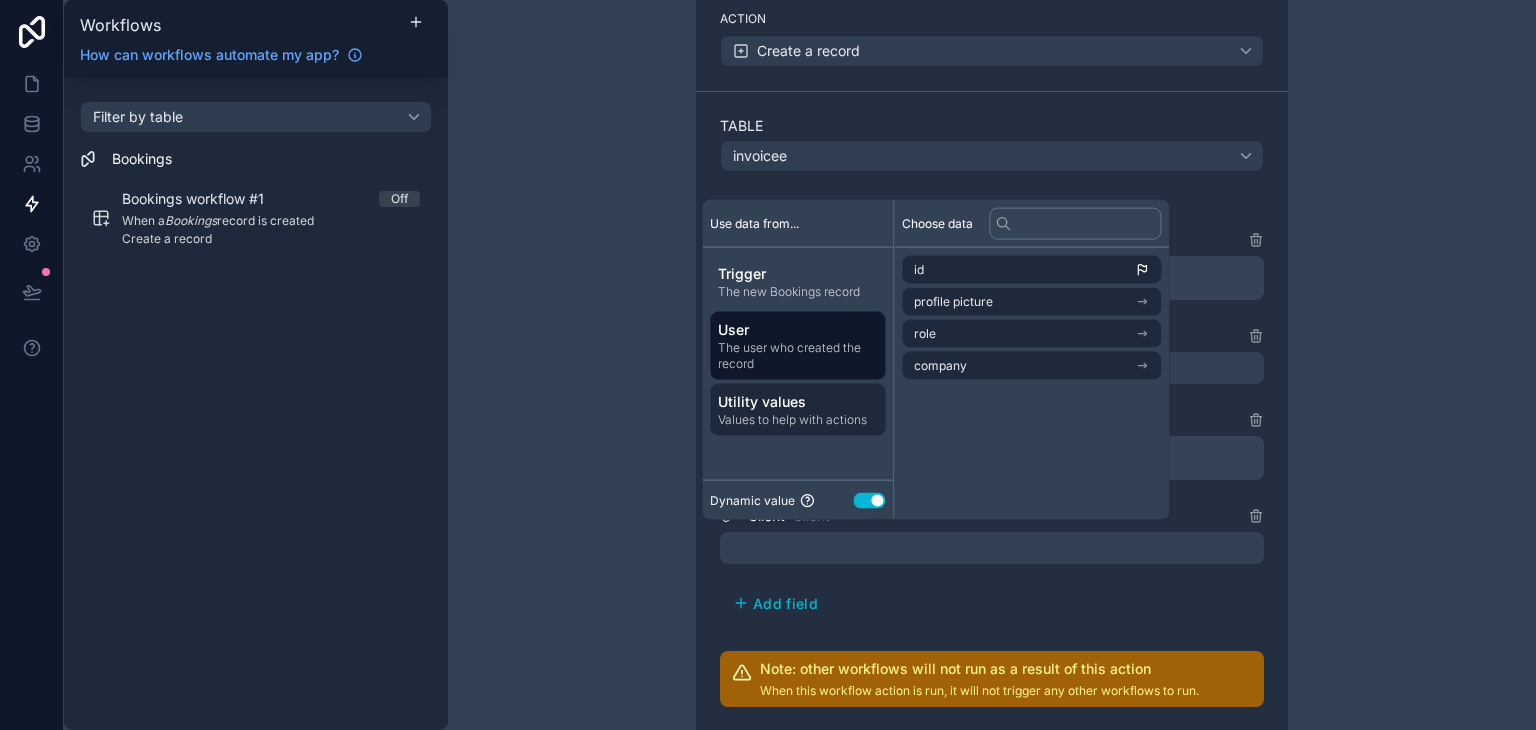 click on "Utility values Values to help with actions" at bounding box center (797, 410) 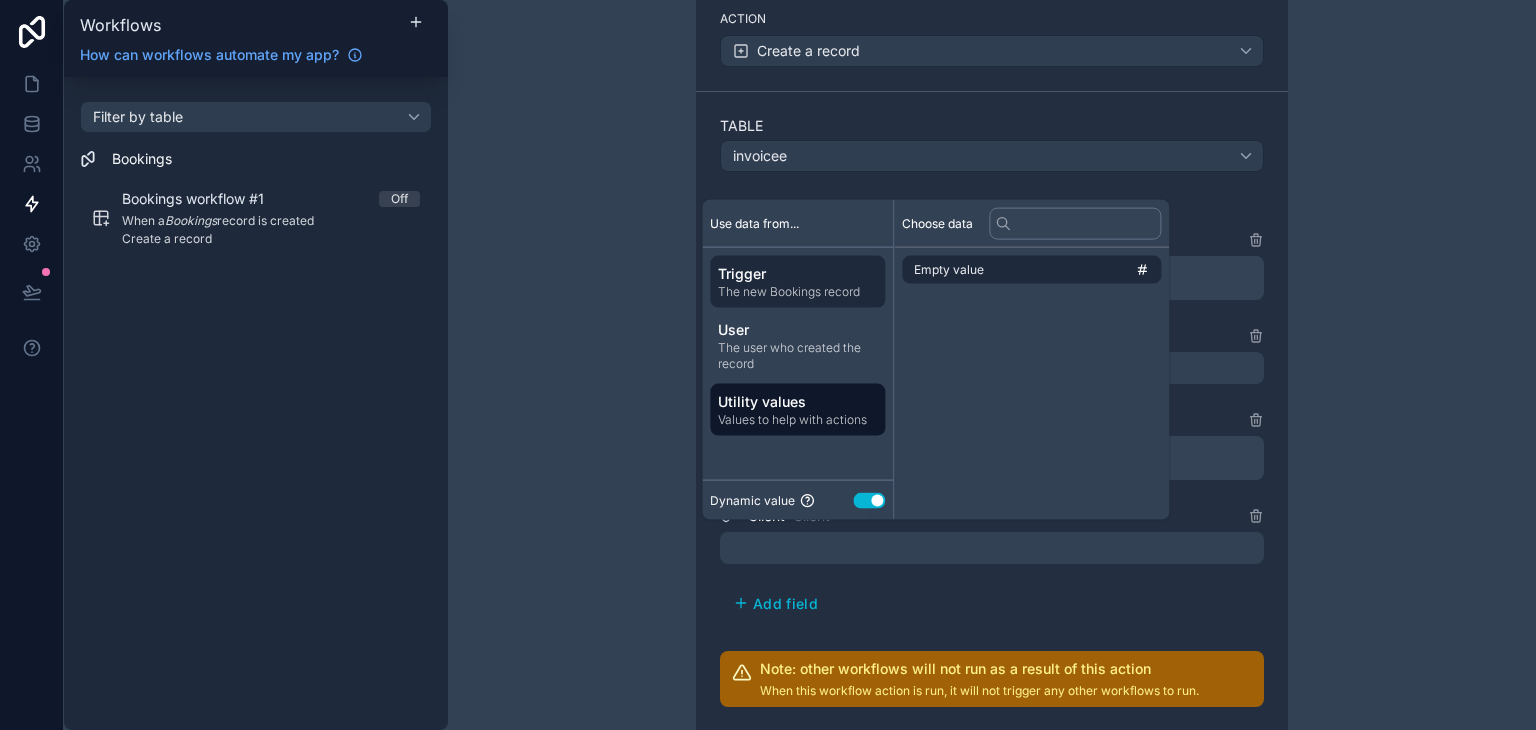 click on "Trigger" at bounding box center (797, 274) 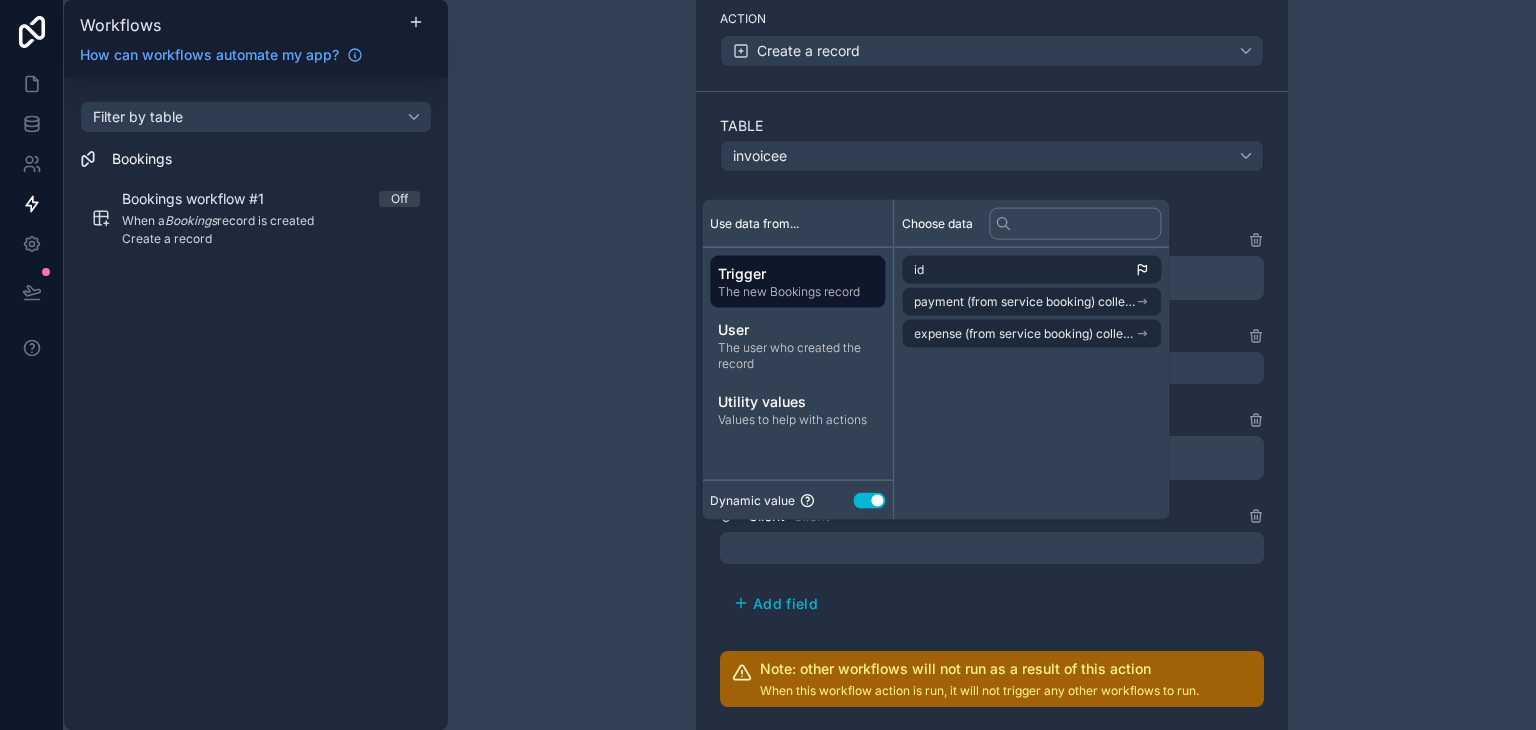 scroll, scrollTop: 376, scrollLeft: 0, axis: vertical 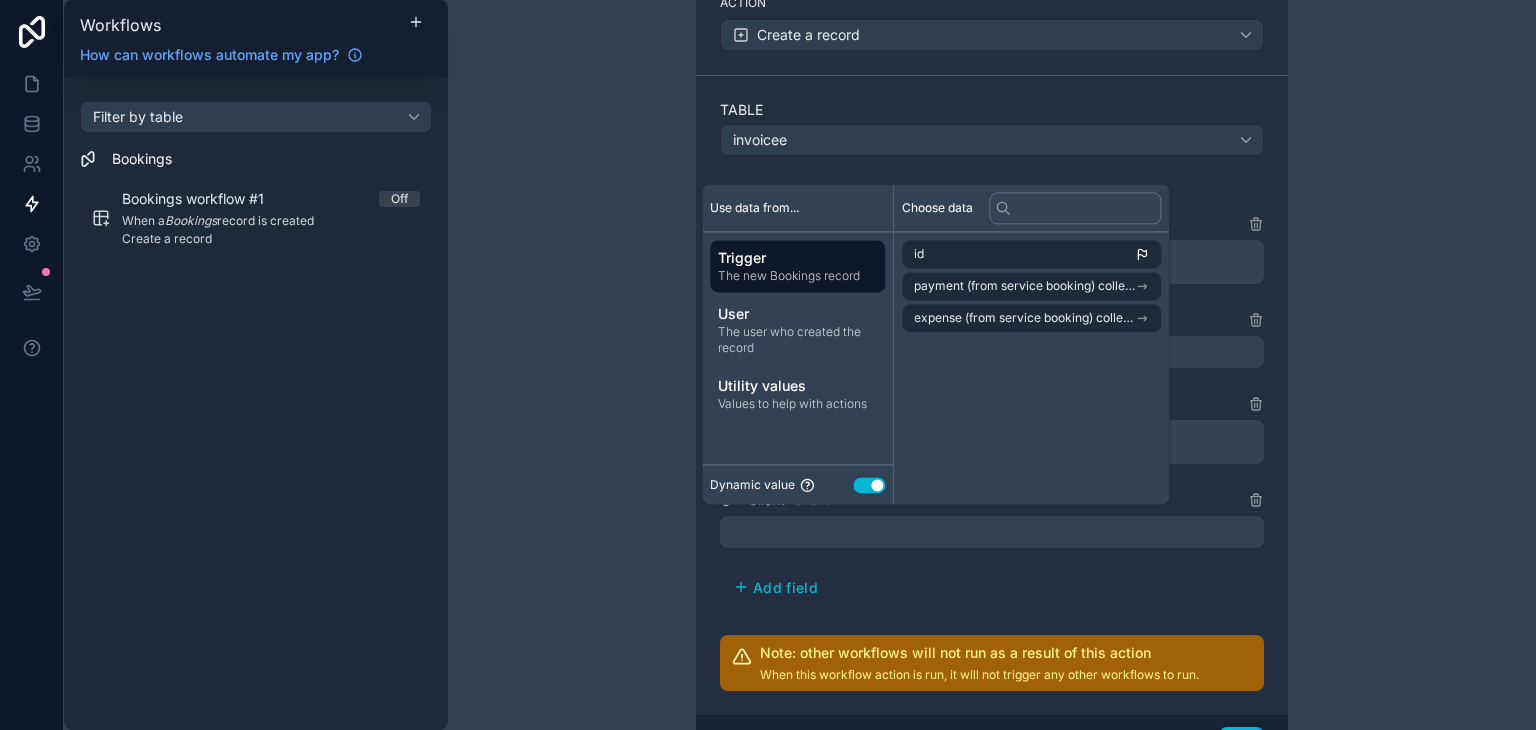 click on "Use setting" at bounding box center [869, 485] 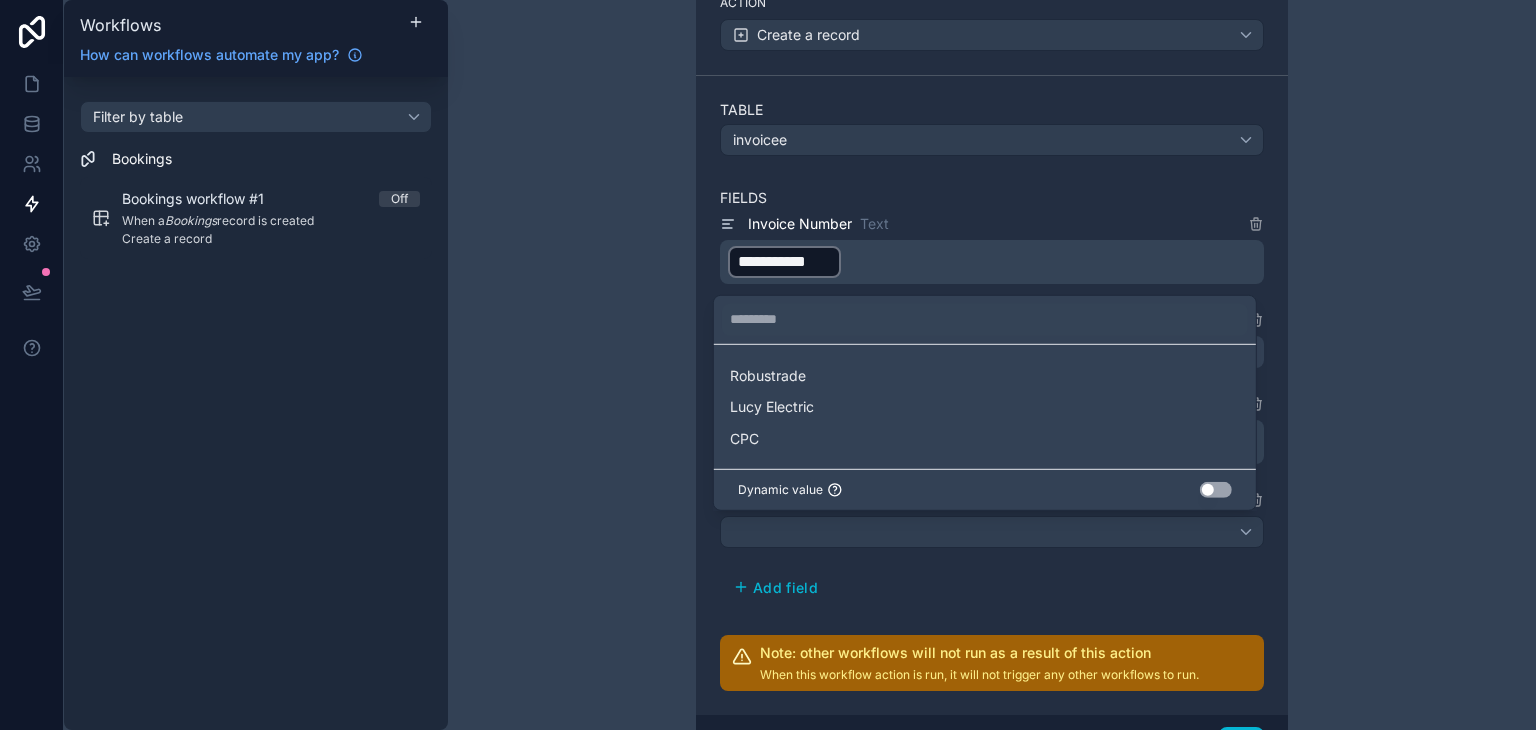 click at bounding box center (768, 365) 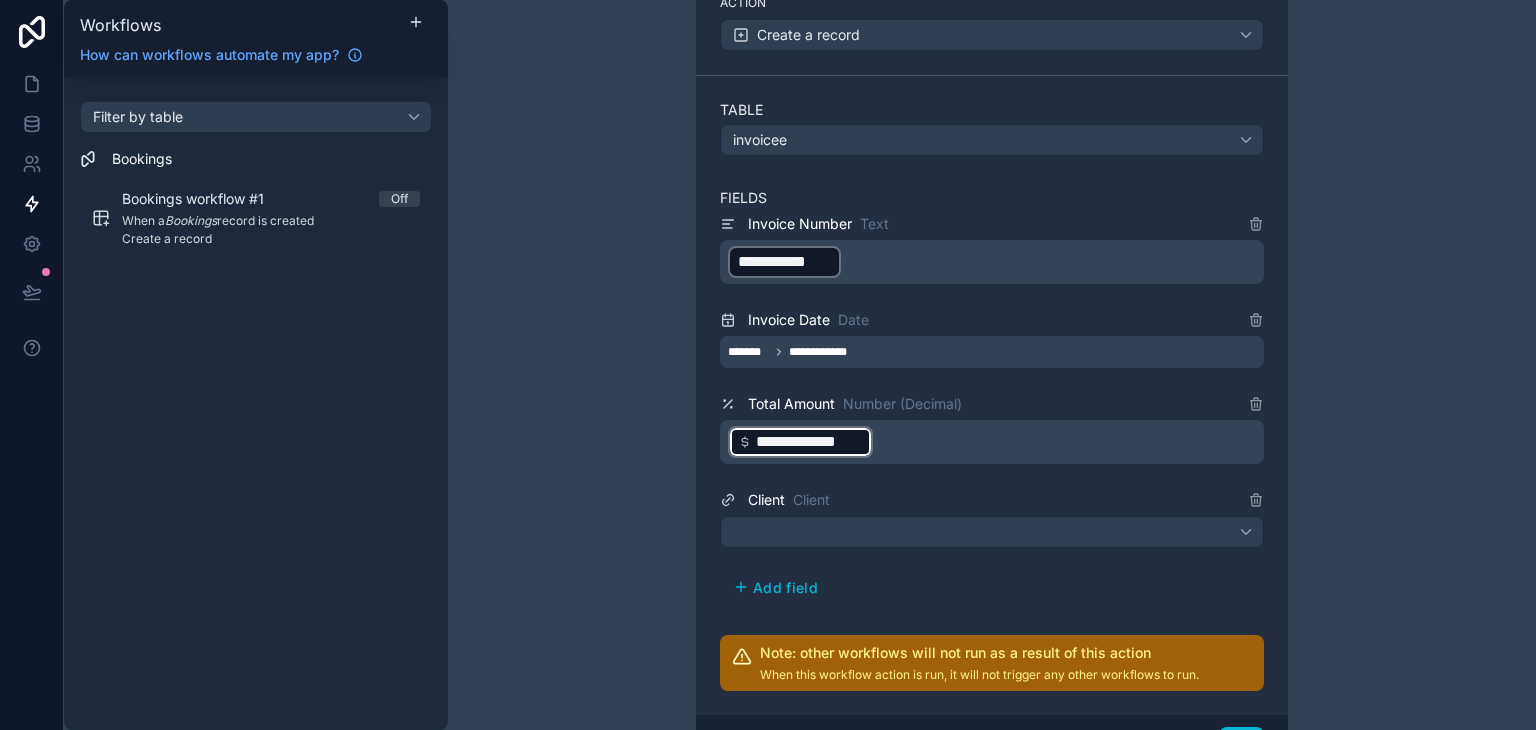 scroll, scrollTop: 452, scrollLeft: 0, axis: vertical 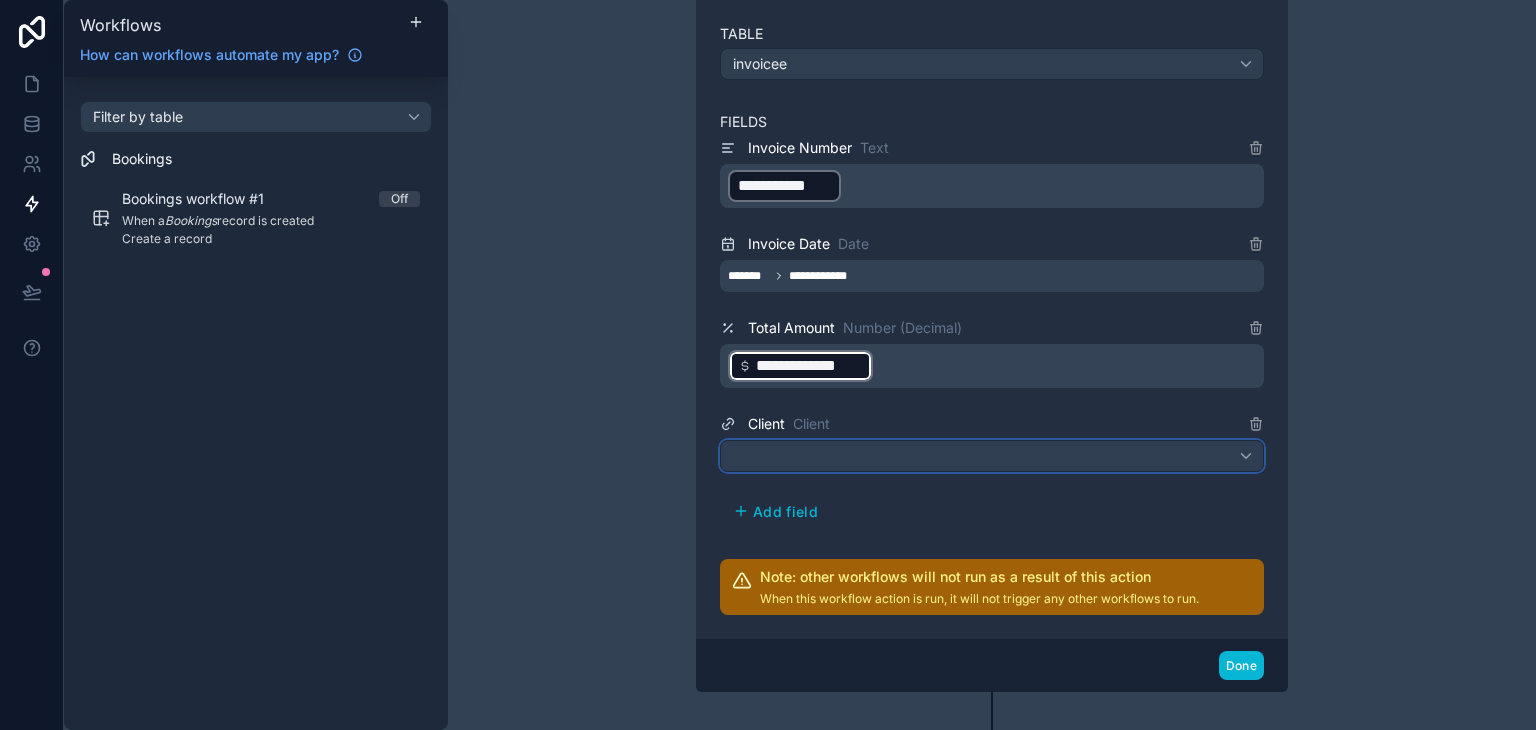 click at bounding box center (992, 456) 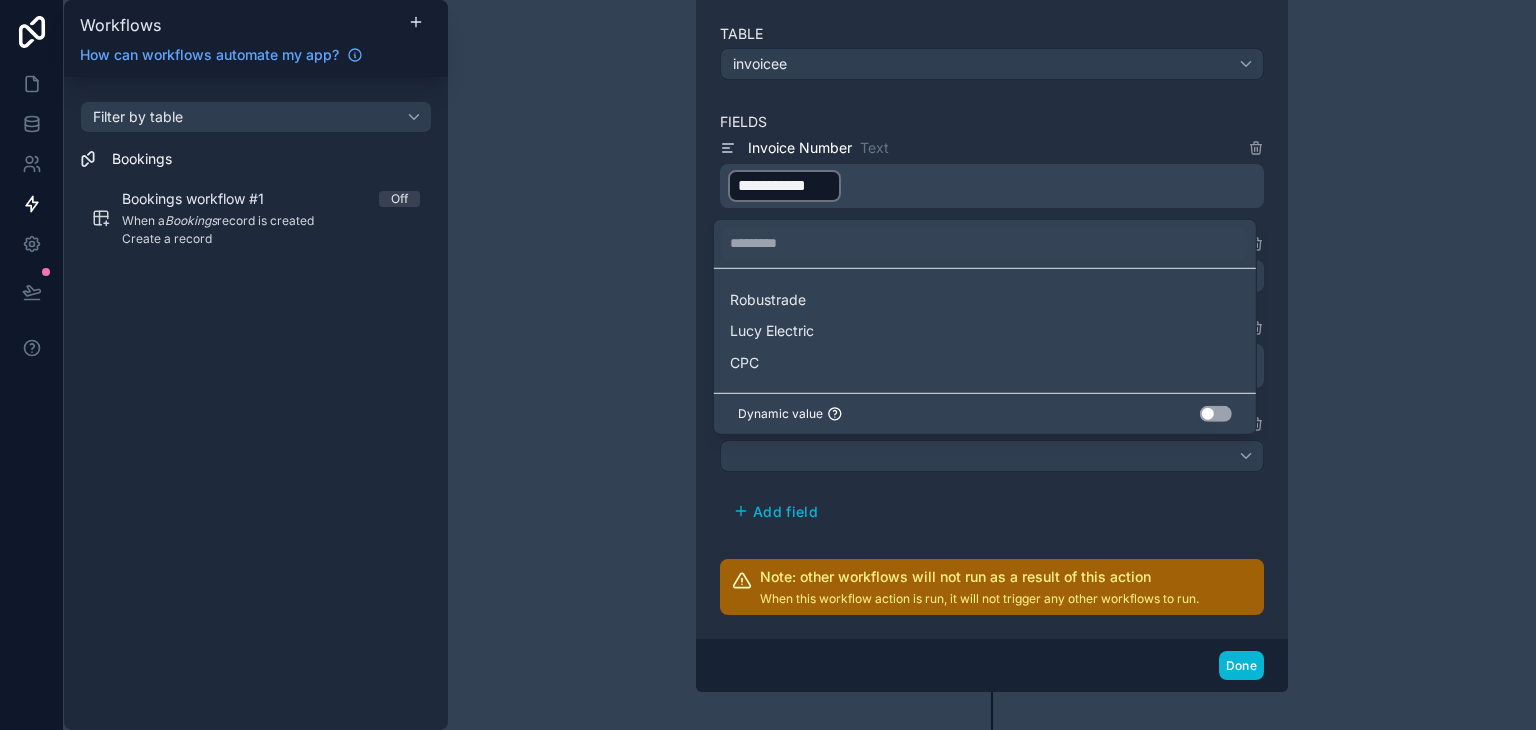 click on "Use setting" at bounding box center [1216, 414] 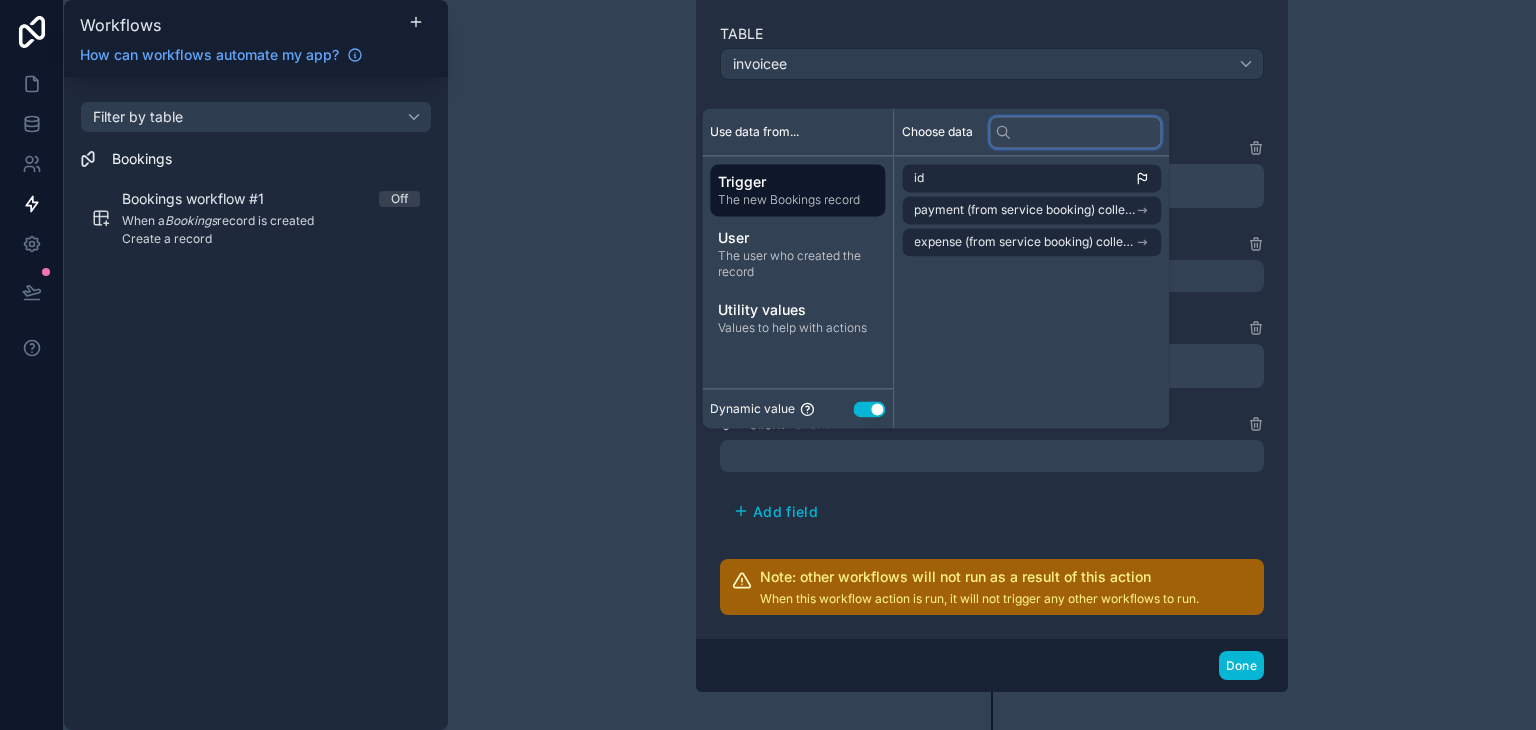 click at bounding box center (1075, 132) 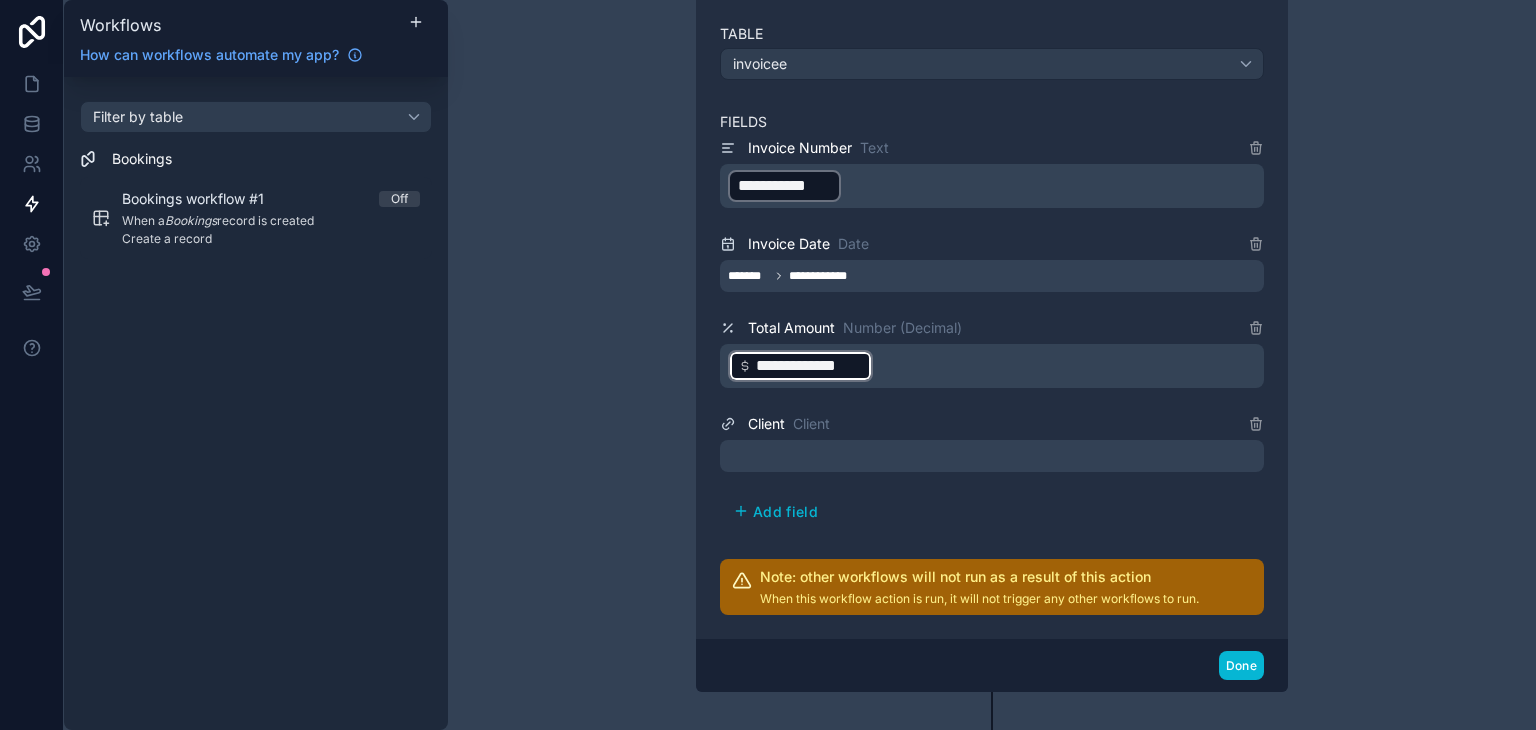 click on "**********" at bounding box center [992, 259] 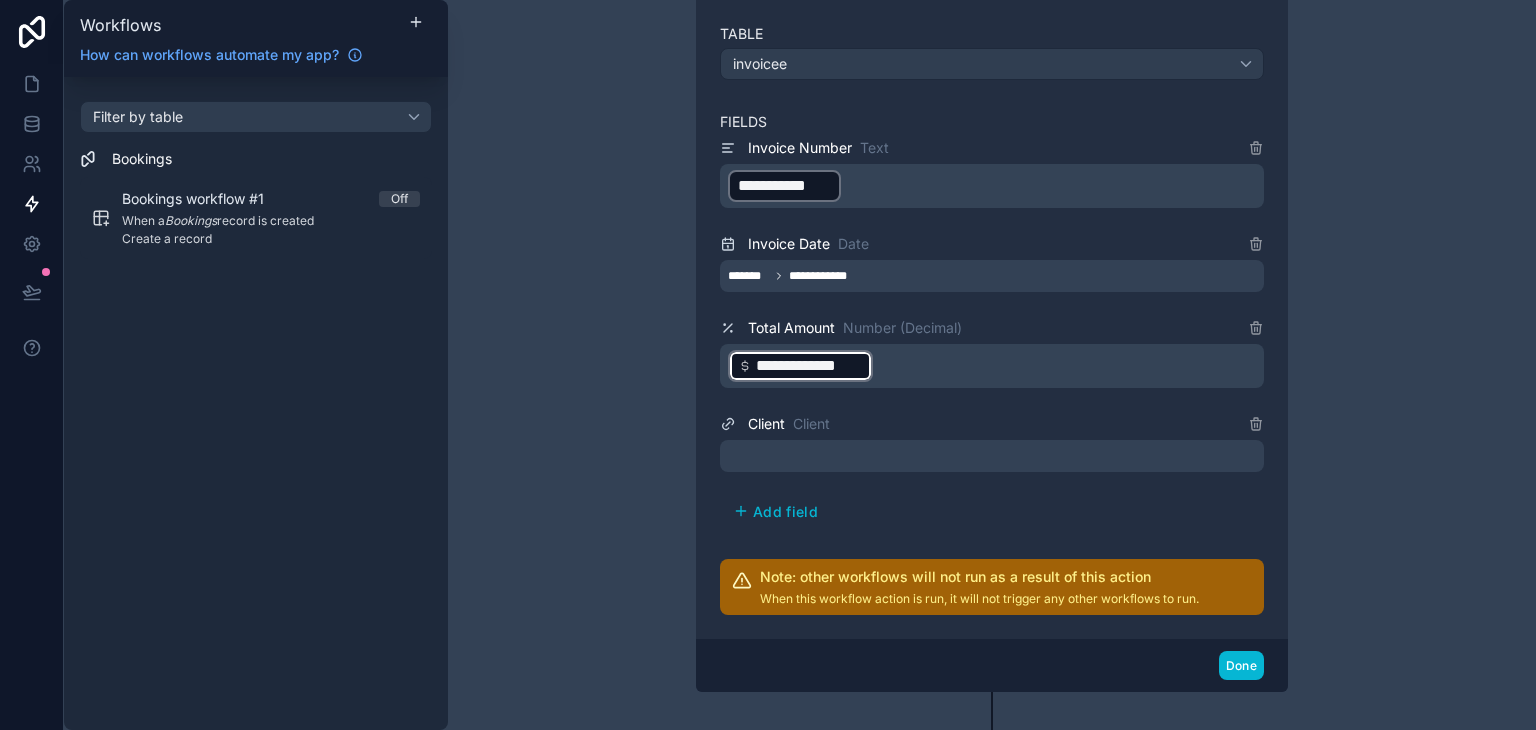 scroll, scrollTop: 486, scrollLeft: 0, axis: vertical 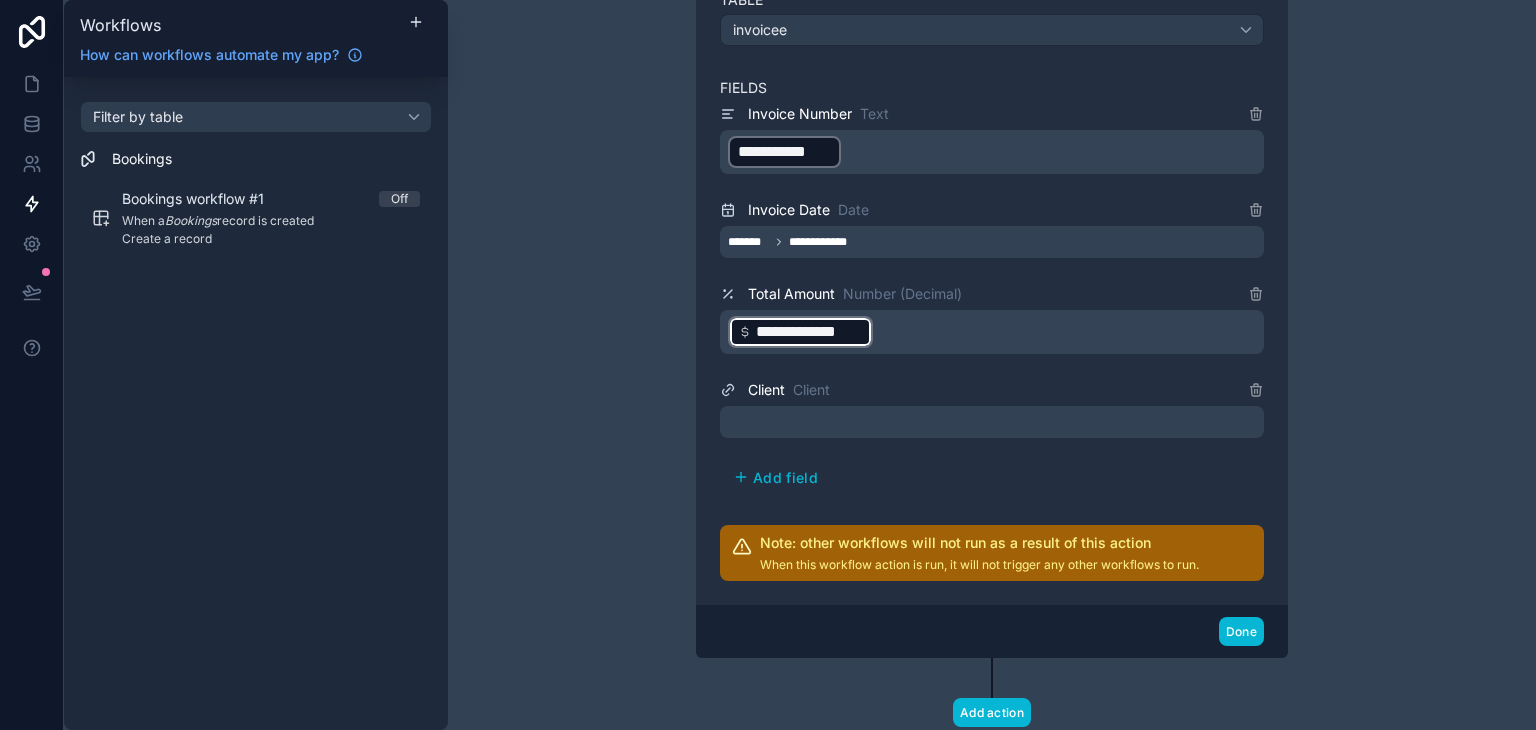 click 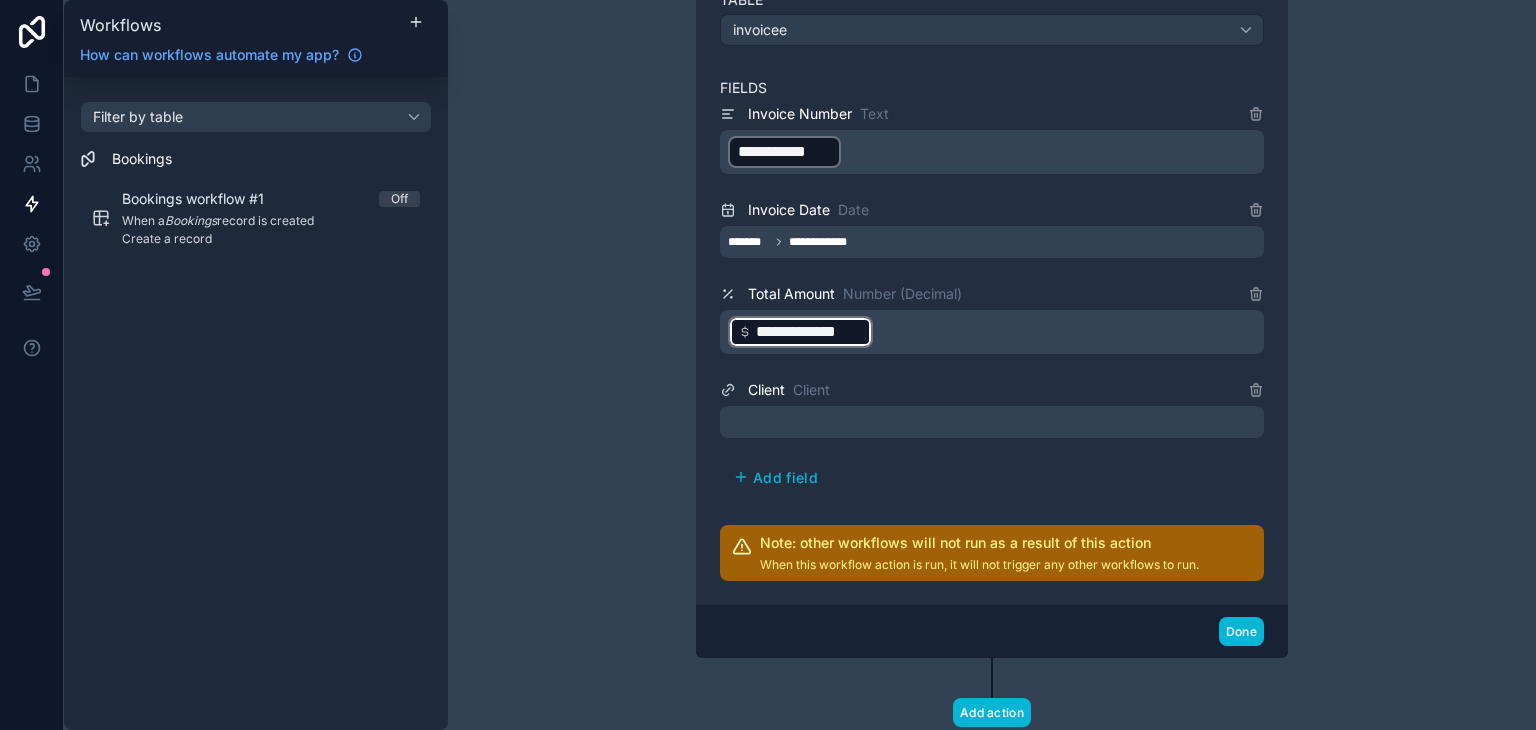 click at bounding box center [992, 422] 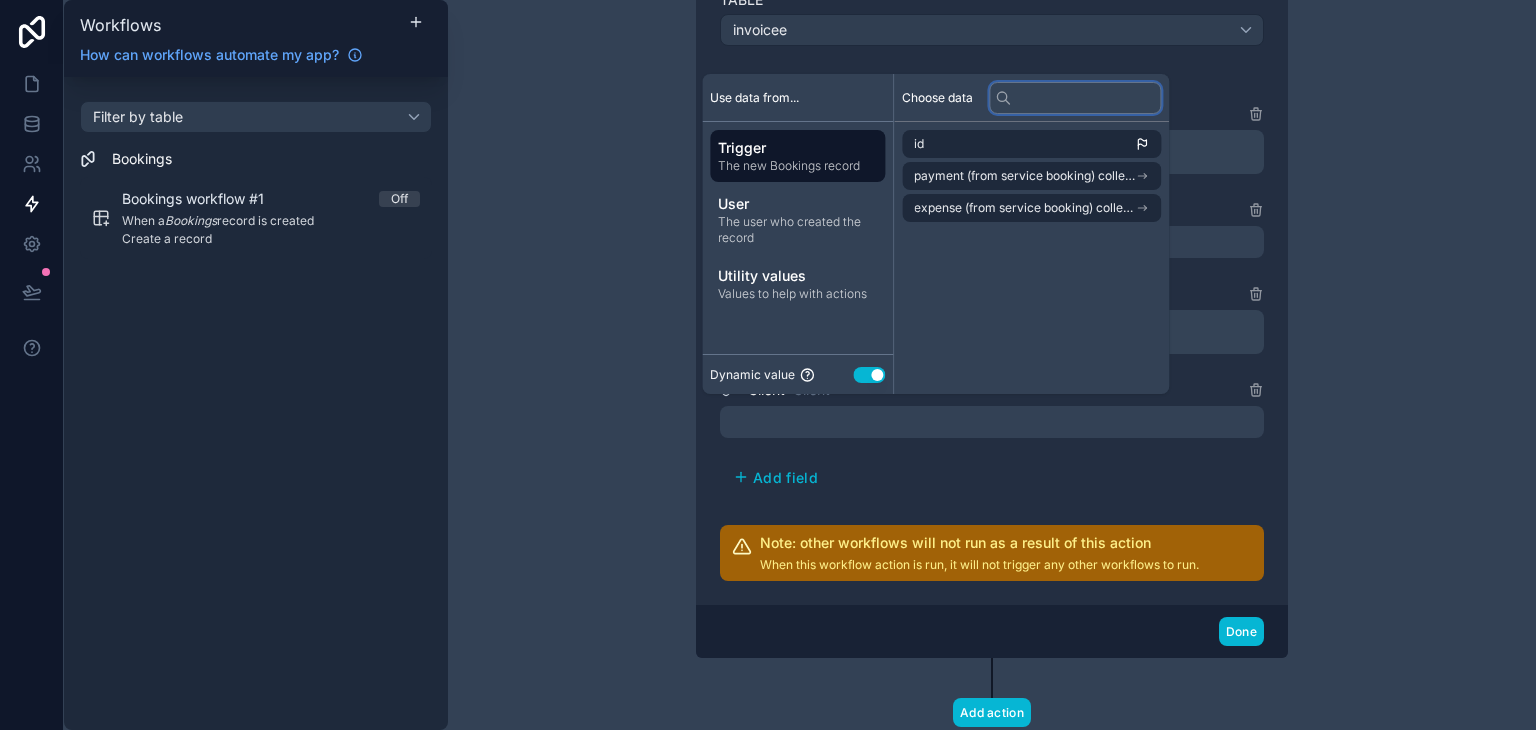 click at bounding box center (1075, 98) 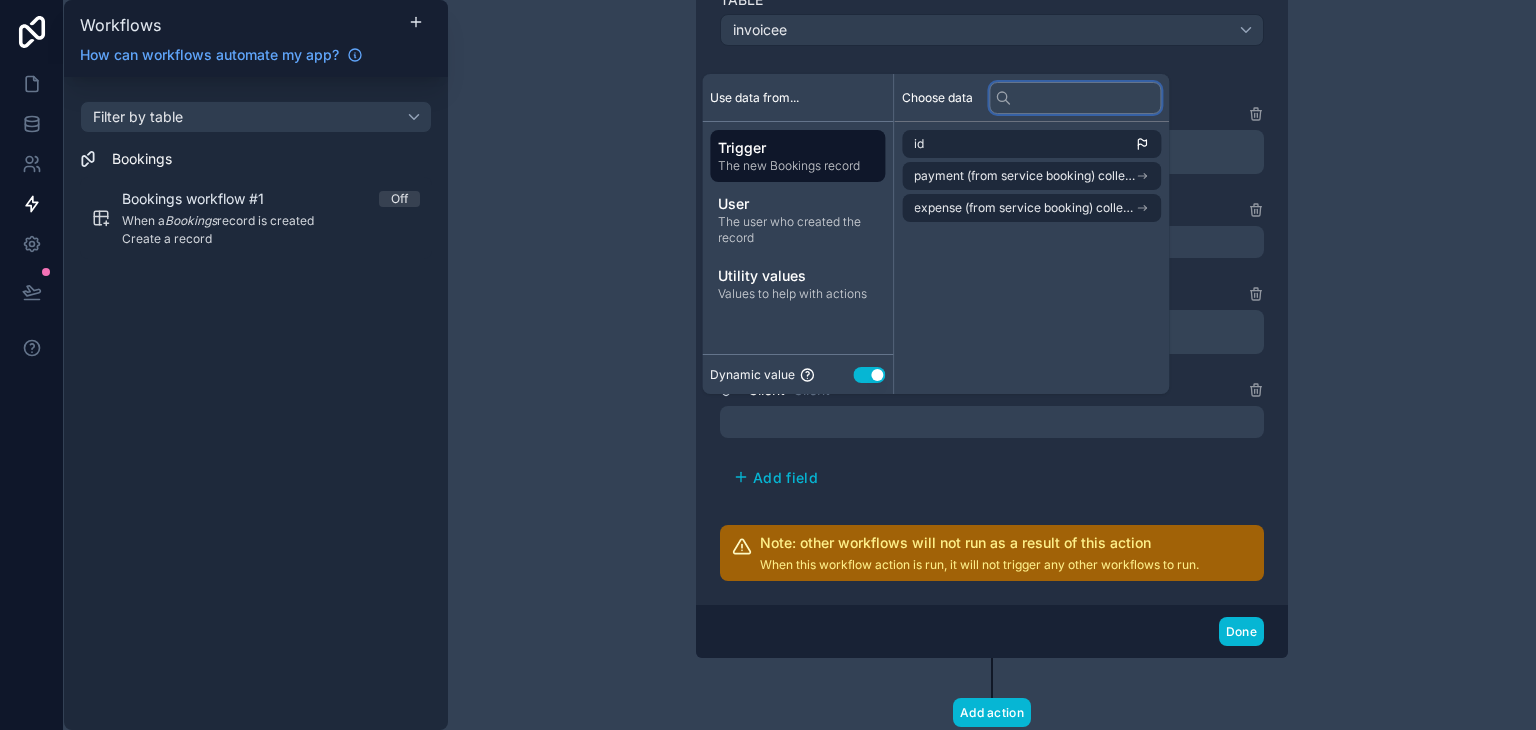 scroll, scrollTop: 402, scrollLeft: 0, axis: vertical 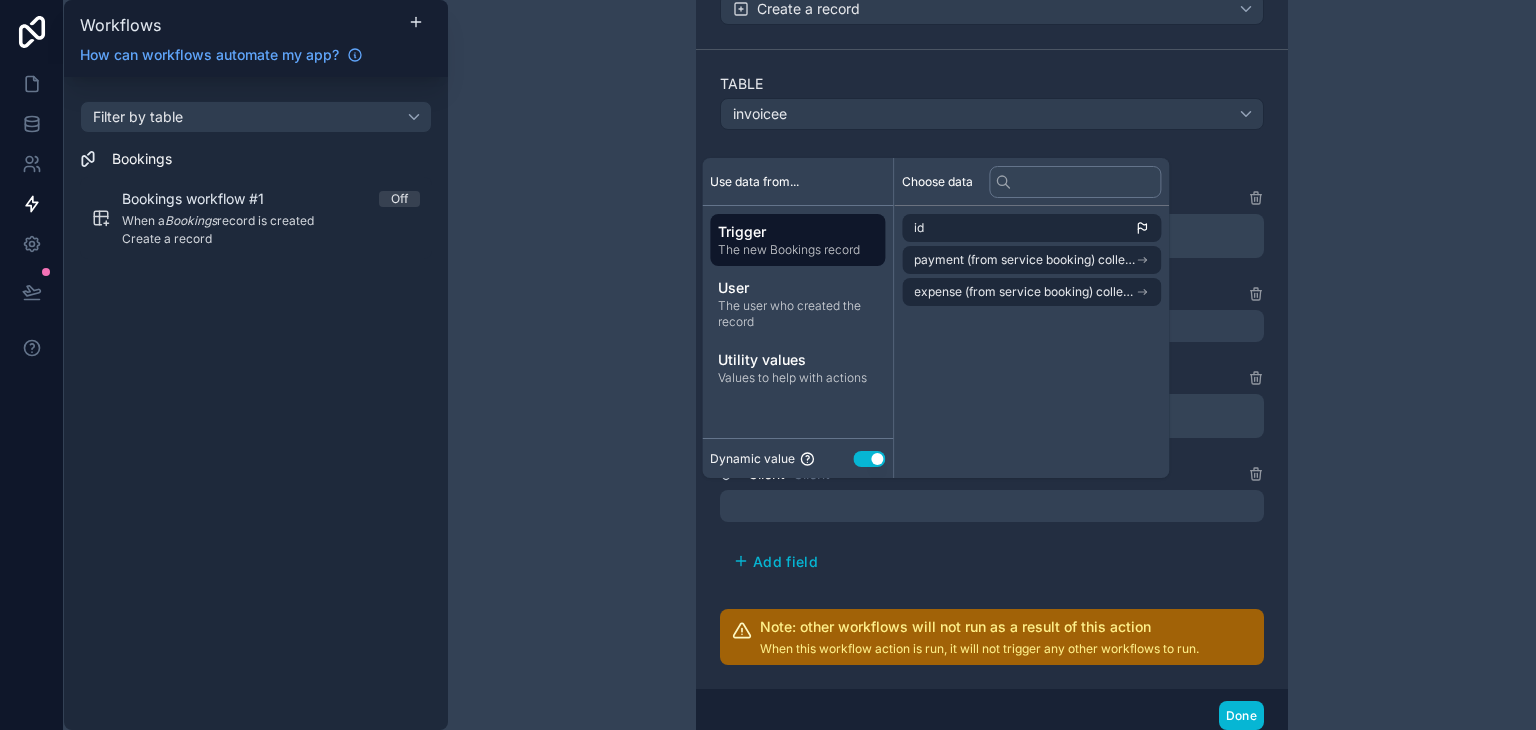 click on "Use data from..." at bounding box center [754, 182] 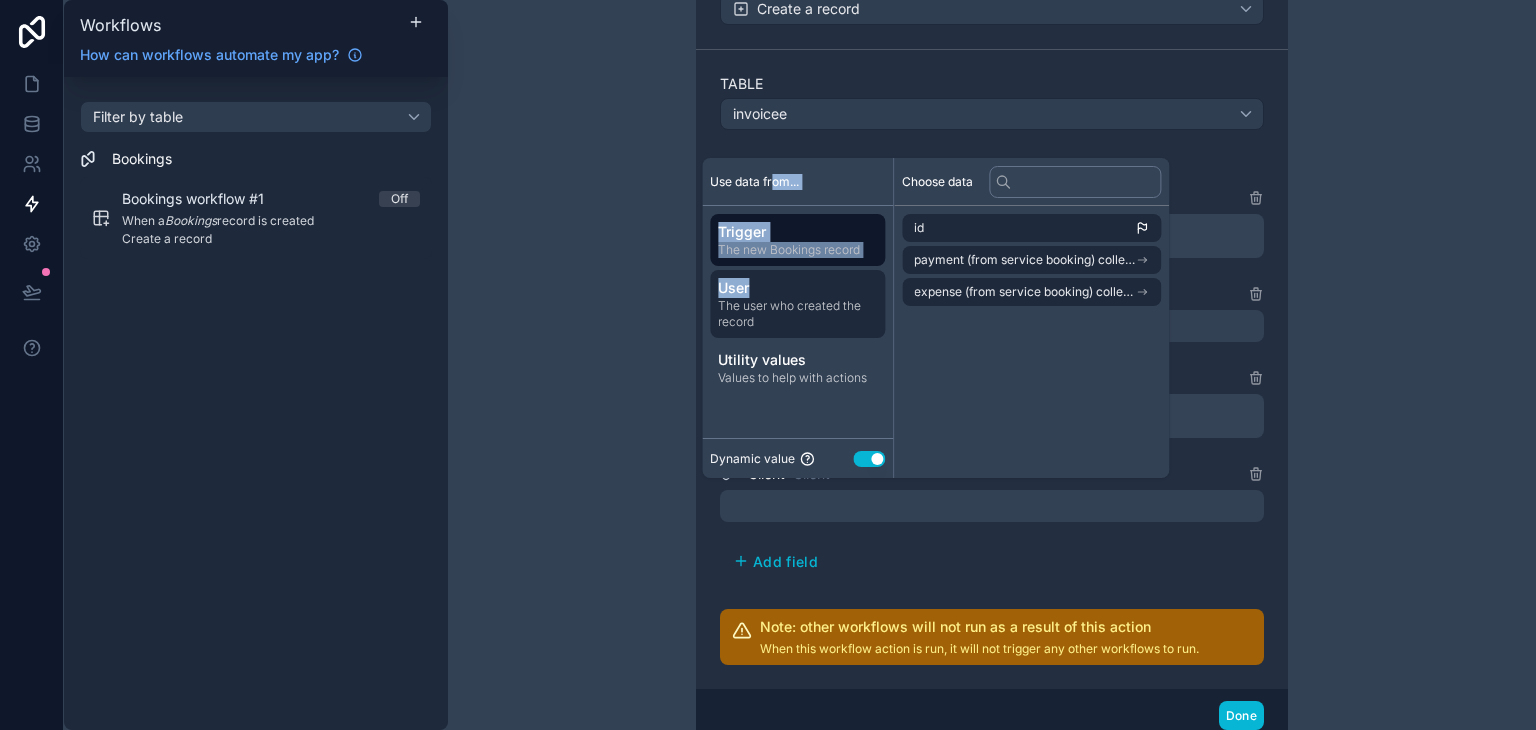 drag, startPoint x: 772, startPoint y: 185, endPoint x: 813, endPoint y: 287, distance: 109.9318 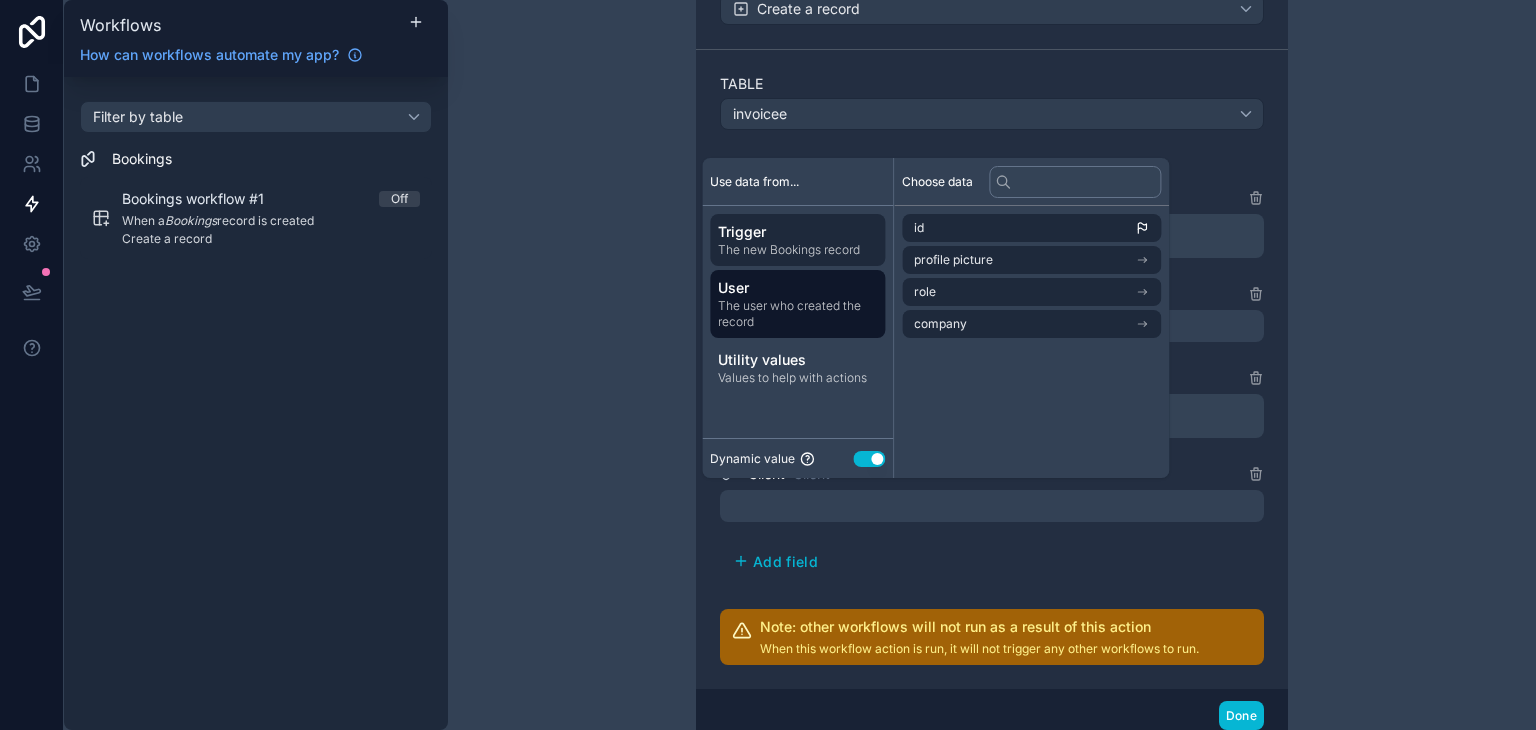 click on "The new Bookings record" at bounding box center (797, 250) 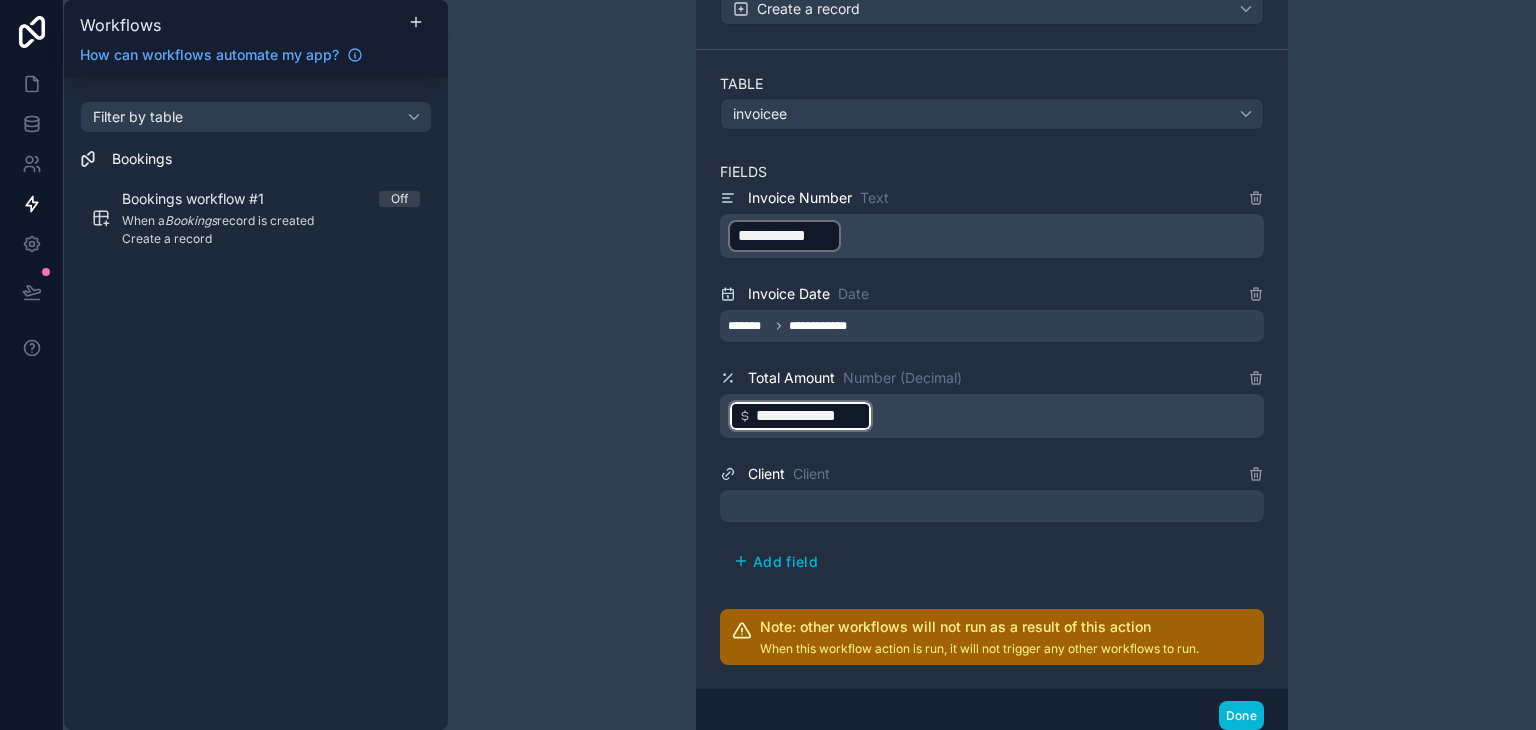 click on "**********" at bounding box center (992, 365) 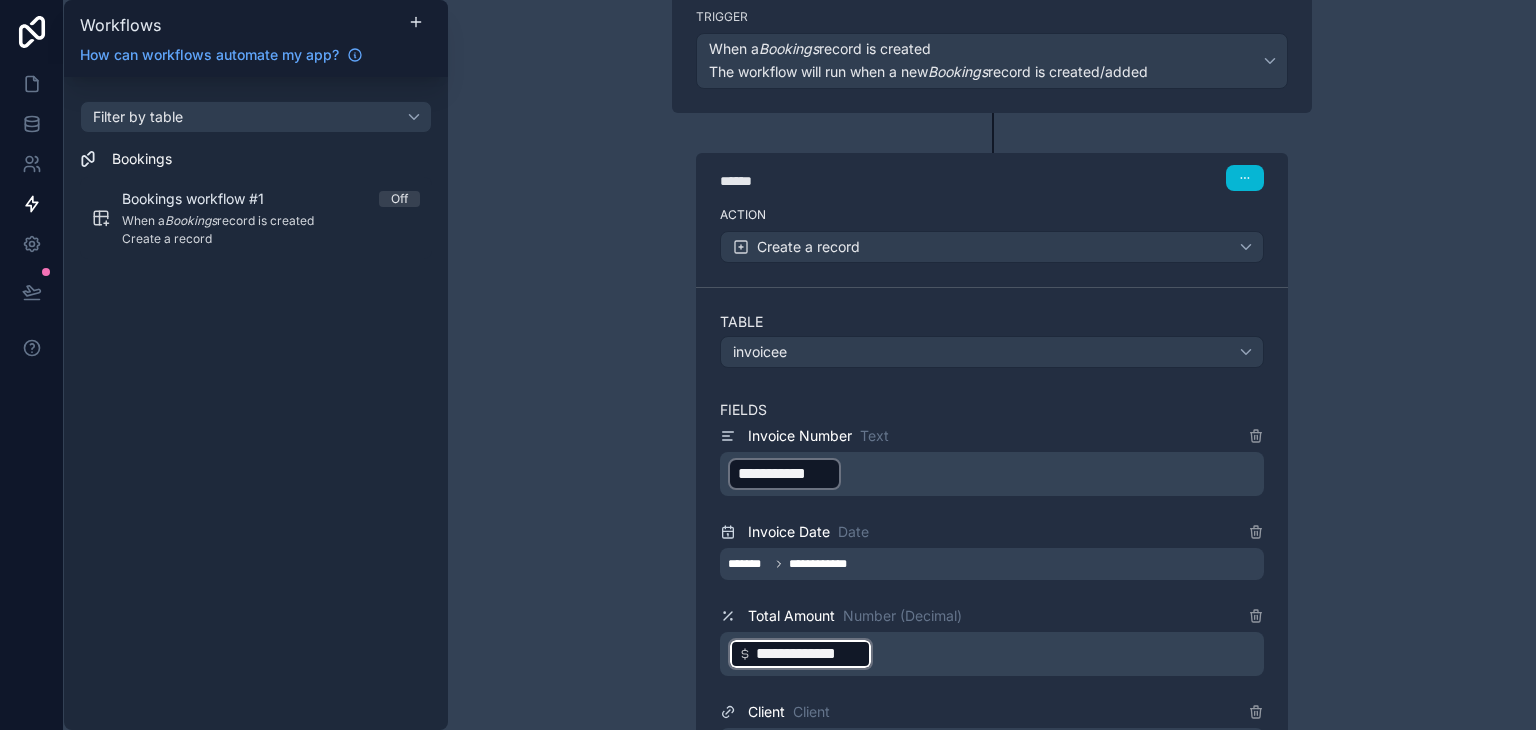 scroll, scrollTop: 0, scrollLeft: 0, axis: both 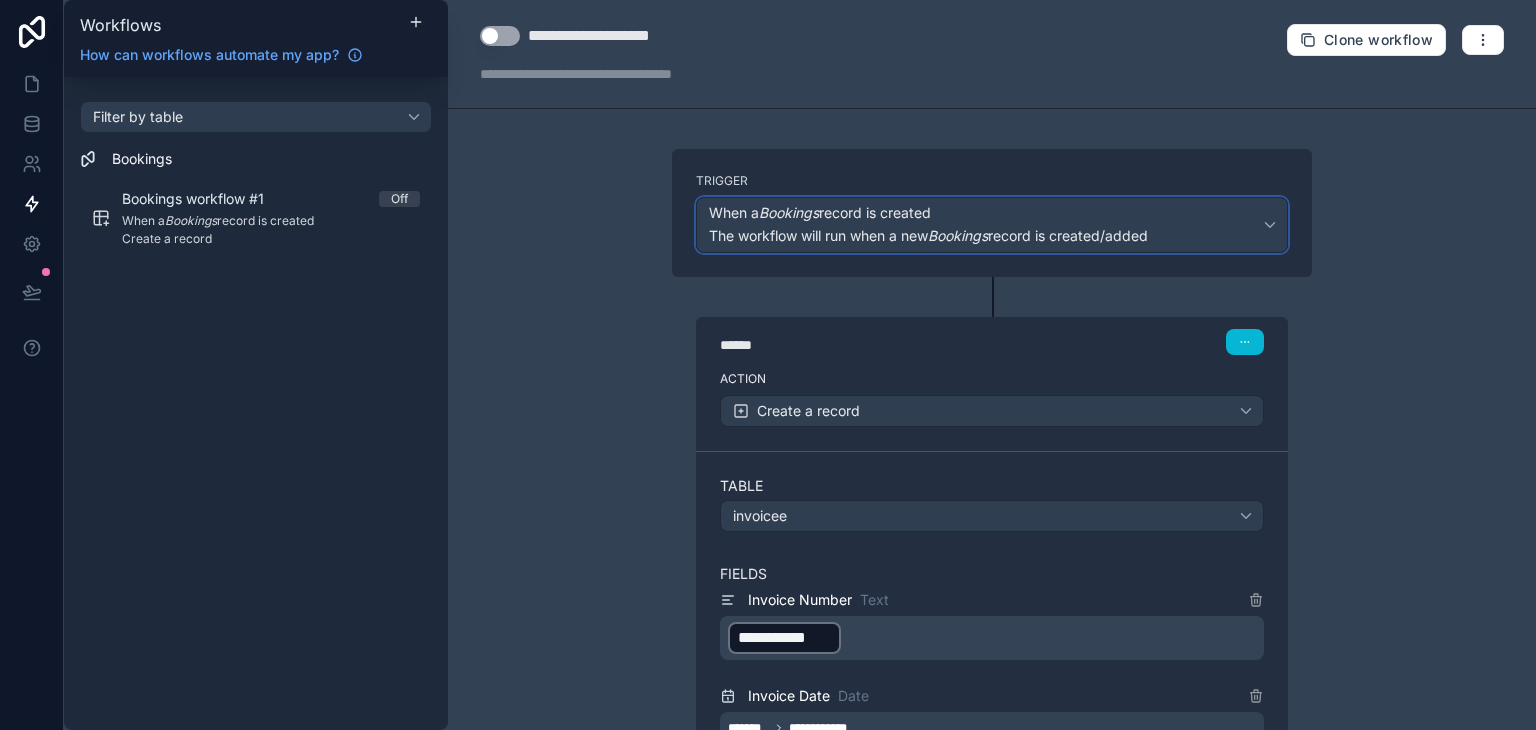 click on "When a  Bookings  record is created The workflow will run when a new  Bookings  record is created/added" at bounding box center (928, 225) 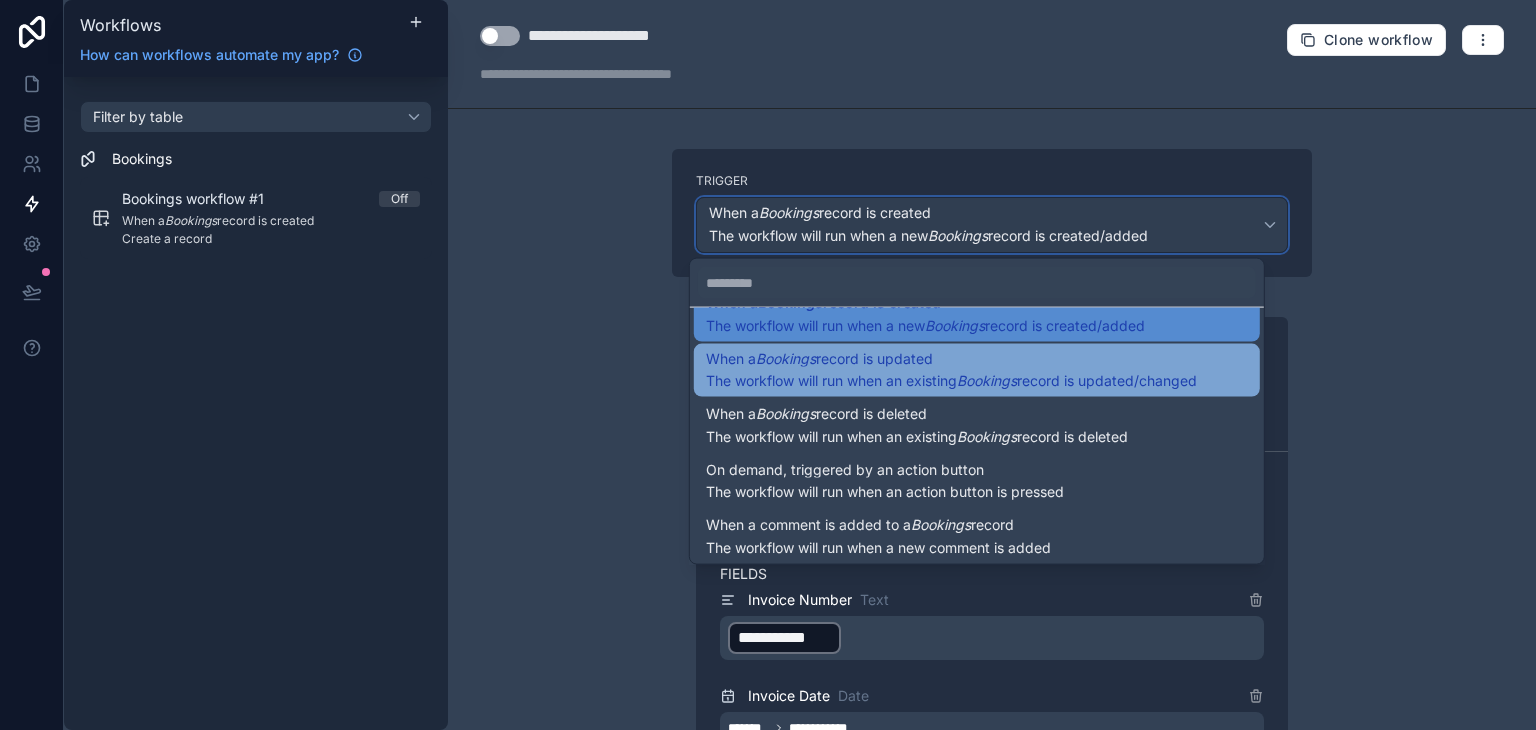 scroll, scrollTop: 39, scrollLeft: 0, axis: vertical 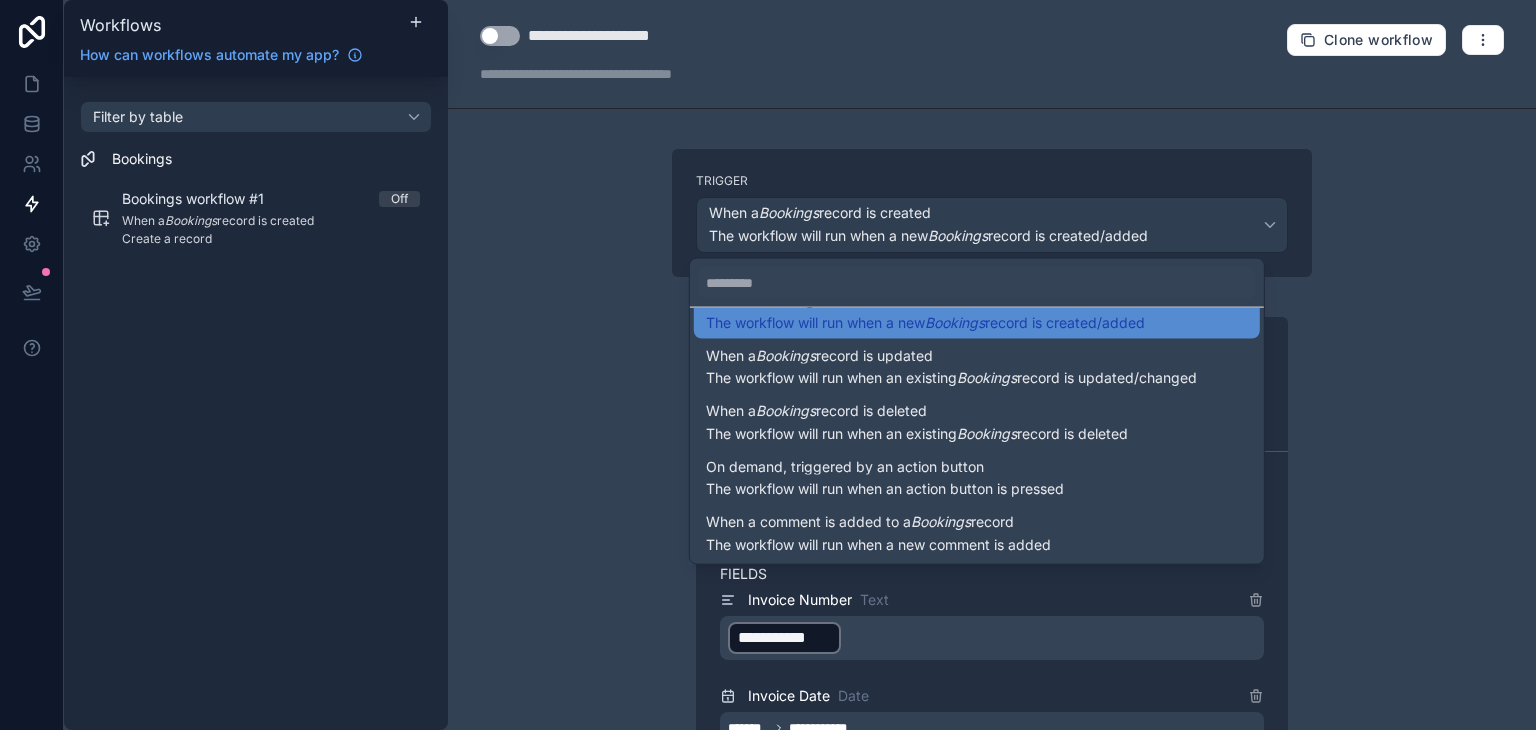 click at bounding box center [768, 365] 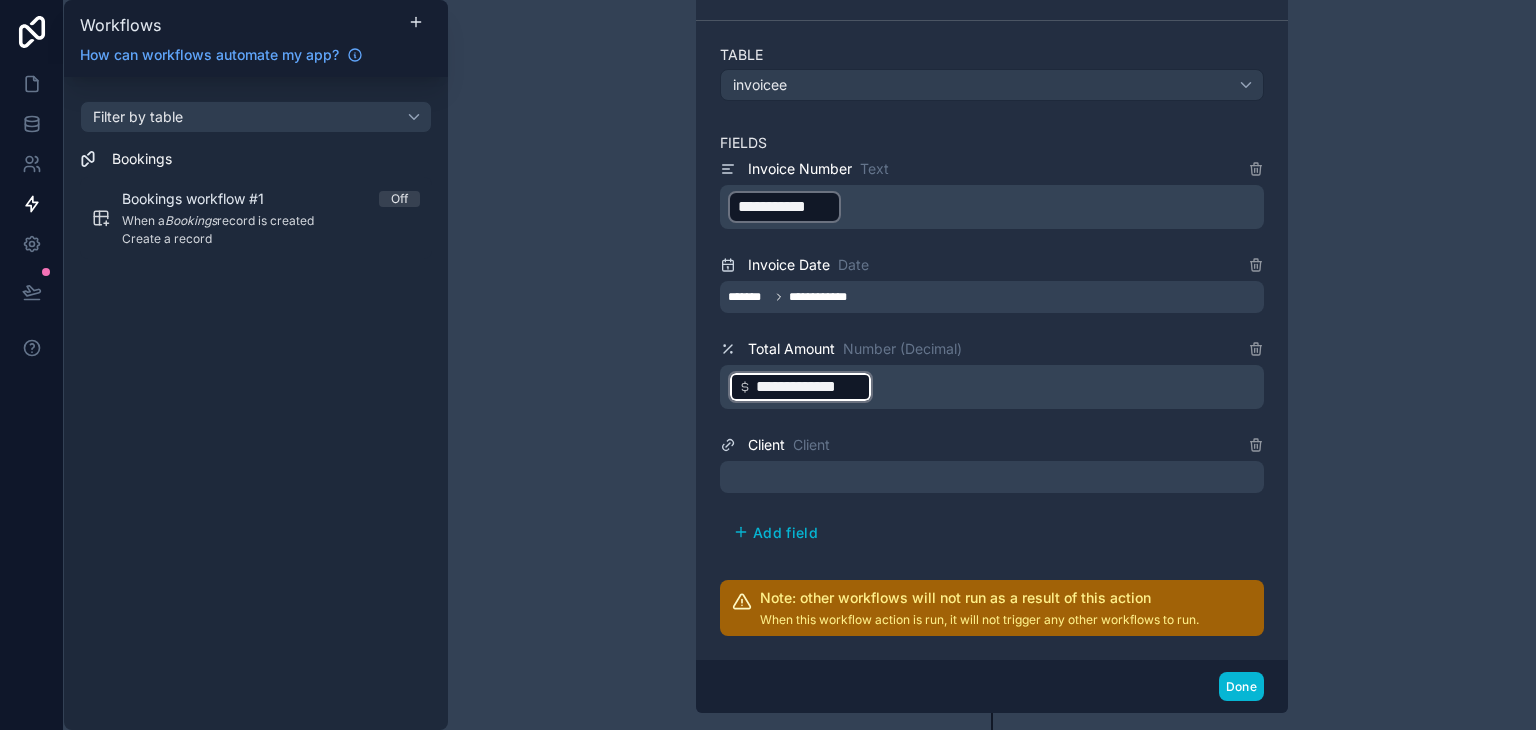 scroll, scrollTop: 543, scrollLeft: 0, axis: vertical 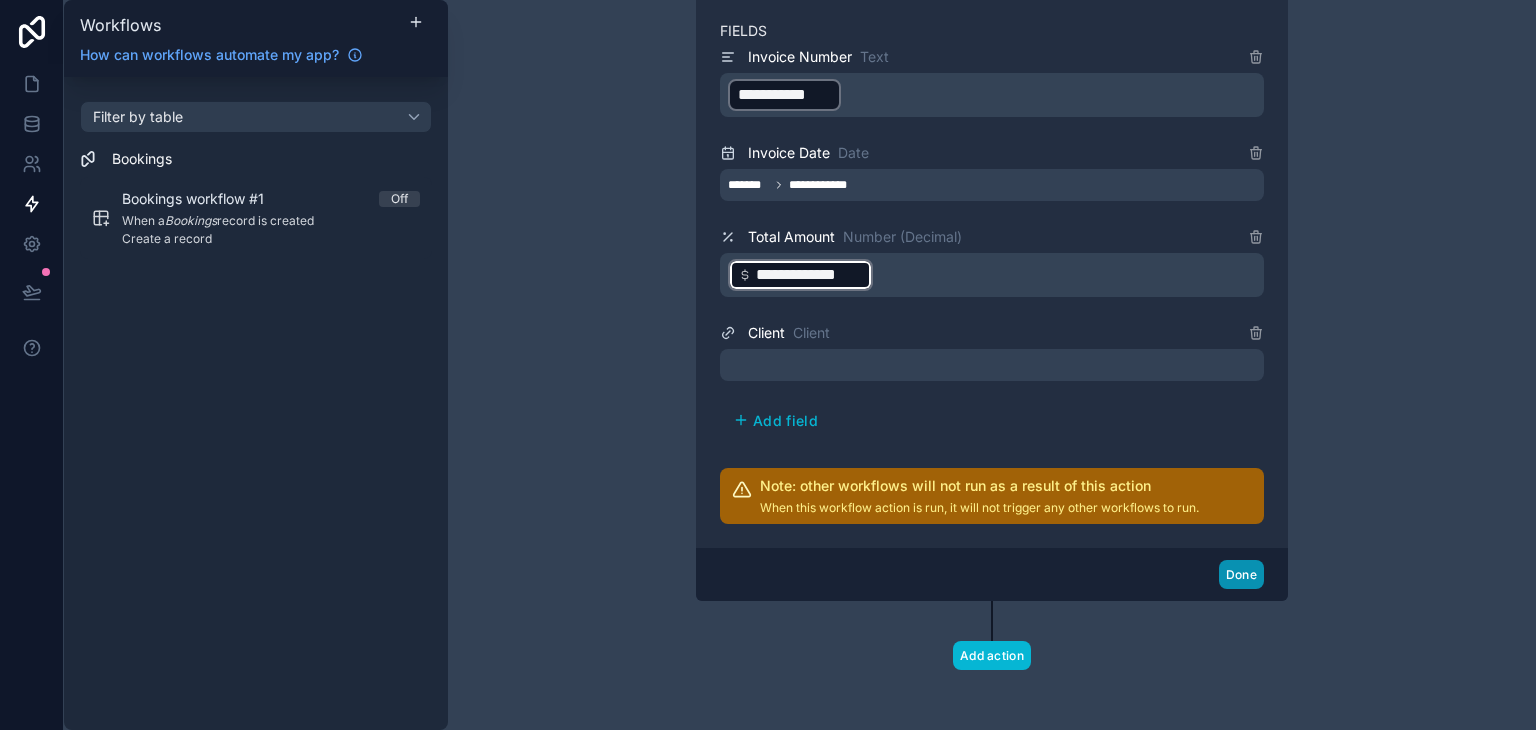 click on "Done" at bounding box center [1241, 574] 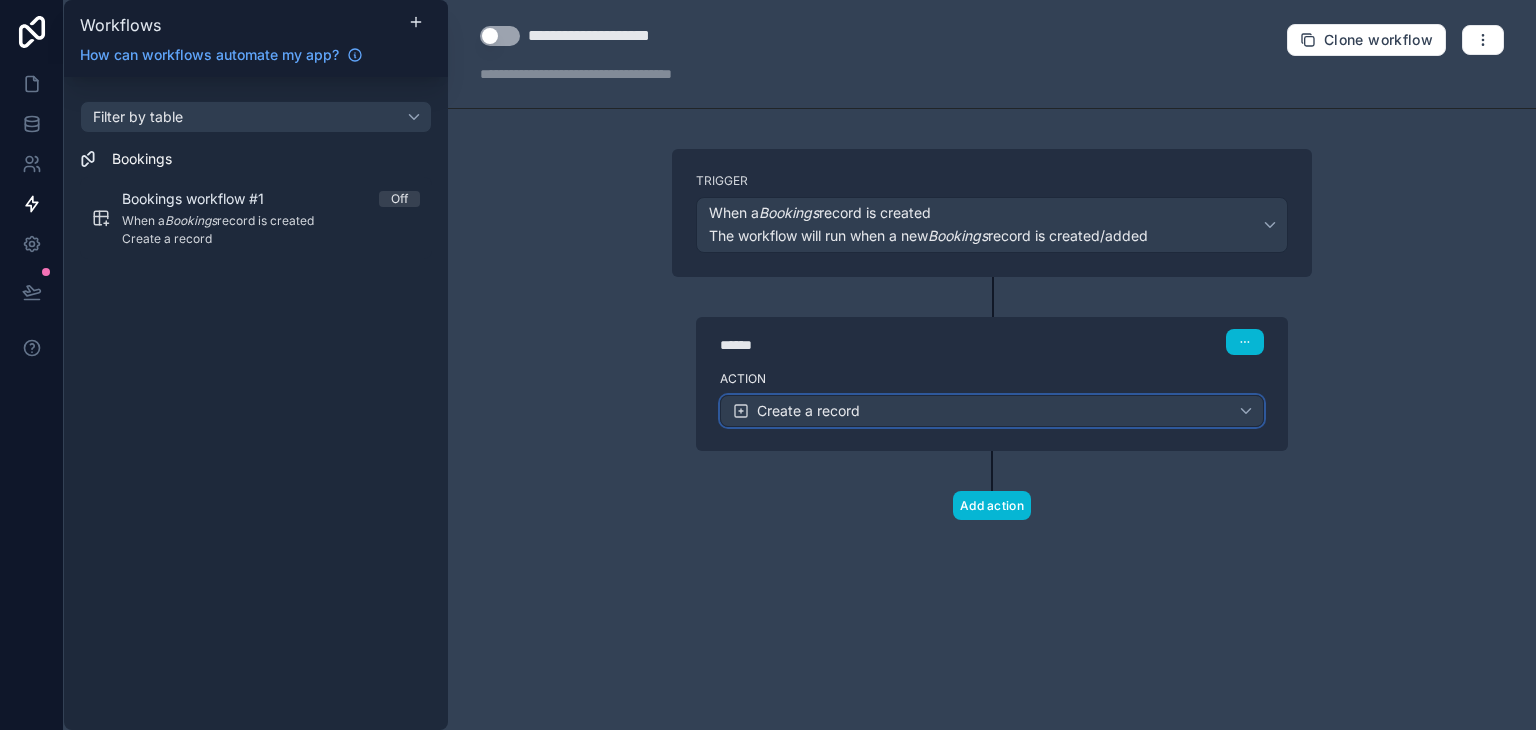 click on "Create a record" at bounding box center (992, 411) 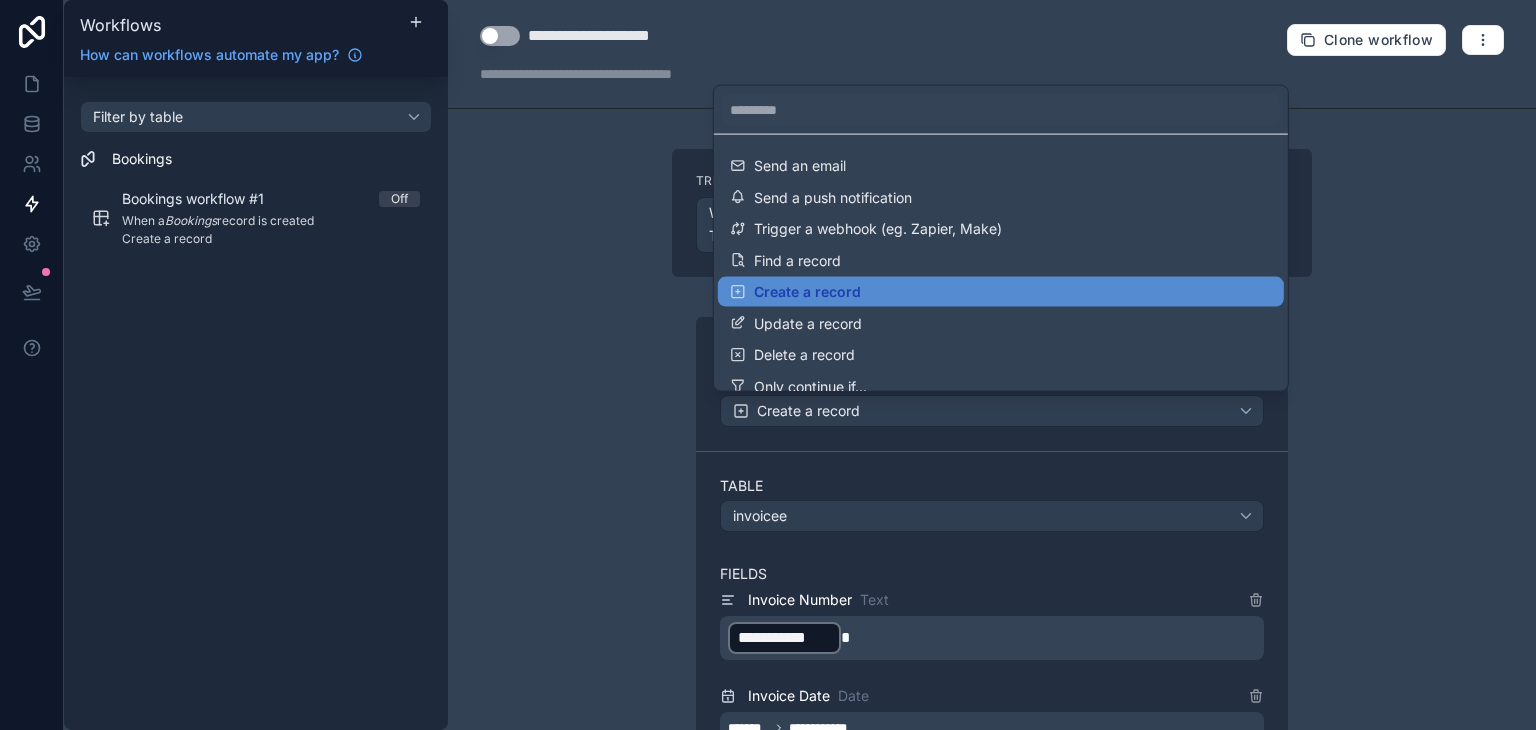 click at bounding box center (768, 365) 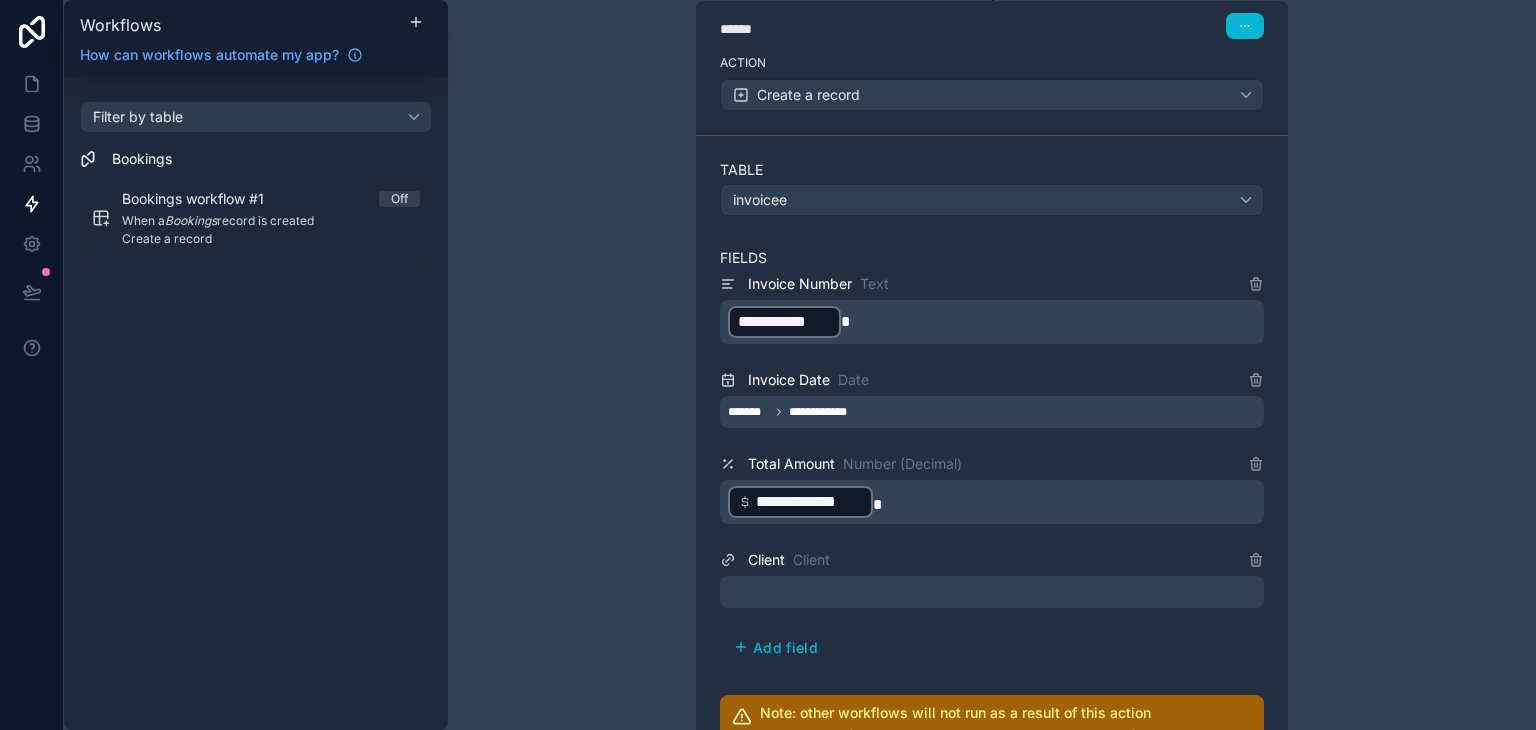 scroll, scrollTop: 362, scrollLeft: 0, axis: vertical 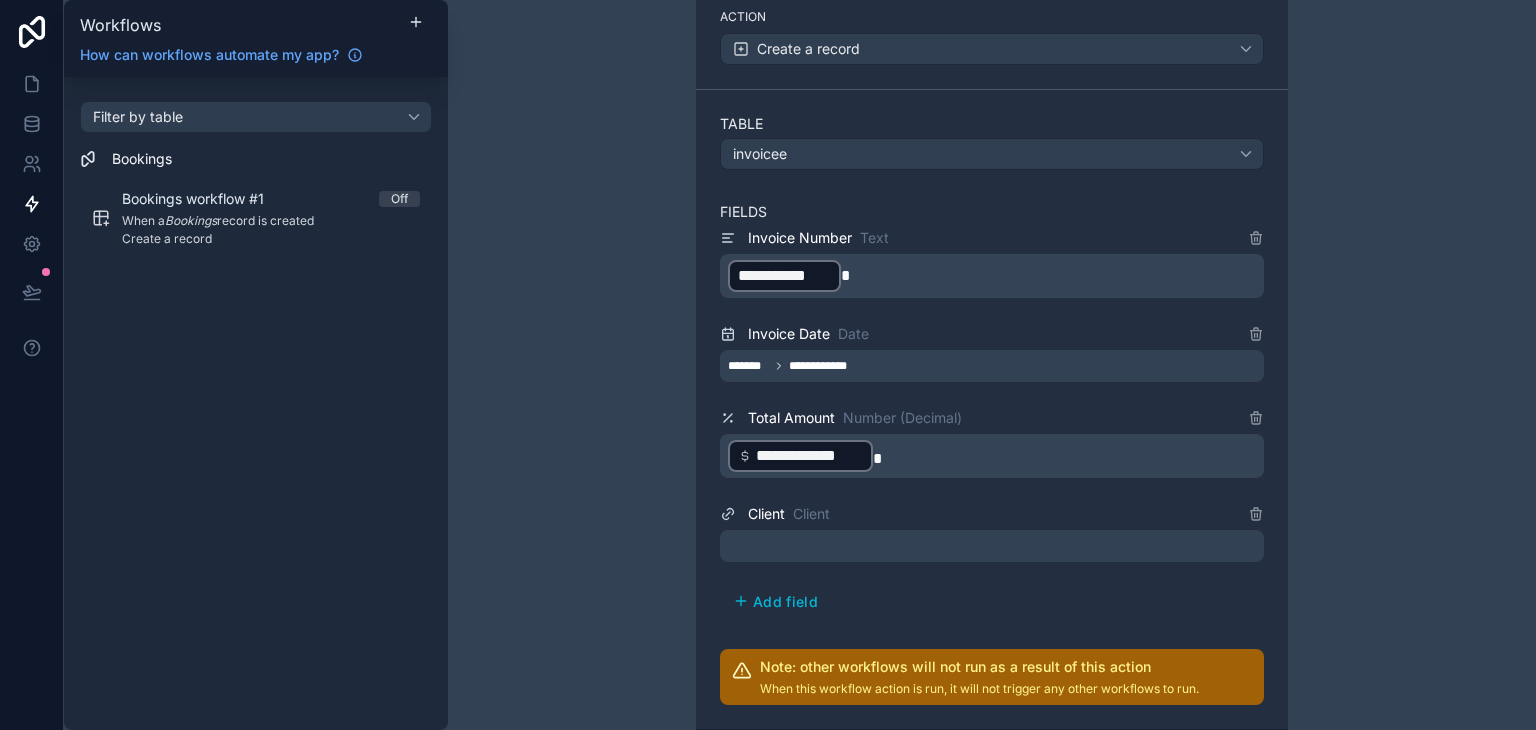click at bounding box center [992, 546] 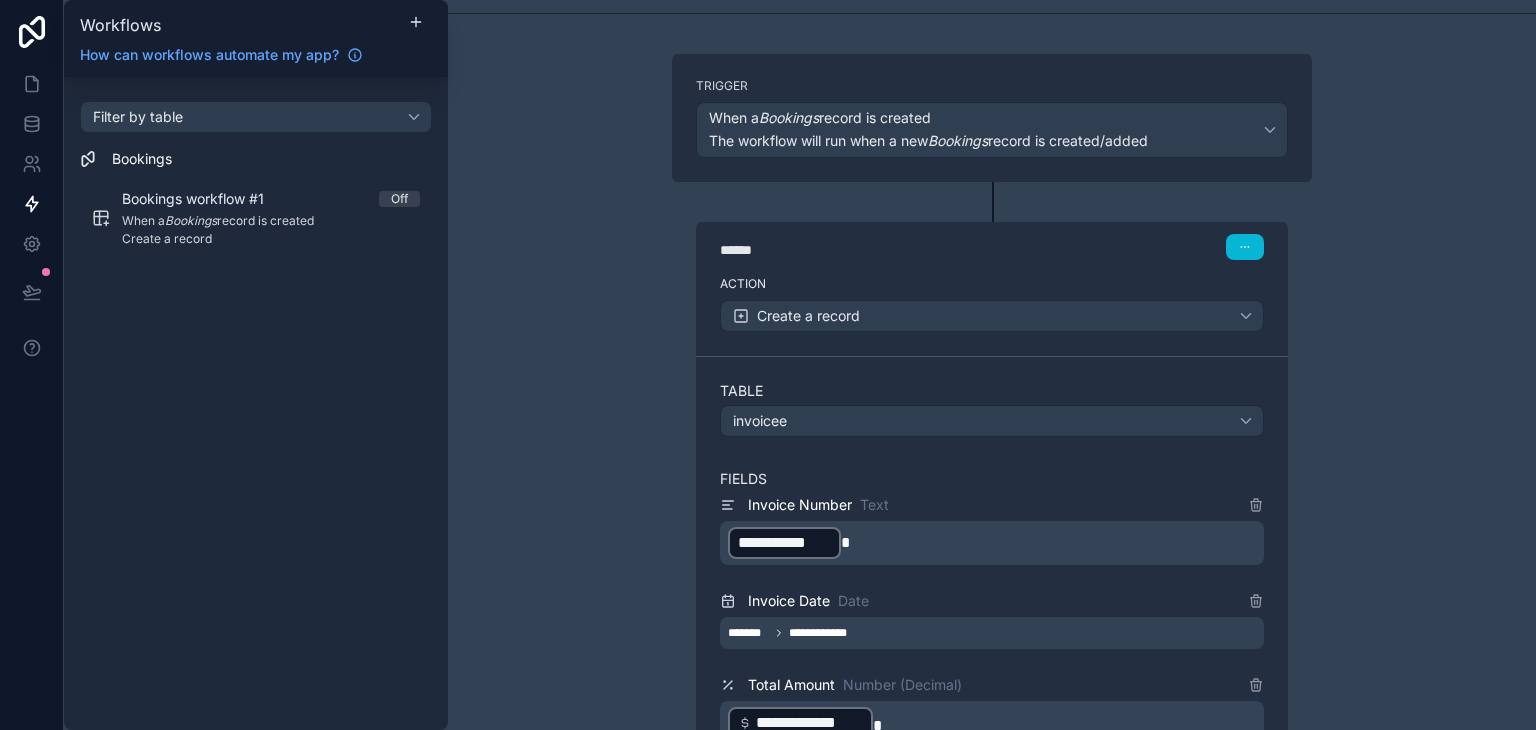 scroll, scrollTop: 94, scrollLeft: 0, axis: vertical 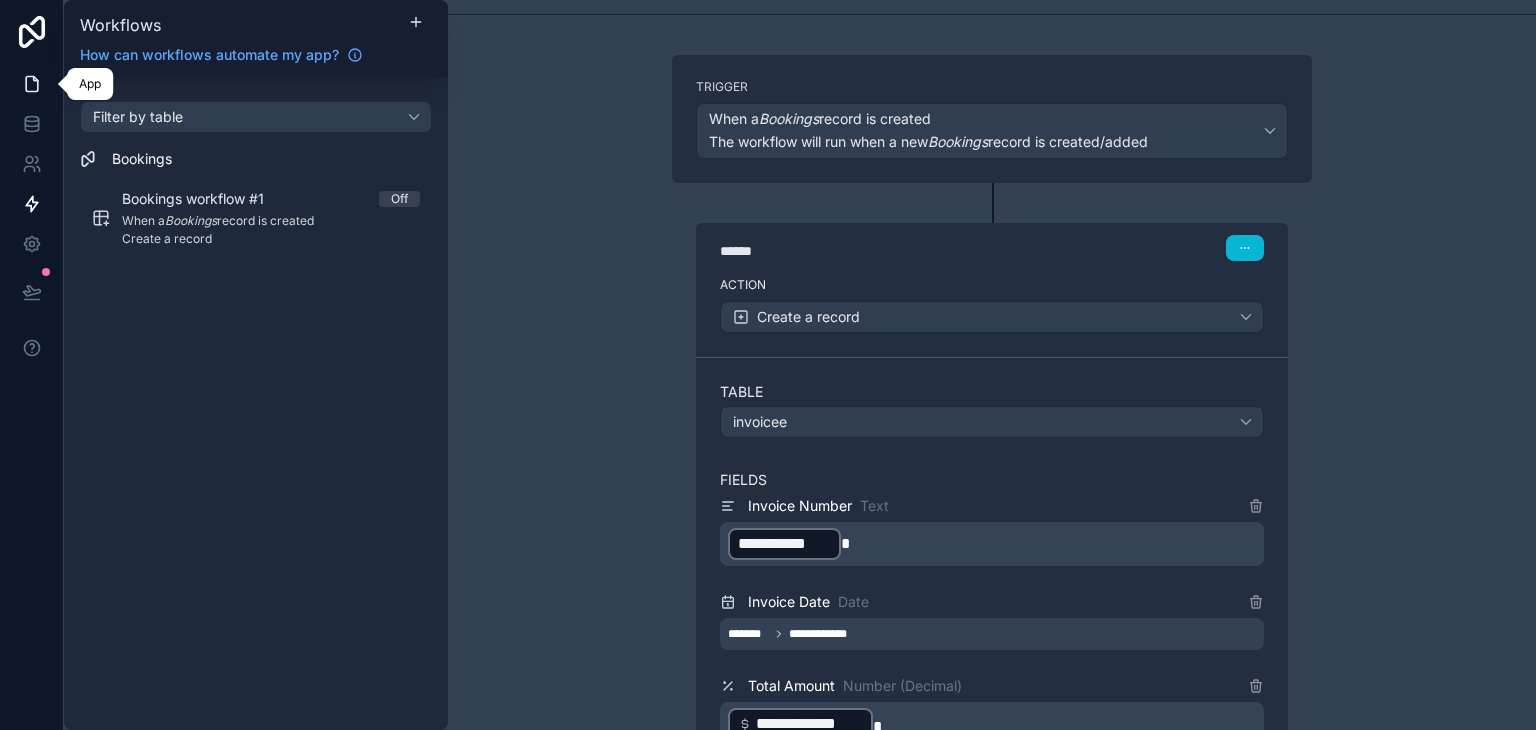 click 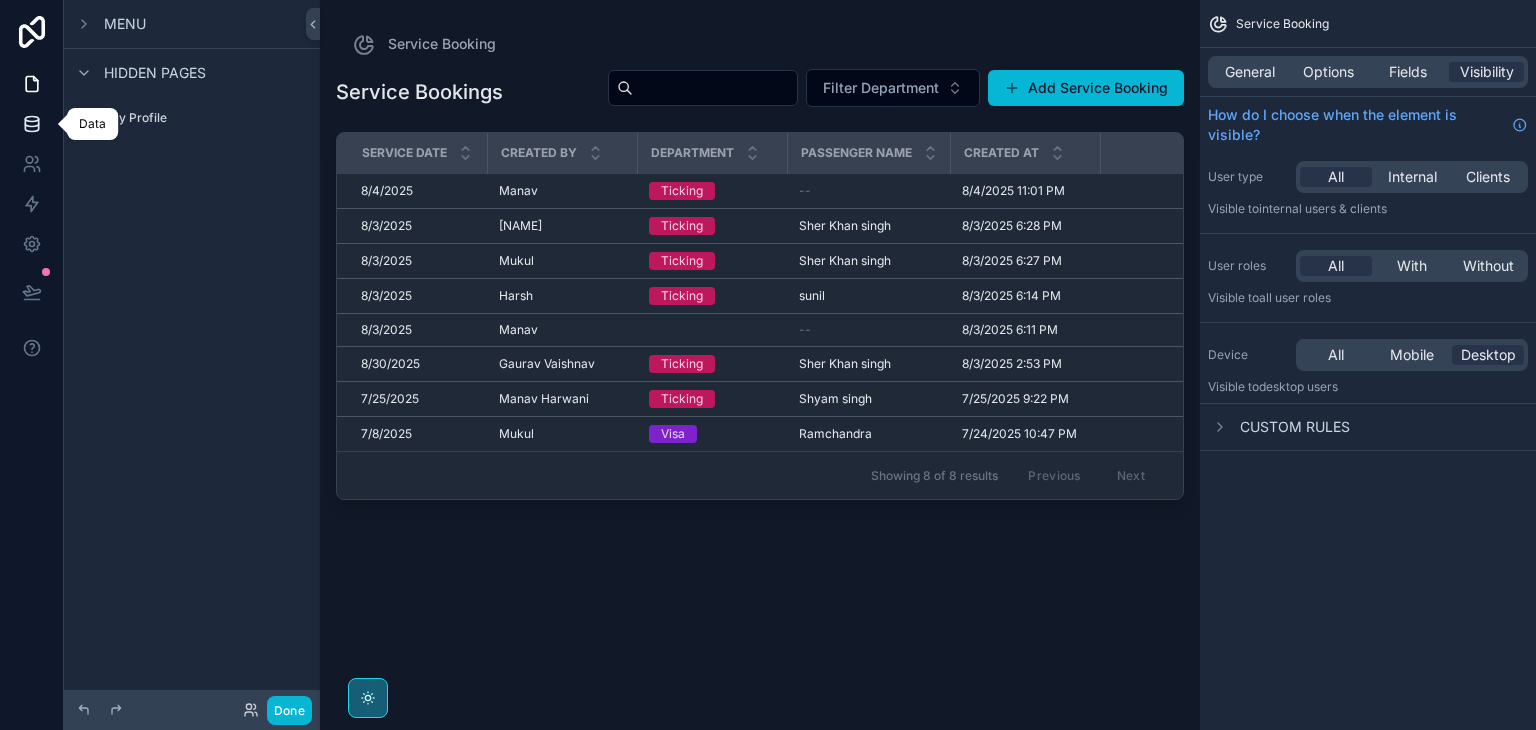 click 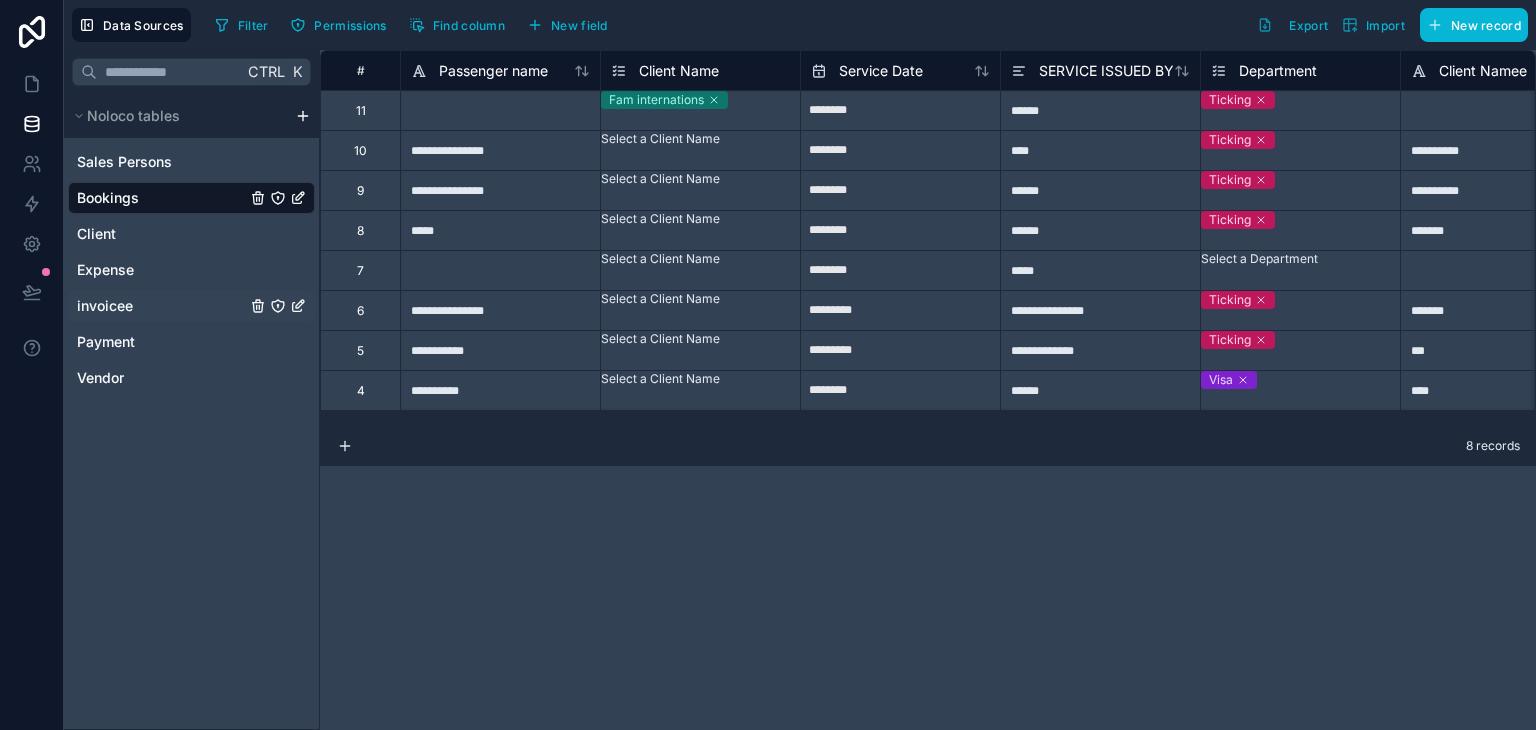 click on "invoicee" at bounding box center [191, 306] 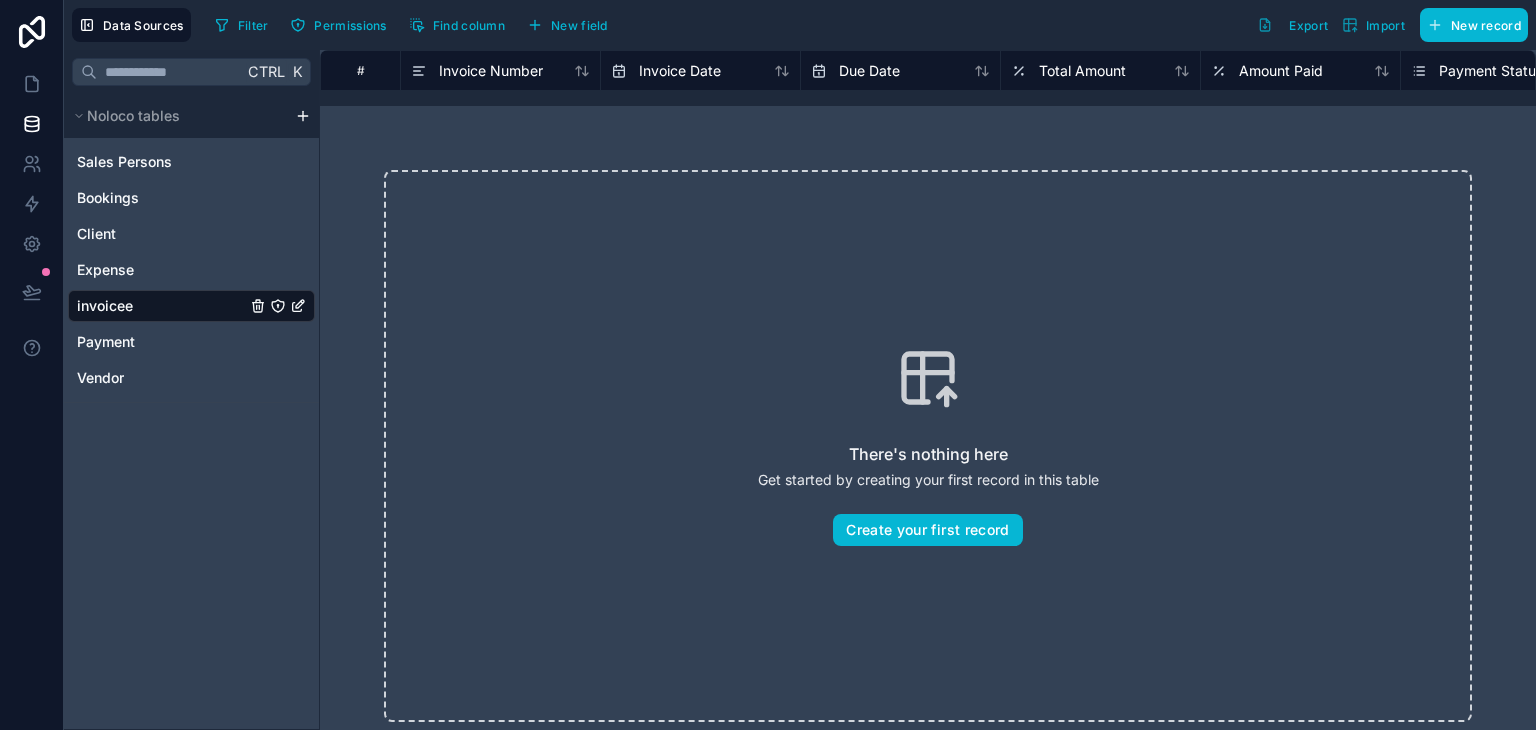drag, startPoint x: 680, startPoint y: 85, endPoint x: 684, endPoint y: 101, distance: 16.492422 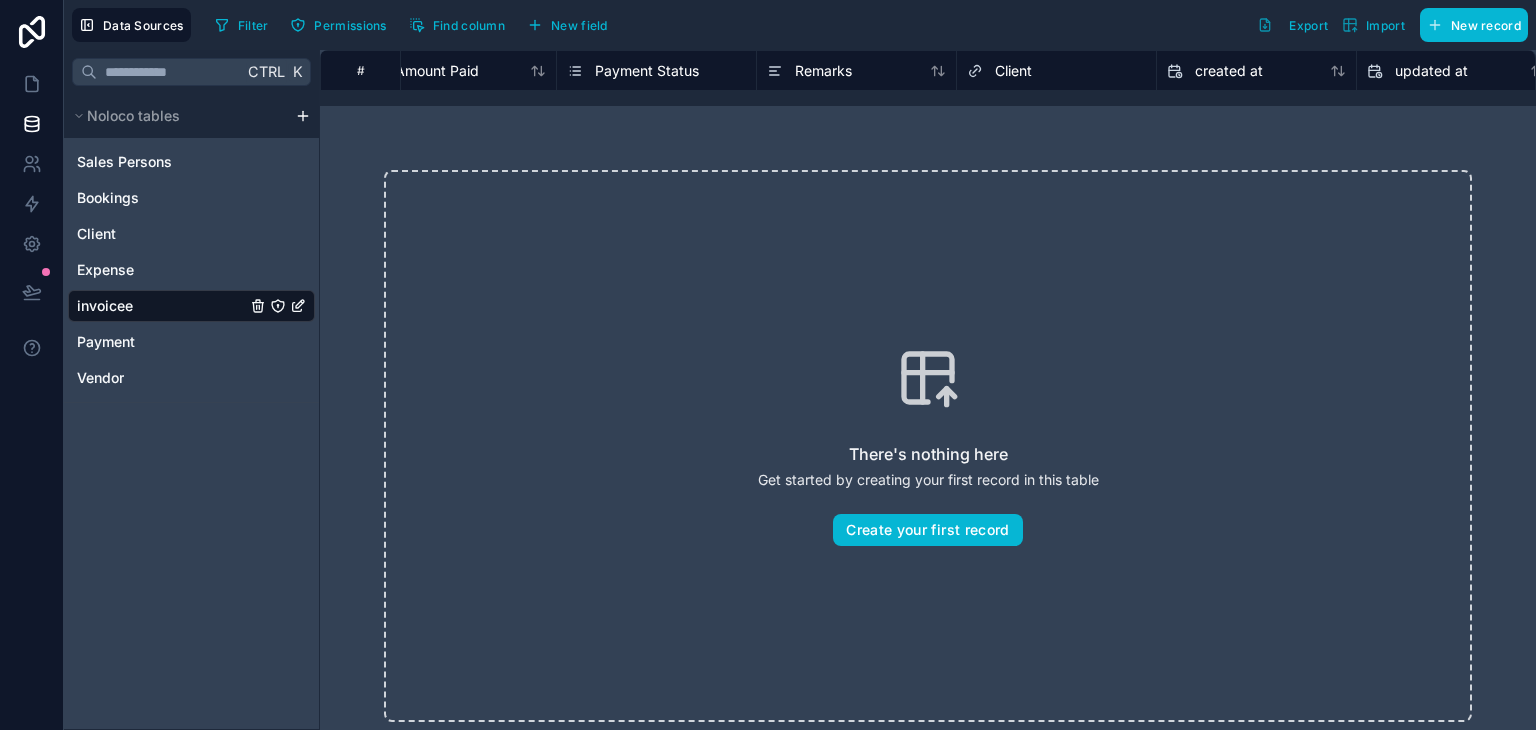scroll, scrollTop: 0, scrollLeft: 868, axis: horizontal 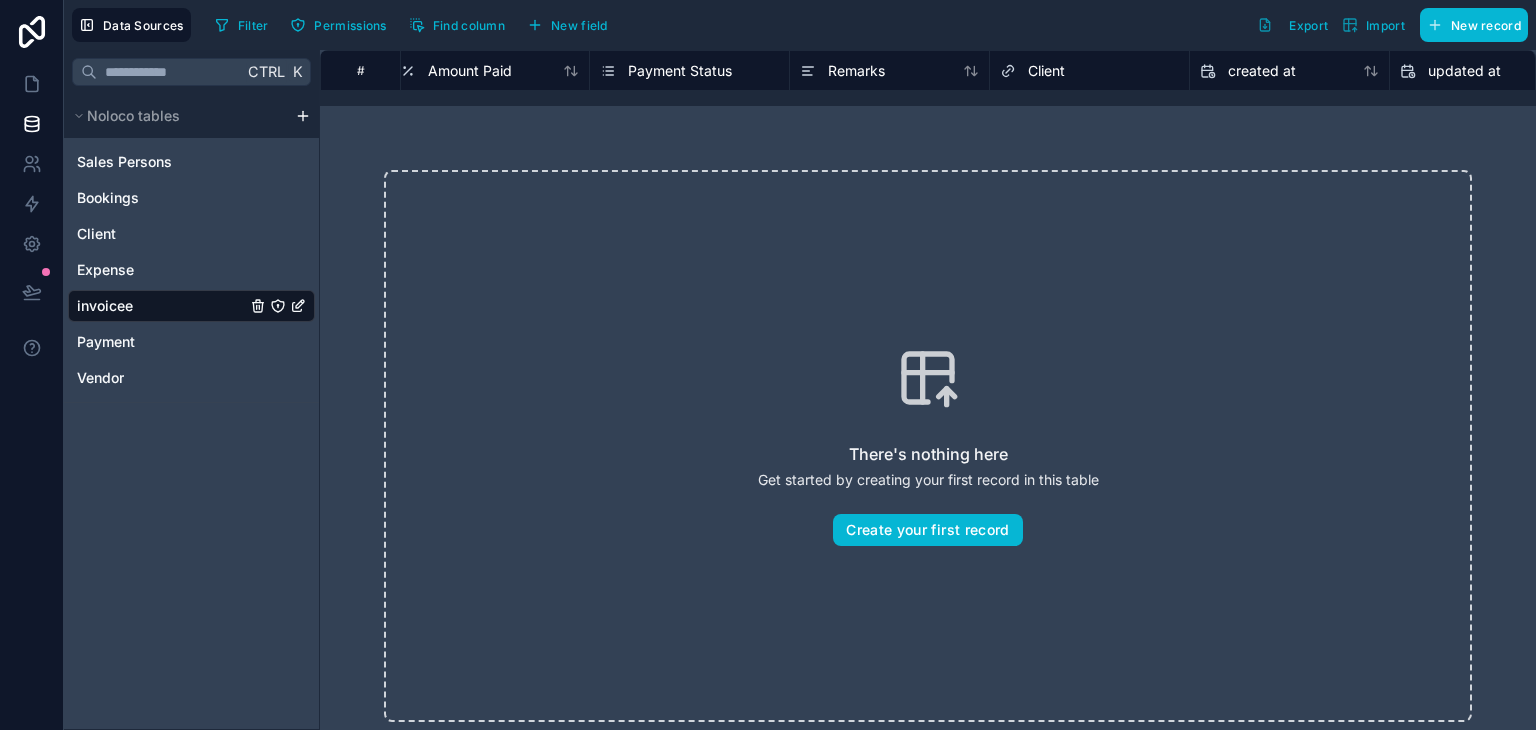 click on "Client" at bounding box center [1089, 71] 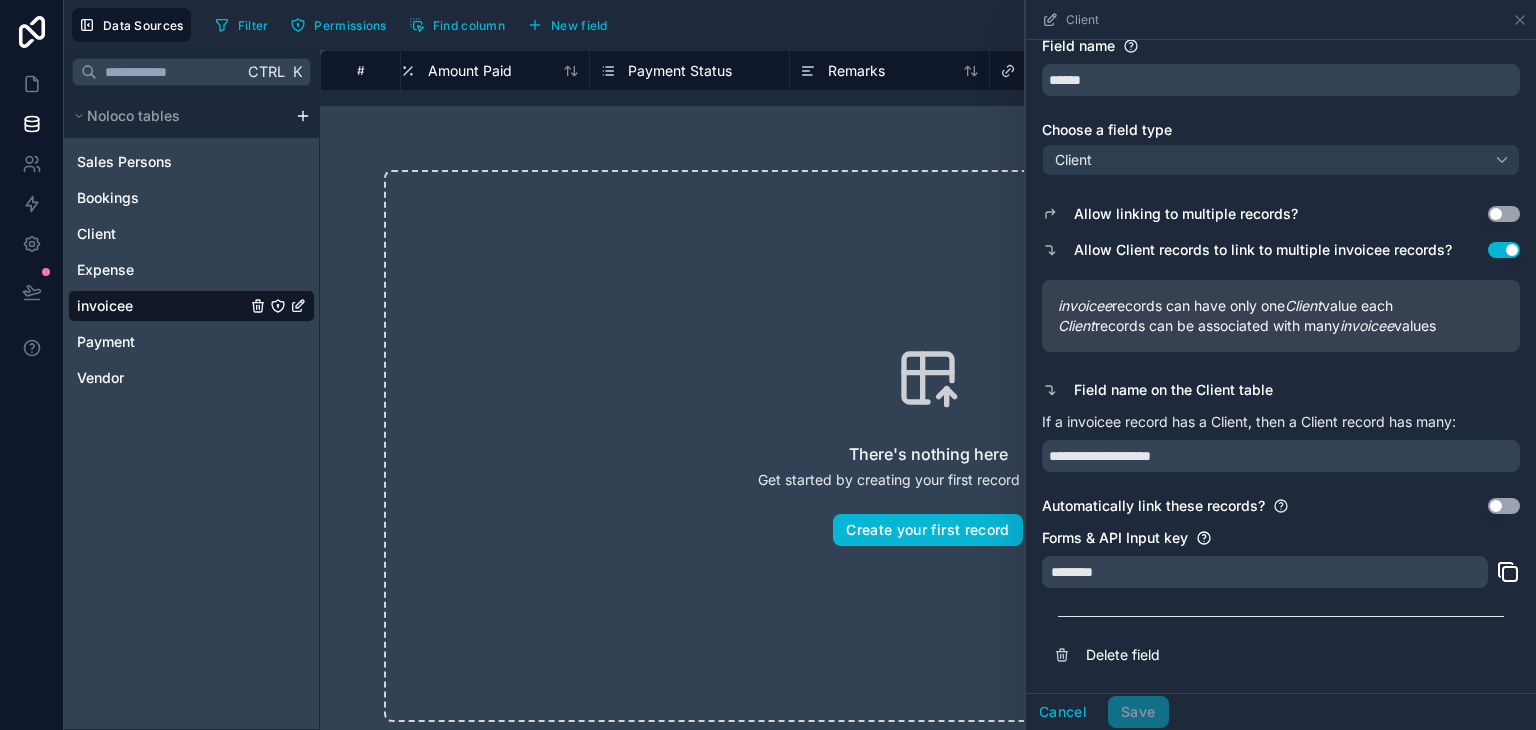 scroll, scrollTop: 0, scrollLeft: 0, axis: both 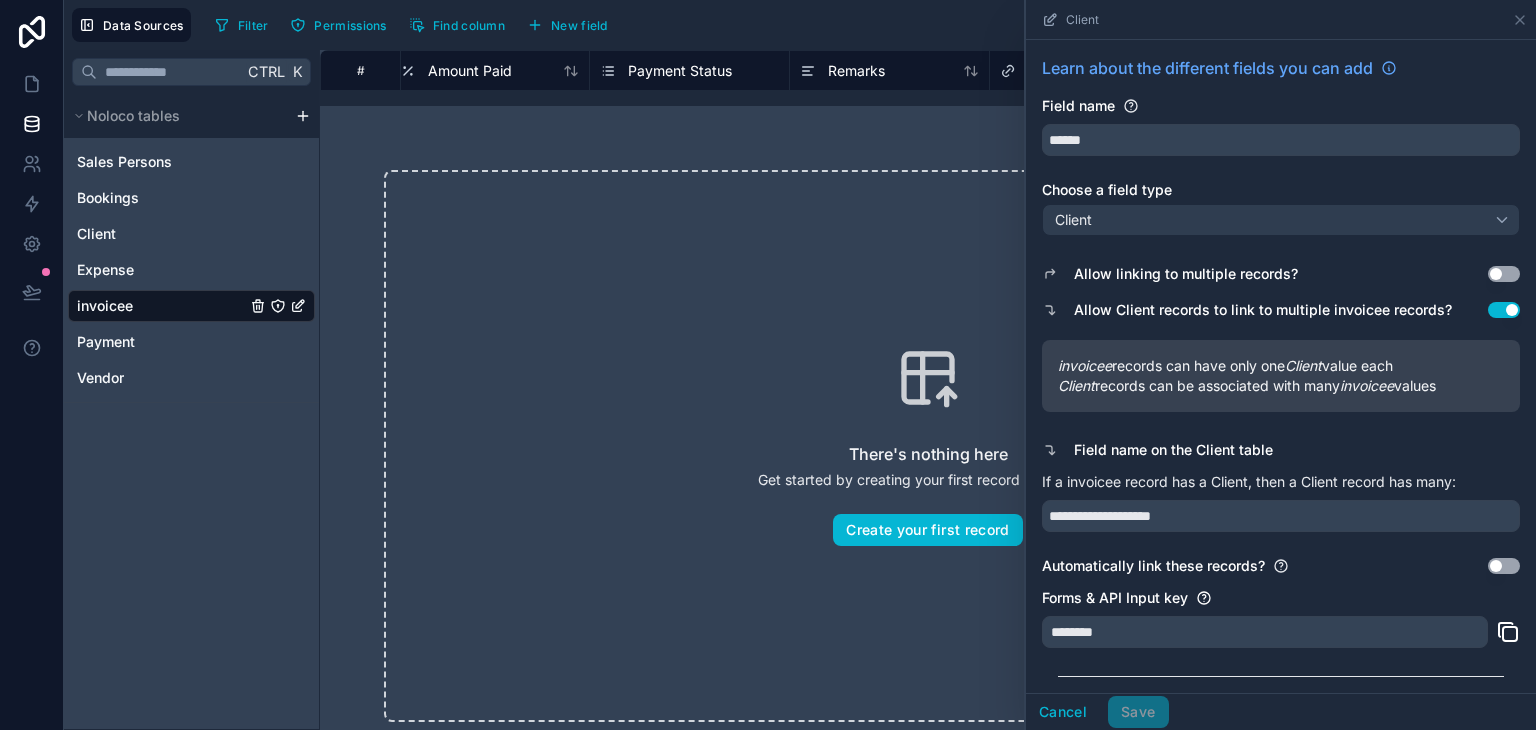 click on "Choose a field type" at bounding box center (1281, 190) 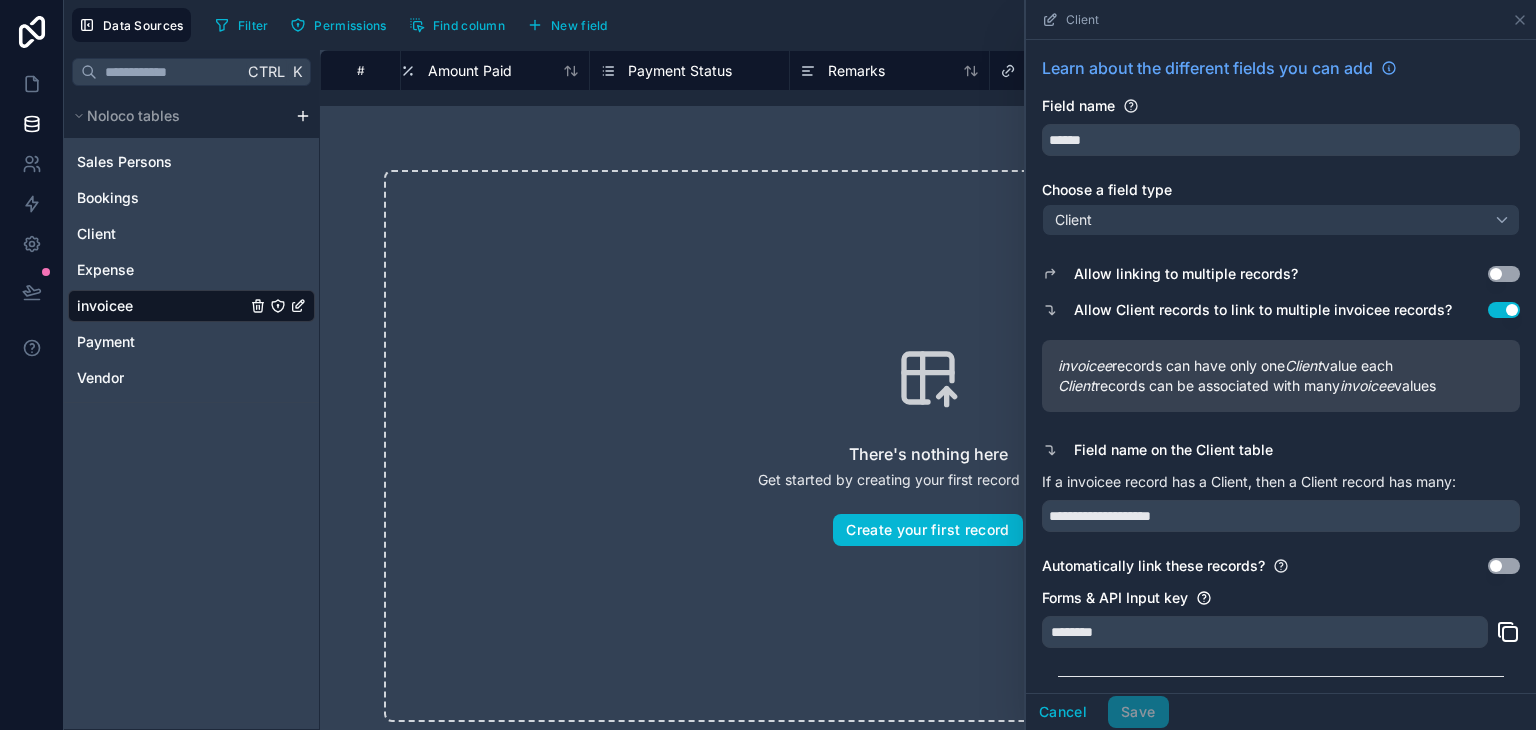 scroll, scrollTop: 60, scrollLeft: 0, axis: vertical 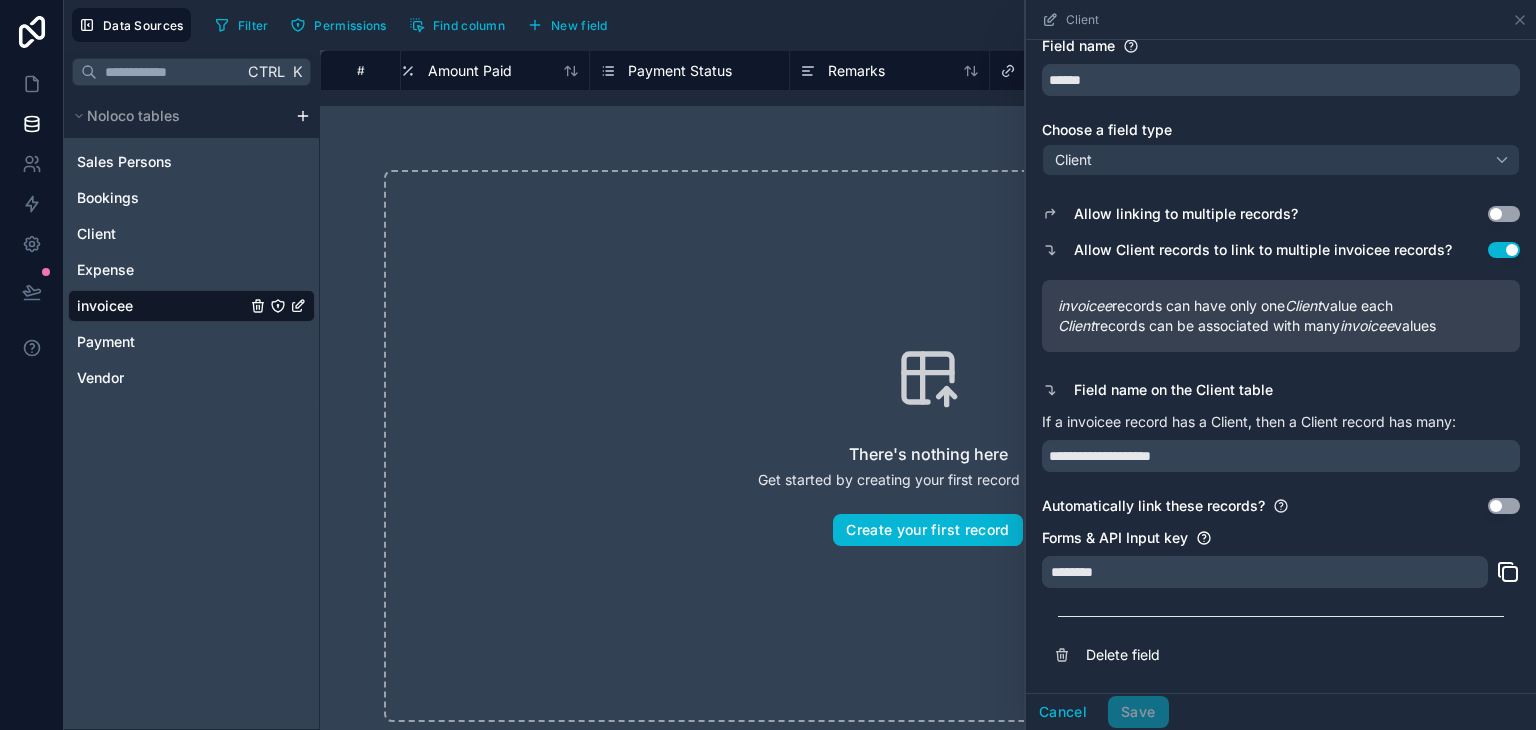 click on "There's nothing here Get started by creating your first record in this table Create your first record" at bounding box center (928, 446) 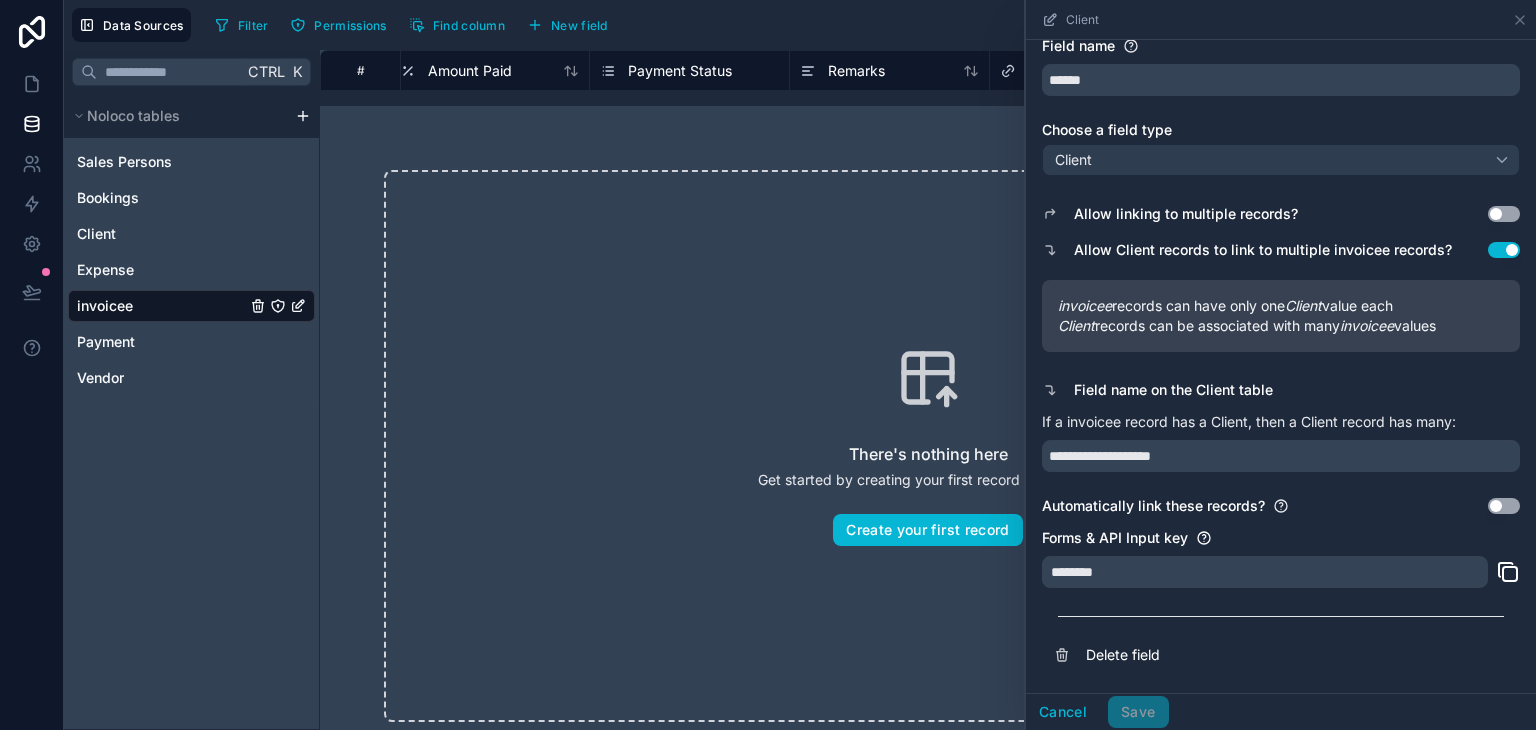 scroll, scrollTop: 0, scrollLeft: 0, axis: both 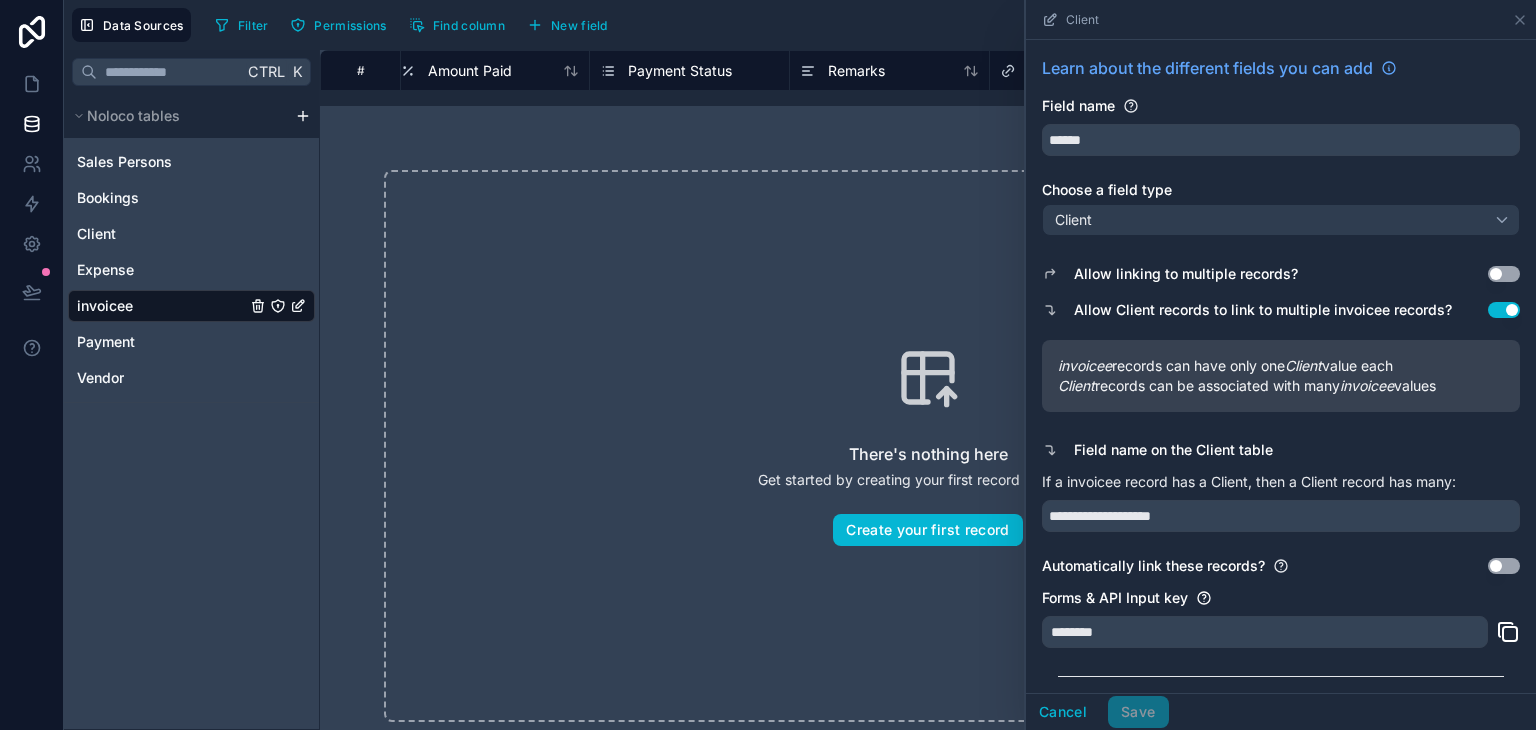 click on "There's nothing here Get started by creating your first record in this table Create your first record" at bounding box center (928, 446) 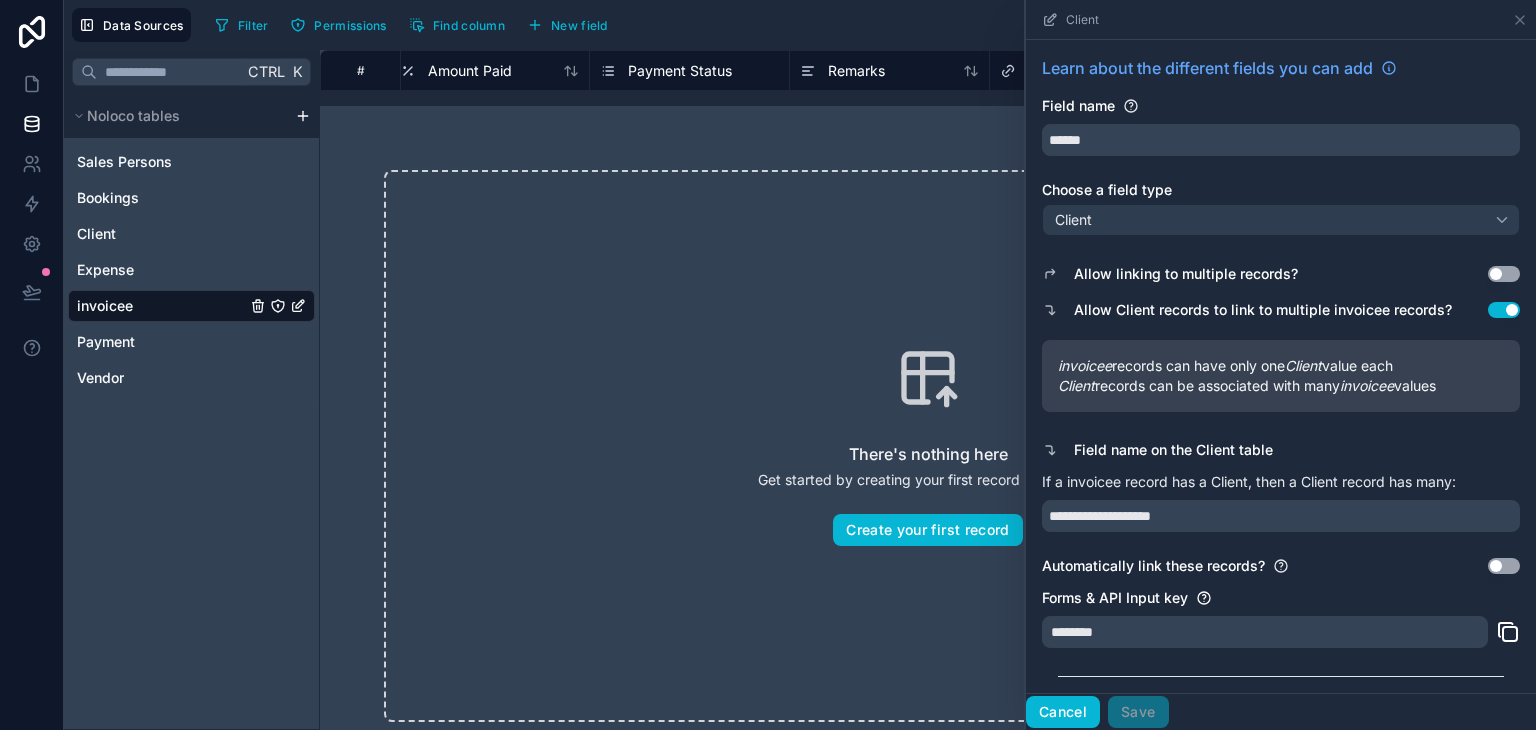 click on "Cancel" at bounding box center [1063, 712] 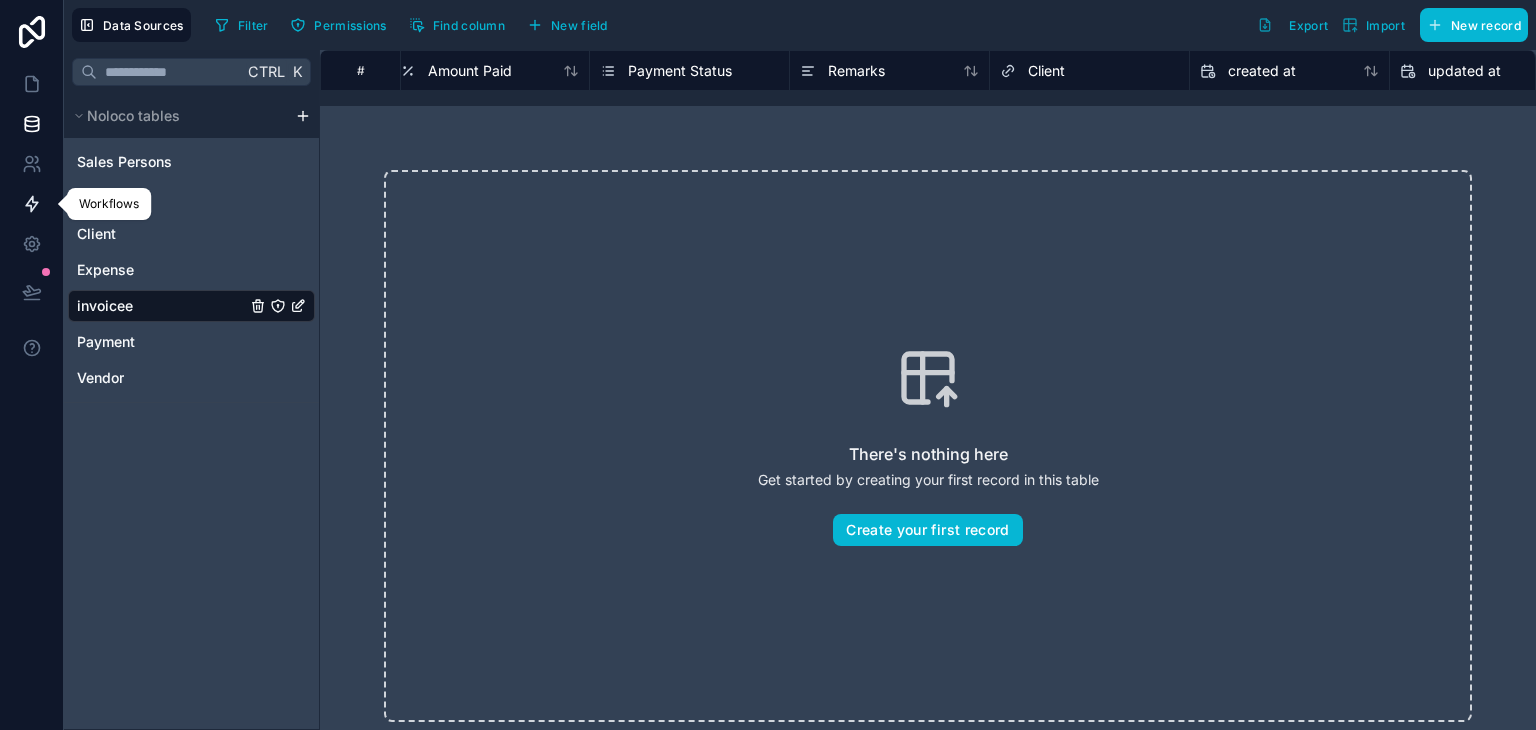 click at bounding box center [31, 204] 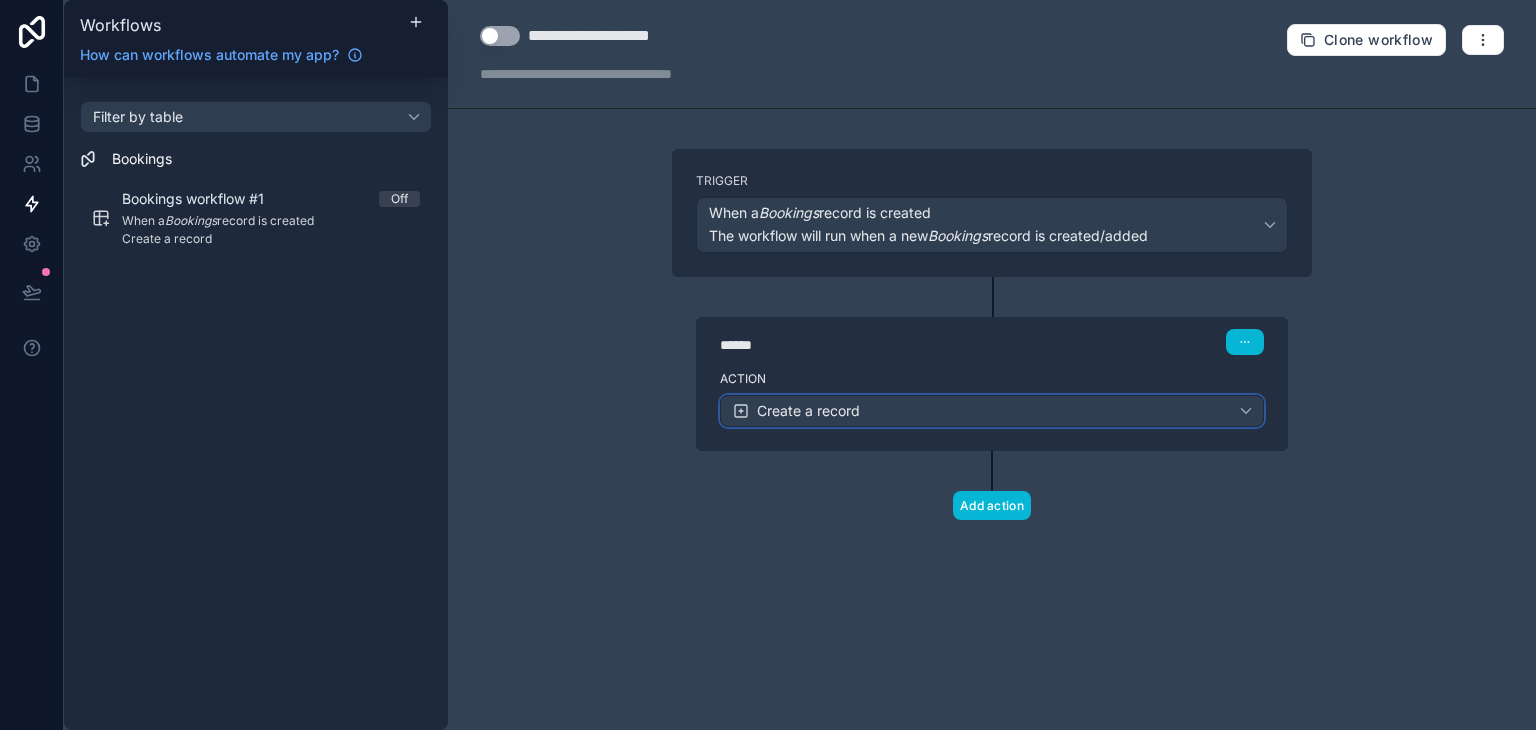 click on "Create a record" at bounding box center [992, 411] 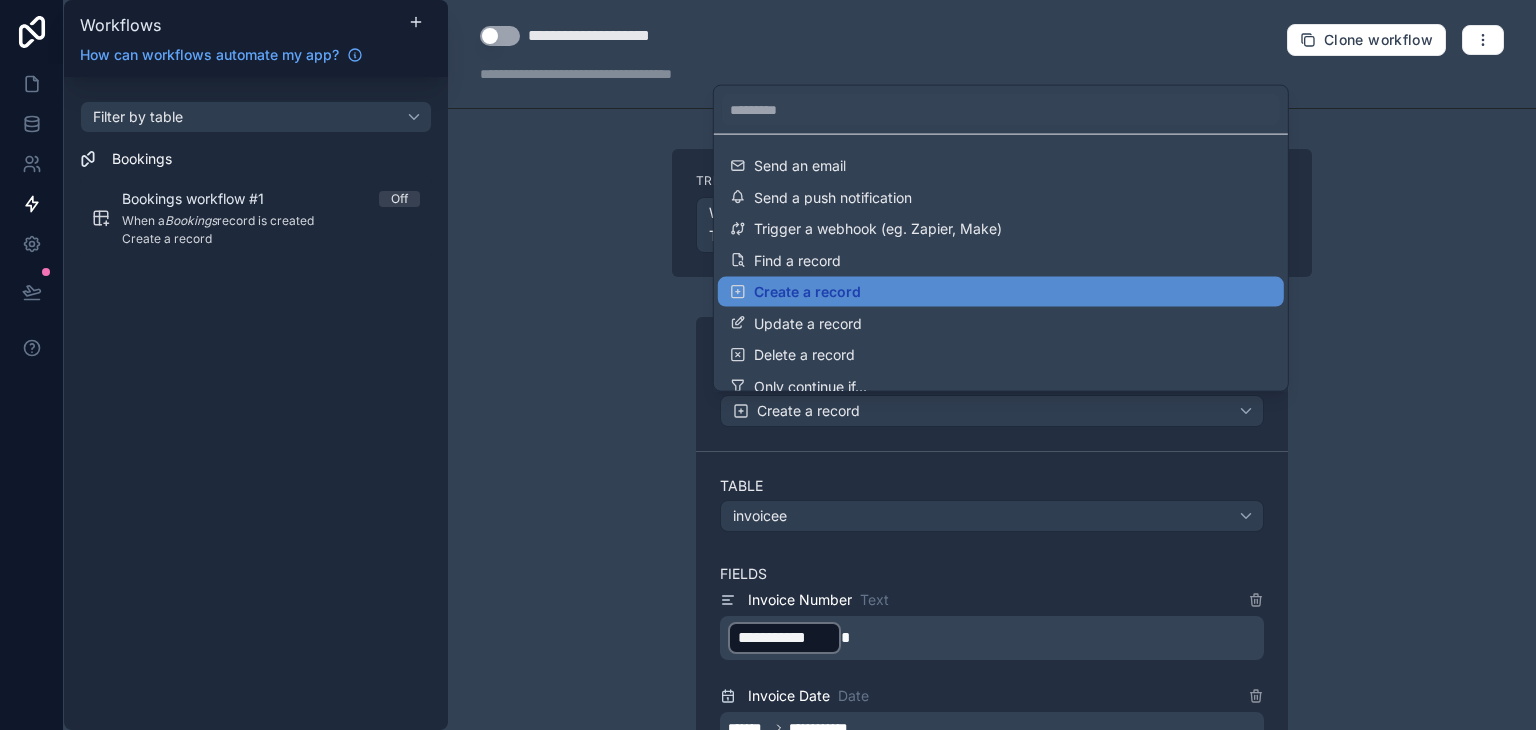 click at bounding box center [768, 365] 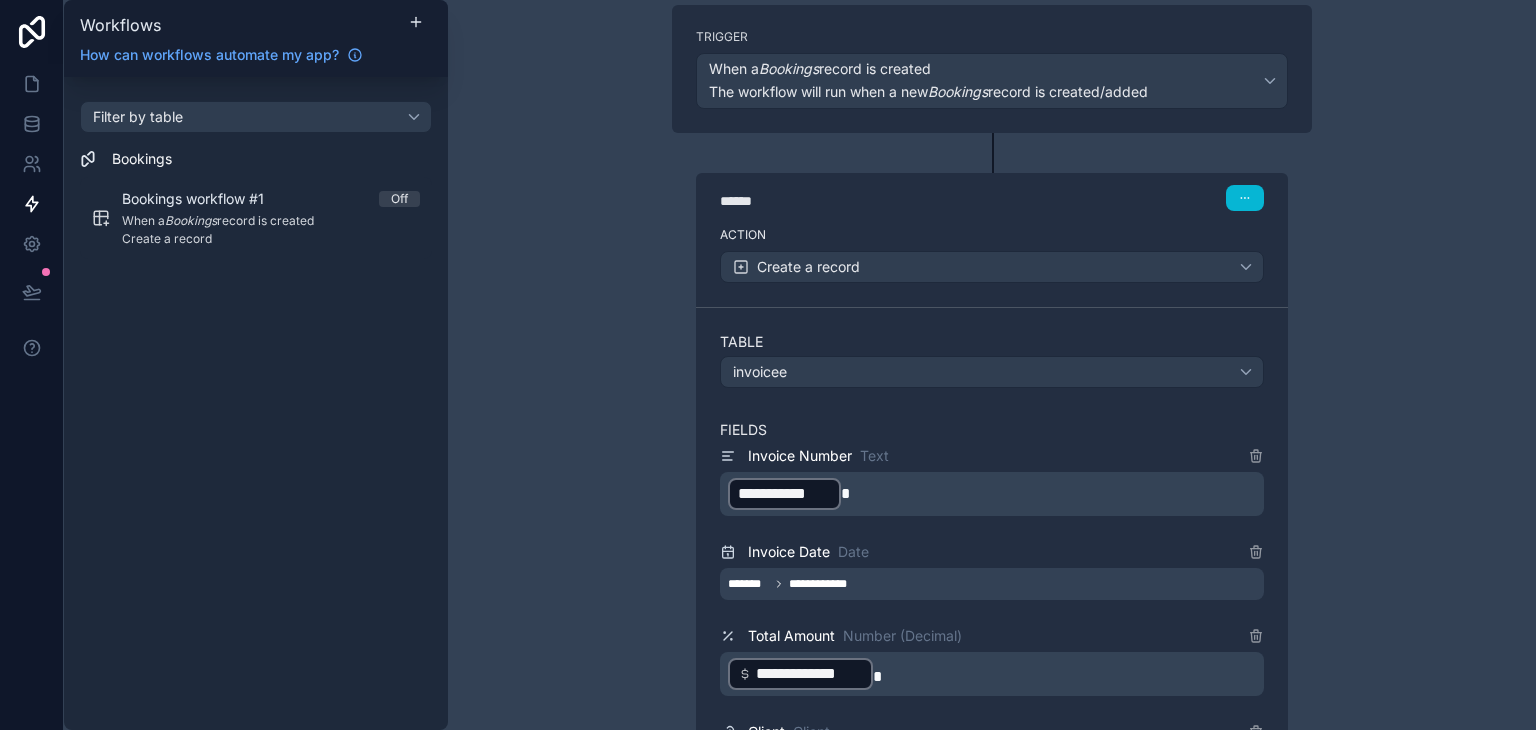 scroll, scrollTop: 147, scrollLeft: 0, axis: vertical 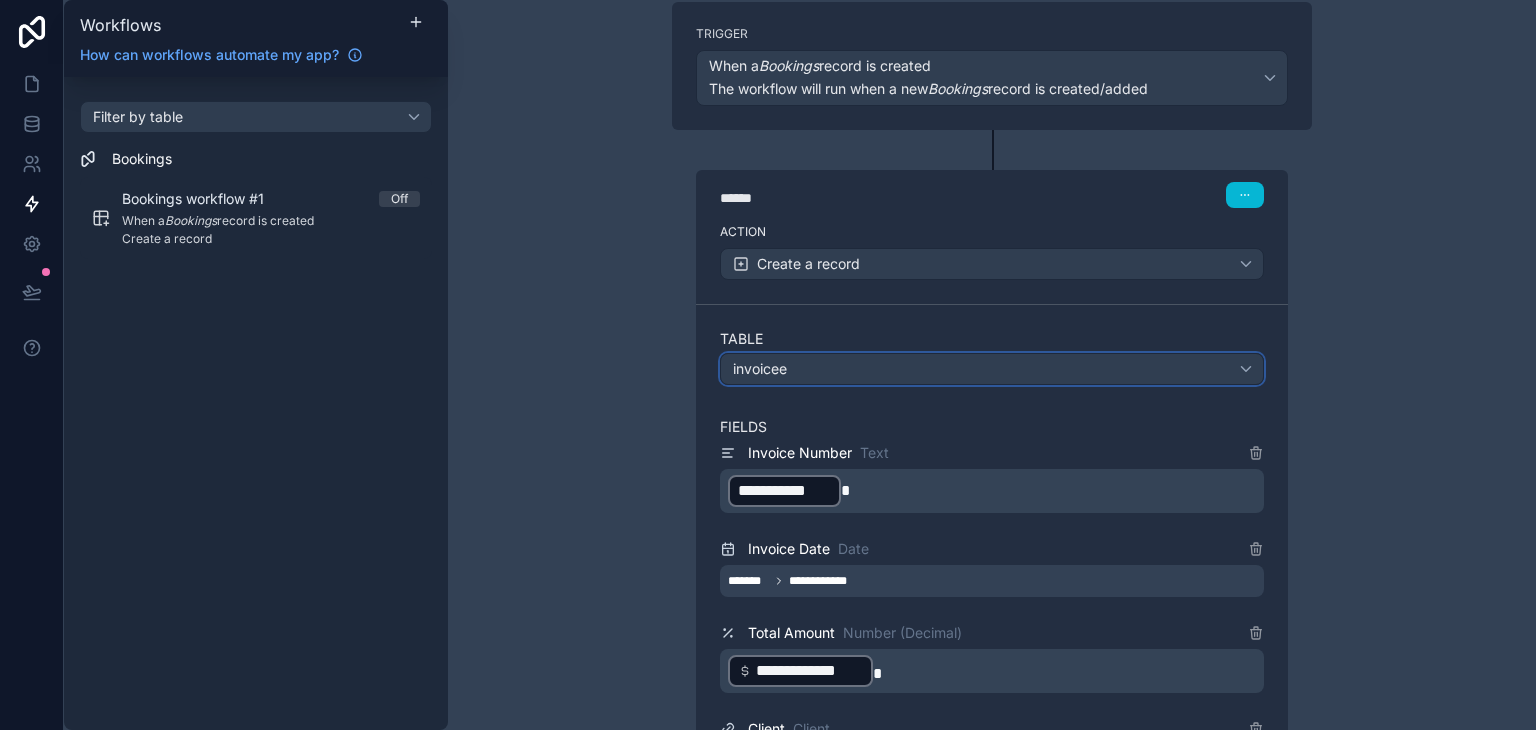 click on "invoicee" at bounding box center (992, 369) 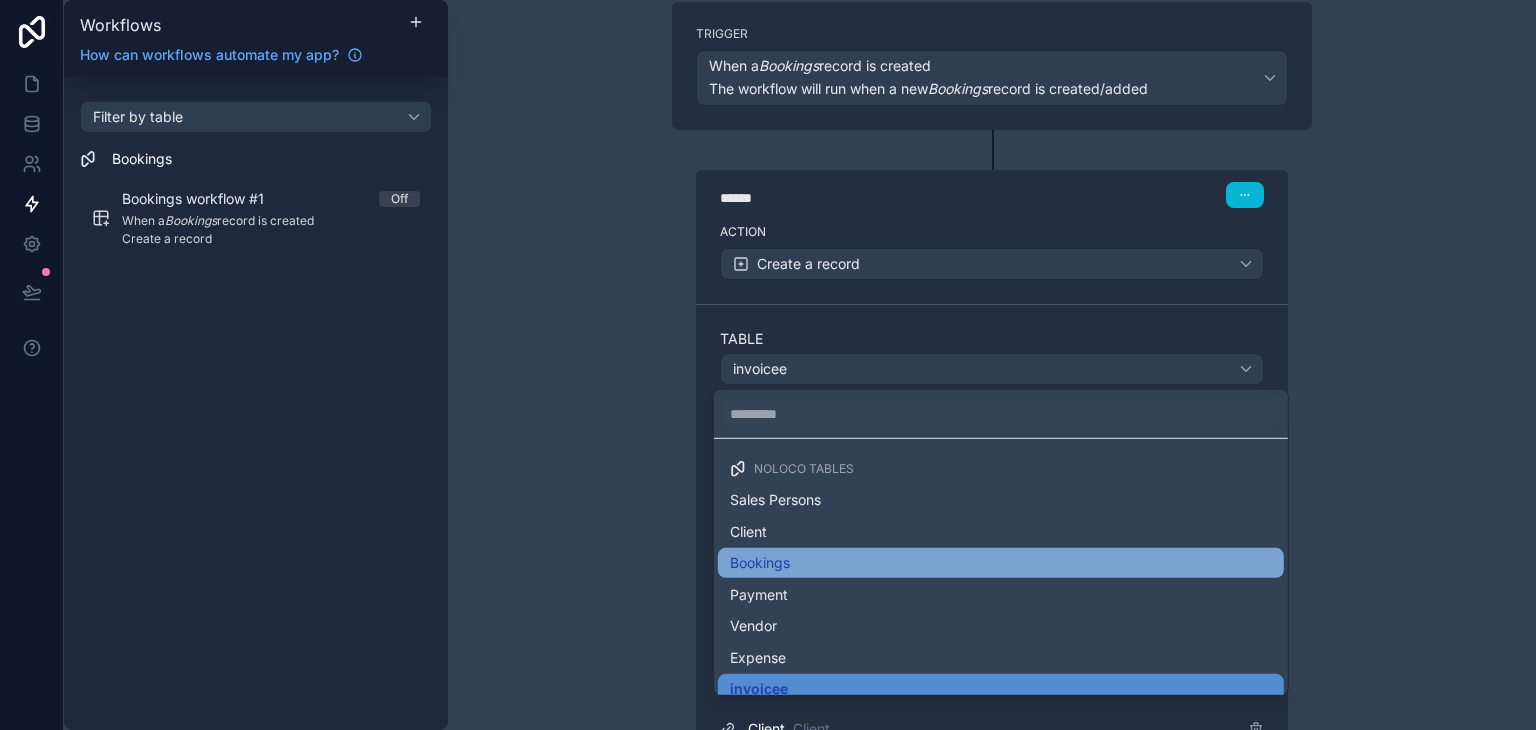 click on "Bookings" at bounding box center (1001, 563) 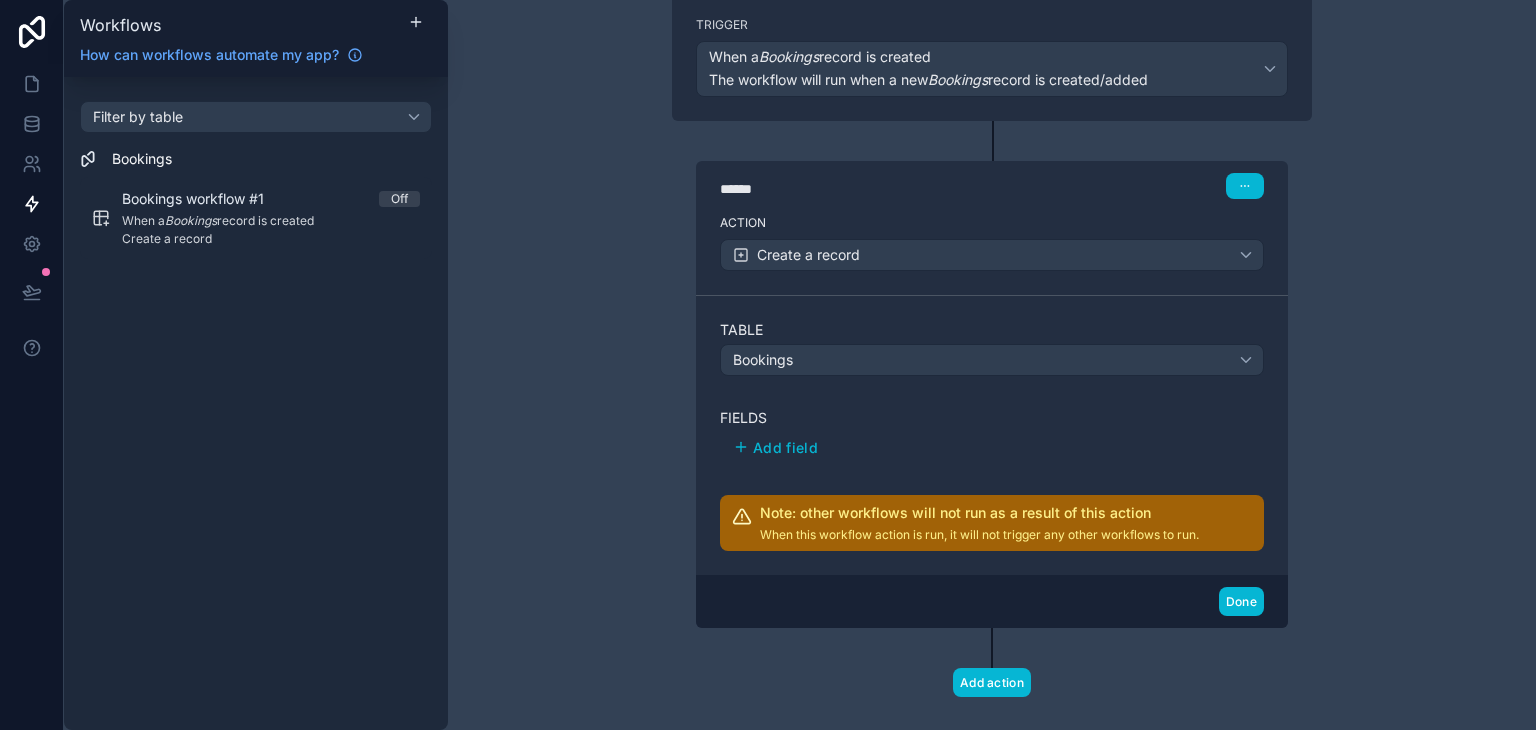 scroll, scrollTop: 184, scrollLeft: 0, axis: vertical 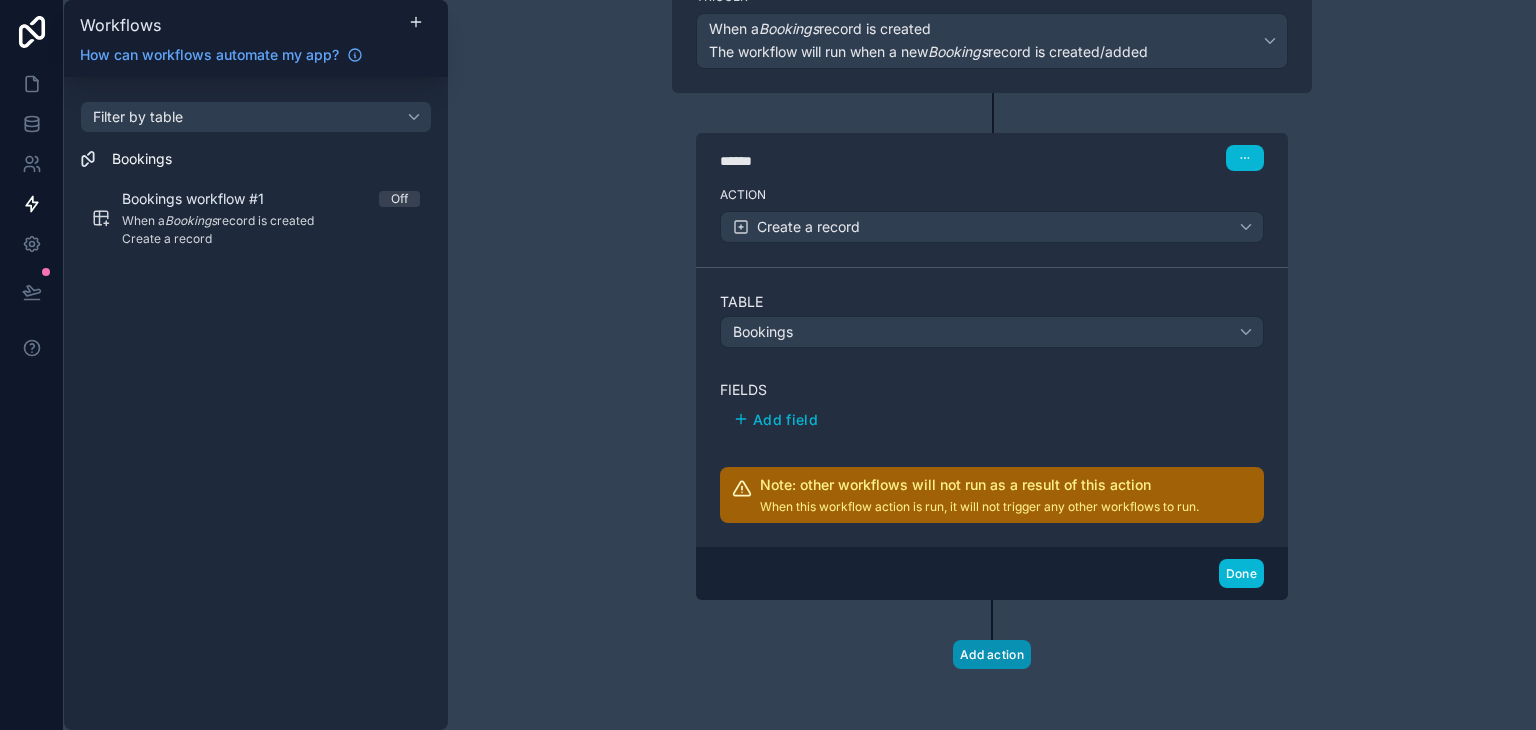 click on "Add action" at bounding box center [992, 654] 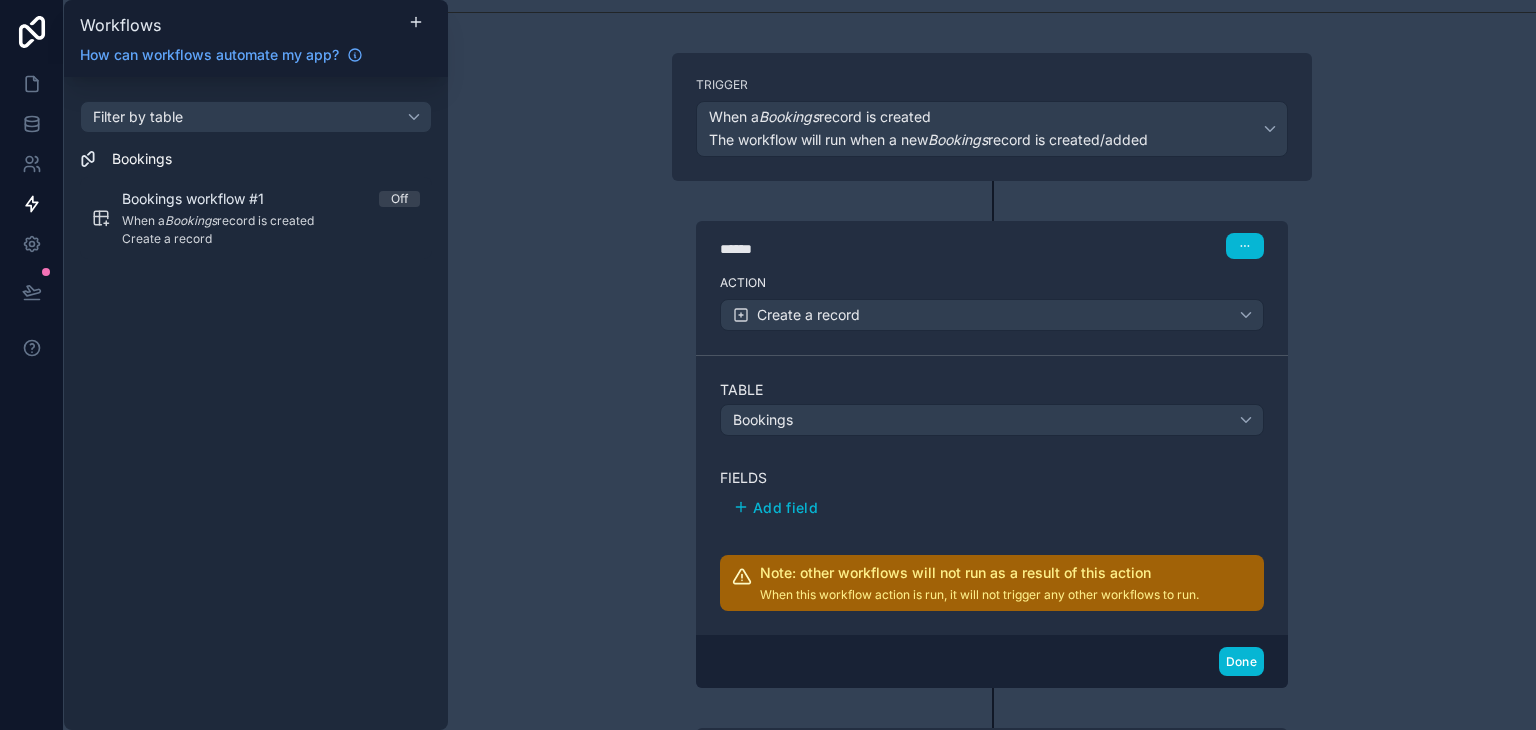scroll, scrollTop: 100, scrollLeft: 0, axis: vertical 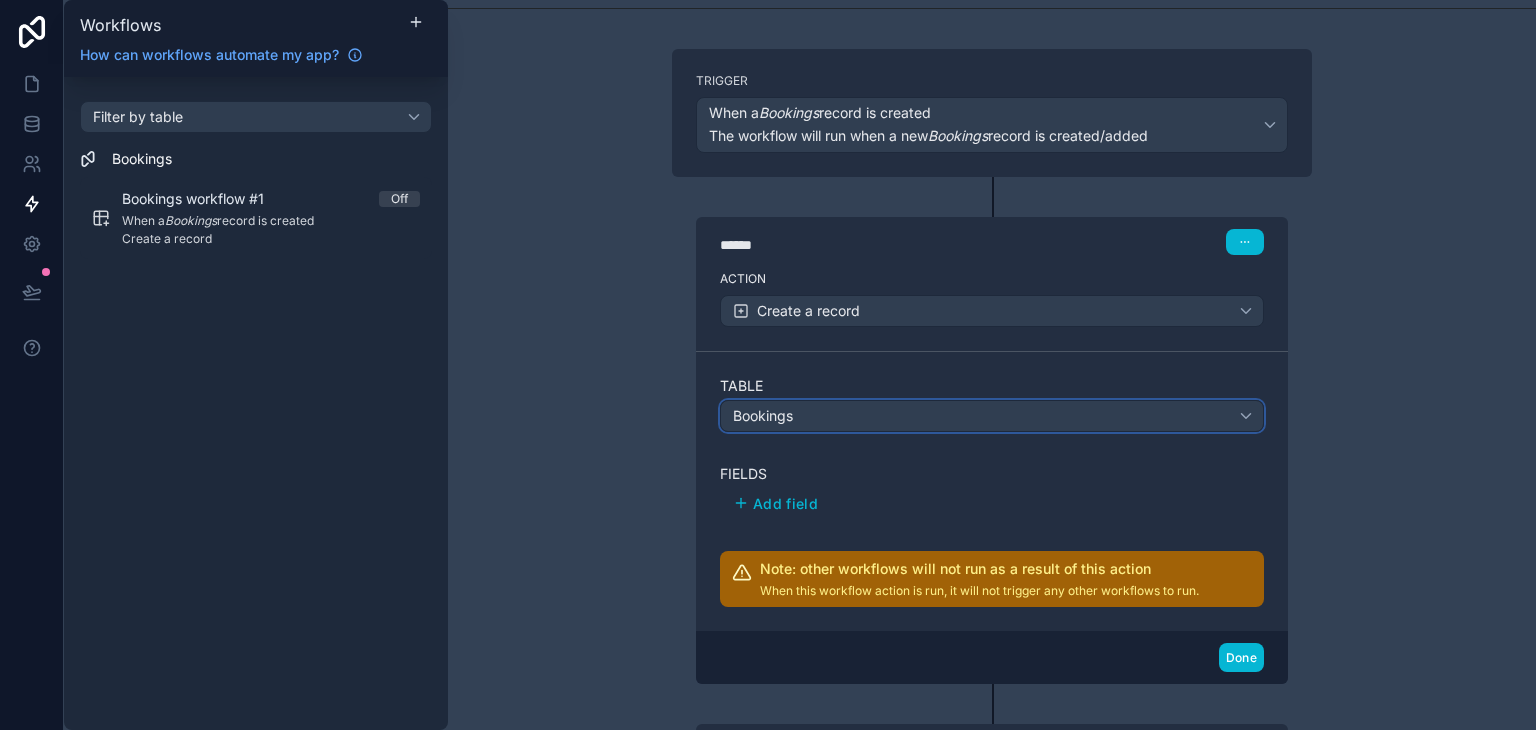 click on "Bookings" at bounding box center [992, 416] 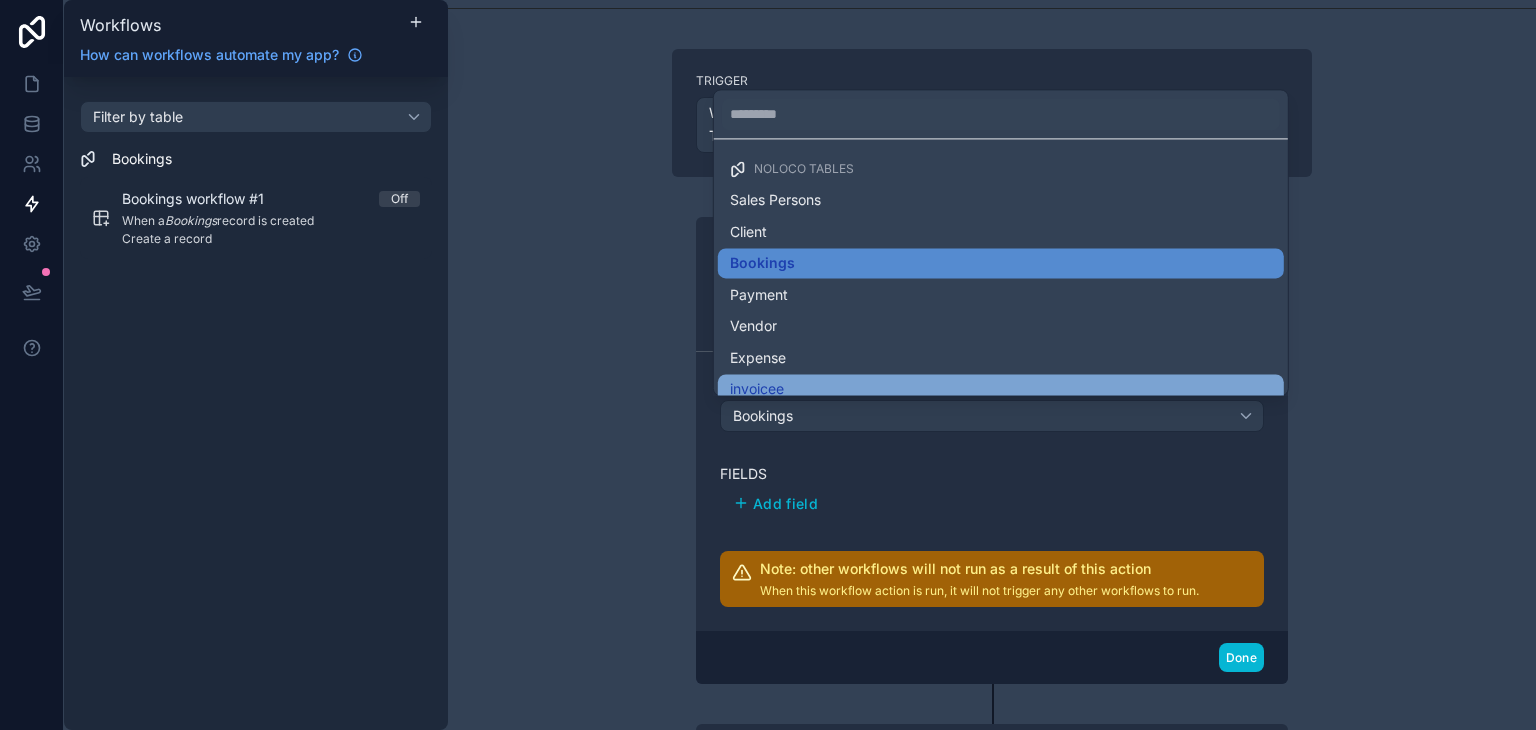 click on "invoicee" at bounding box center (1001, 389) 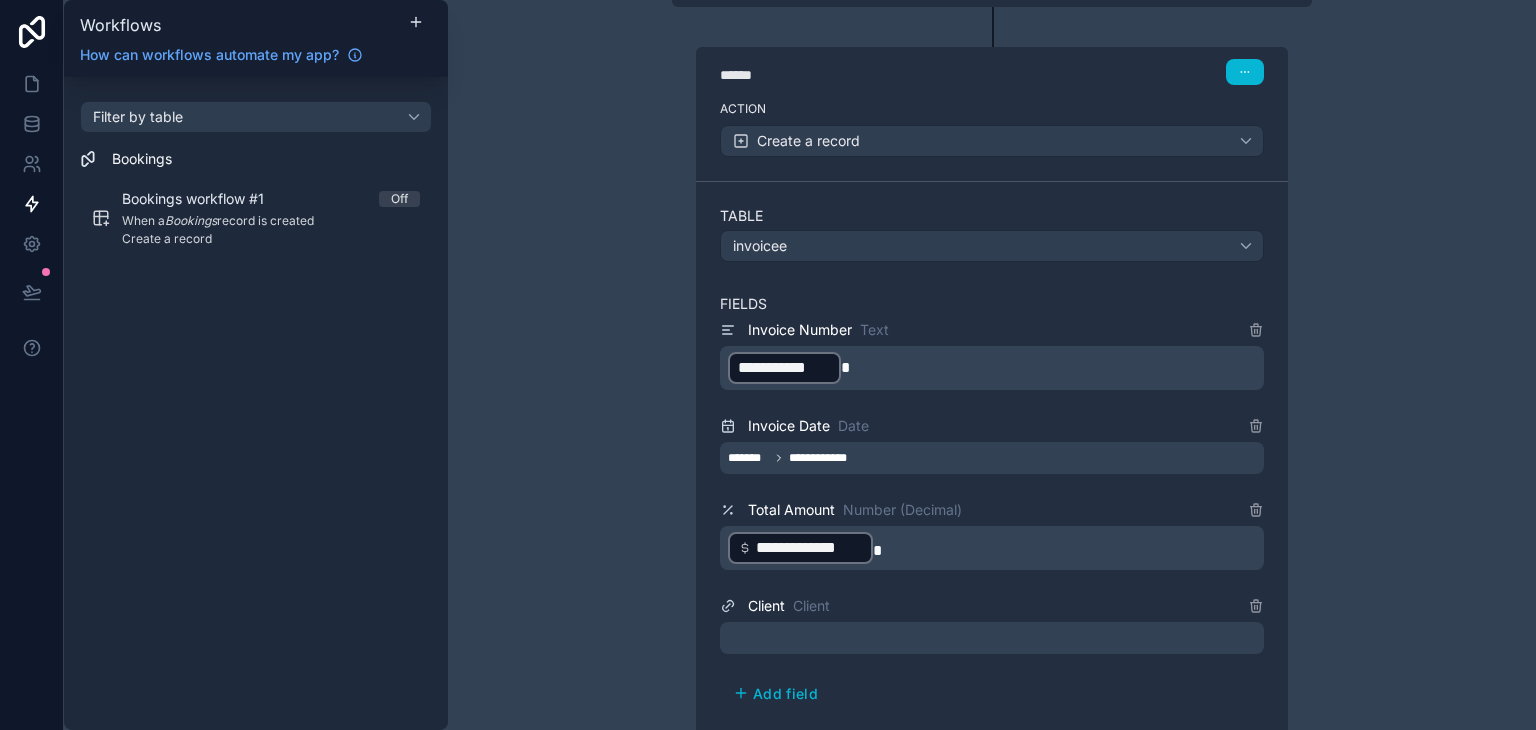 scroll, scrollTop: 356, scrollLeft: 0, axis: vertical 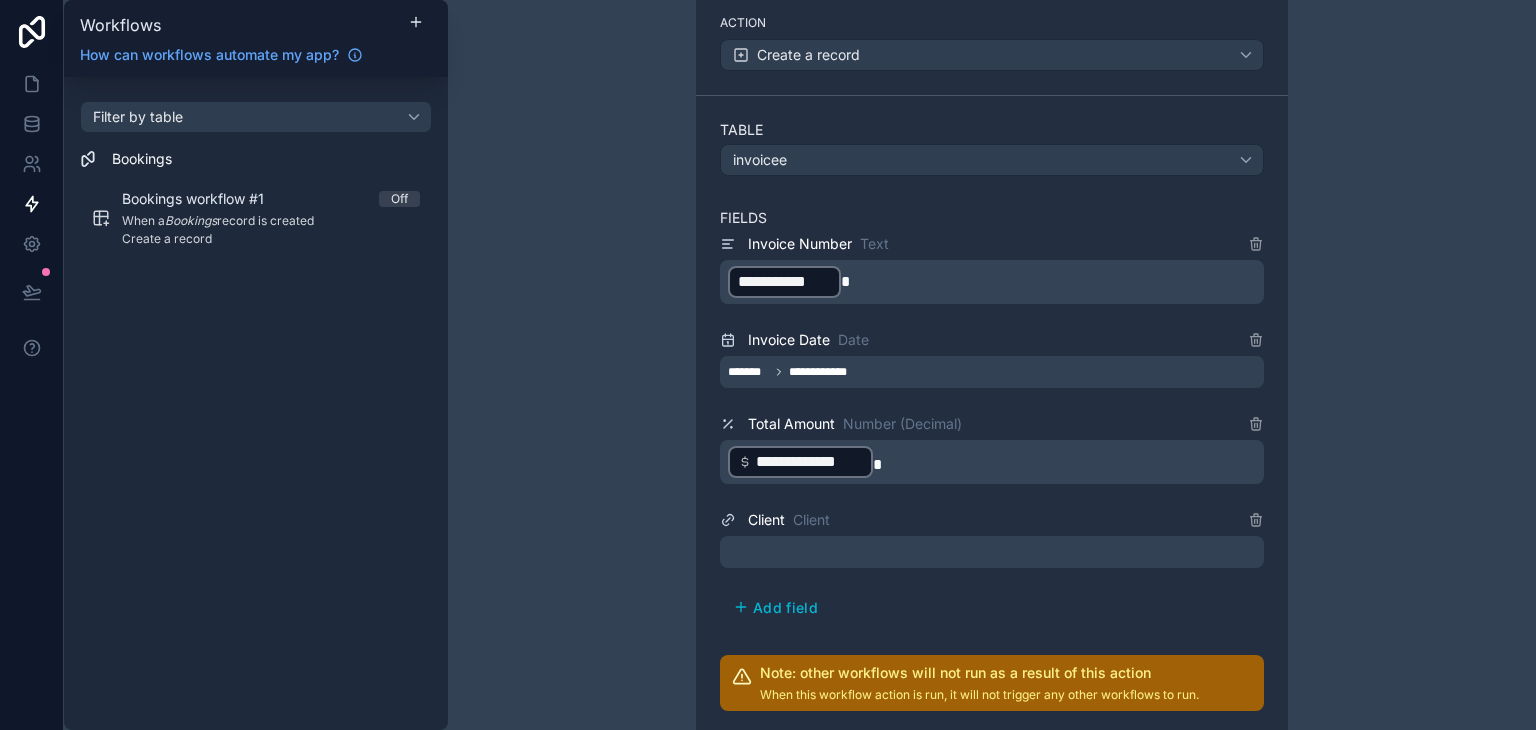 click on "**********" at bounding box center (992, 428) 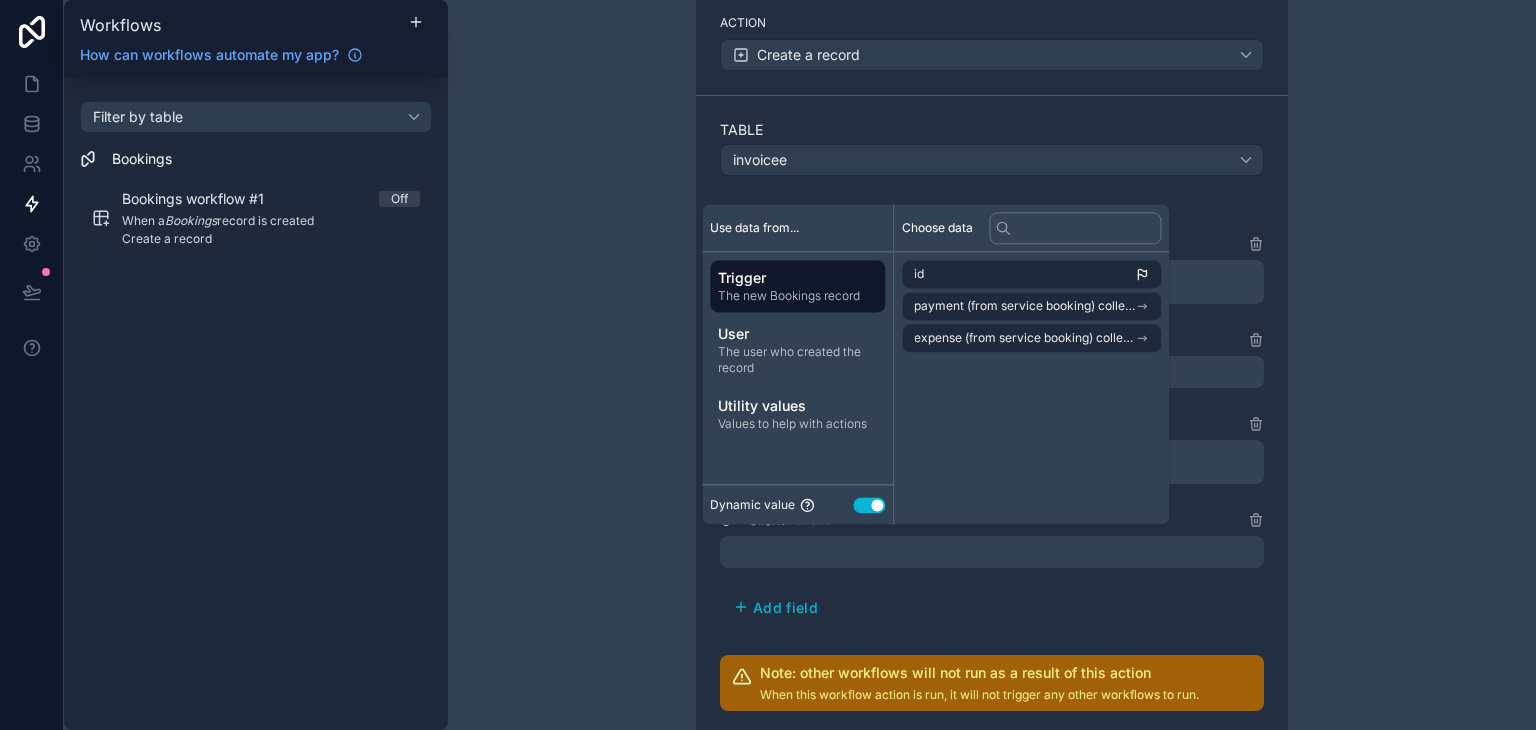 click on "**********" at bounding box center [992, 415] 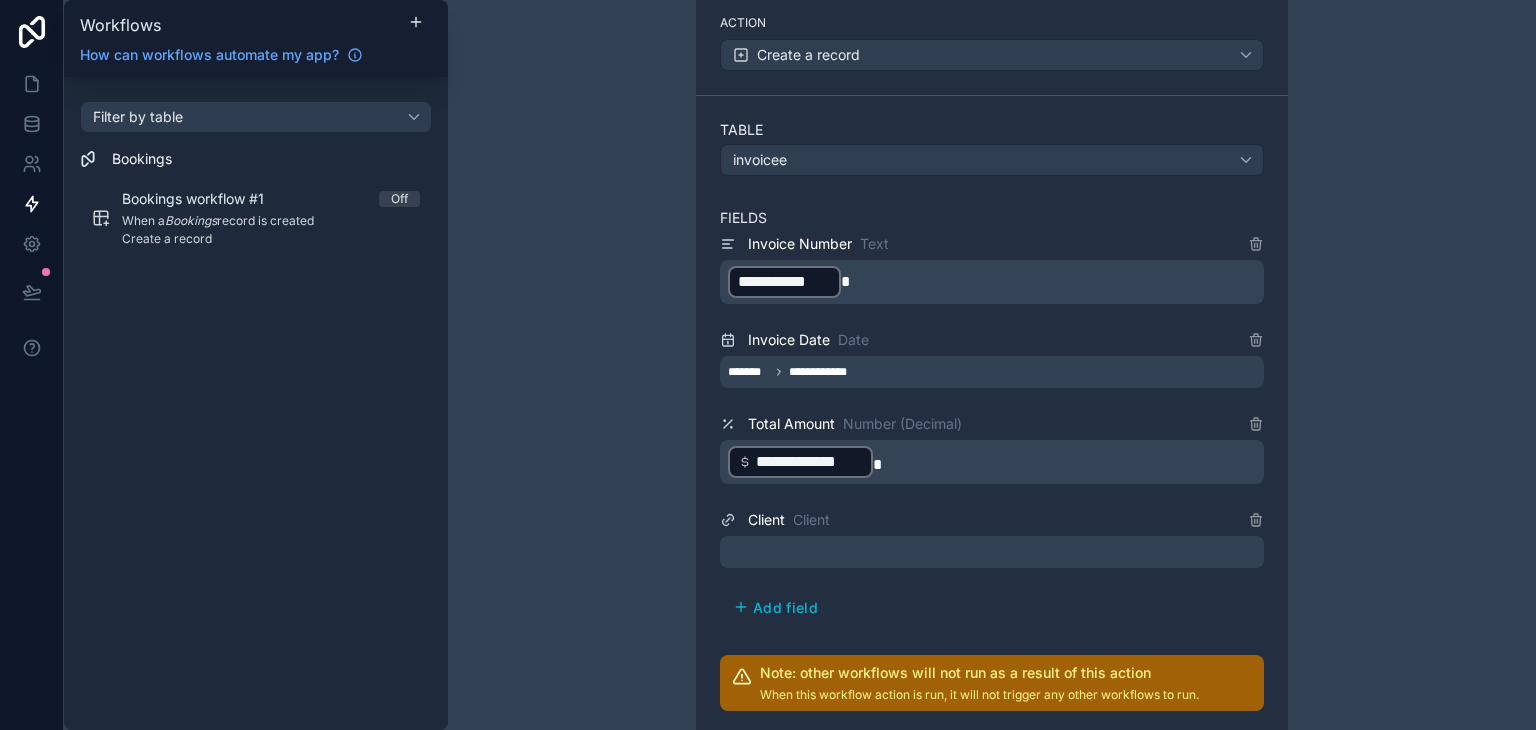 scroll, scrollTop: 430, scrollLeft: 0, axis: vertical 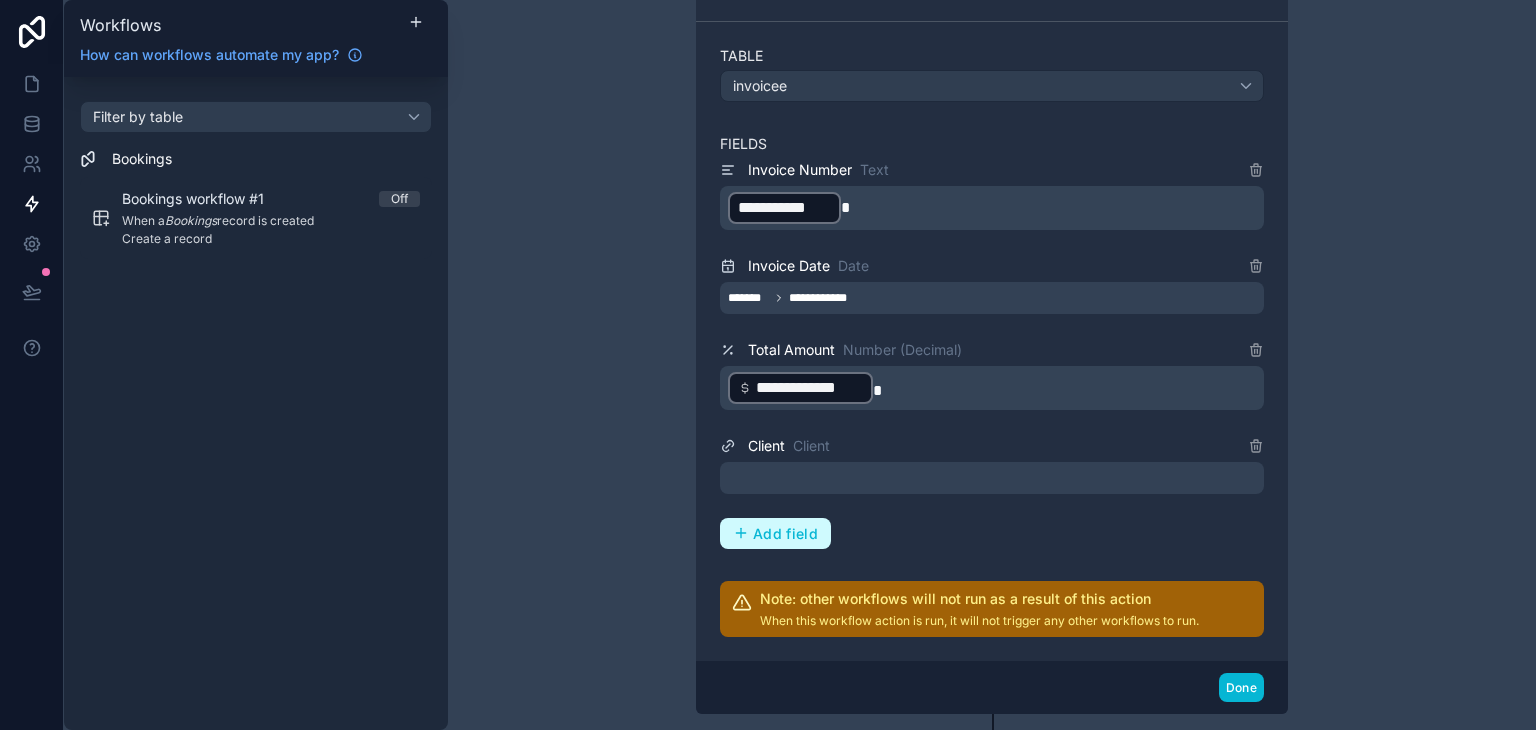 click on "Add field" at bounding box center (785, 534) 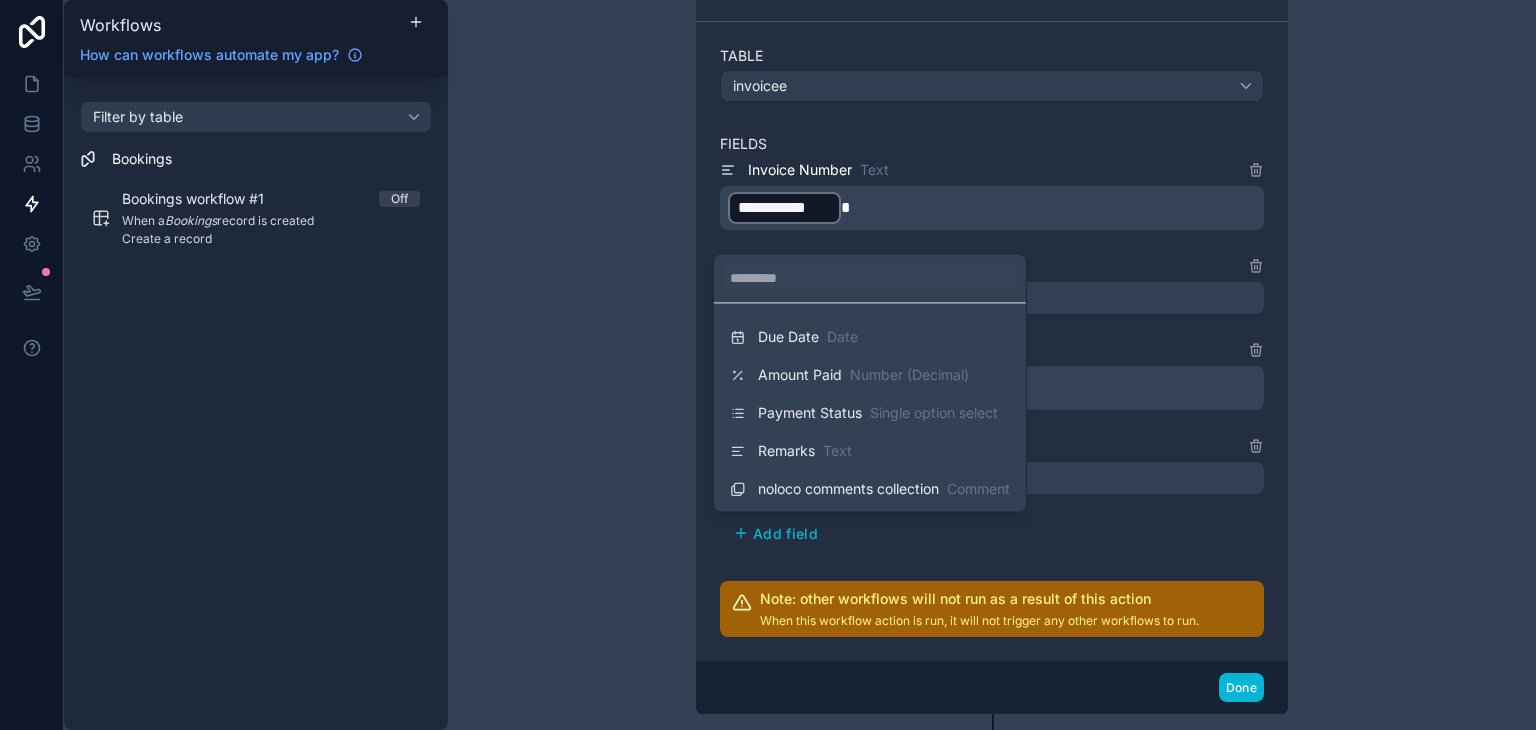 click at bounding box center (768, 365) 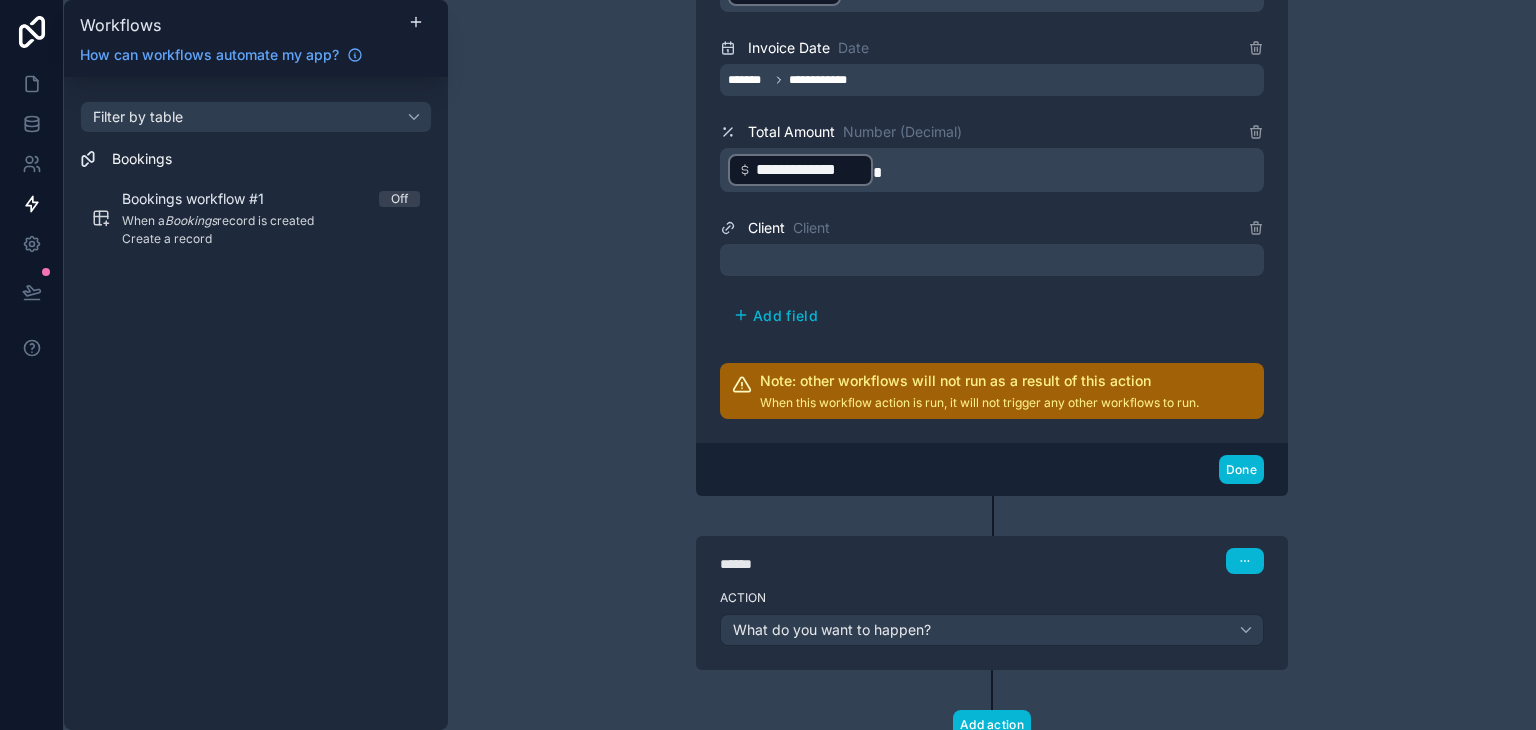 scroll, scrollTop: 716, scrollLeft: 0, axis: vertical 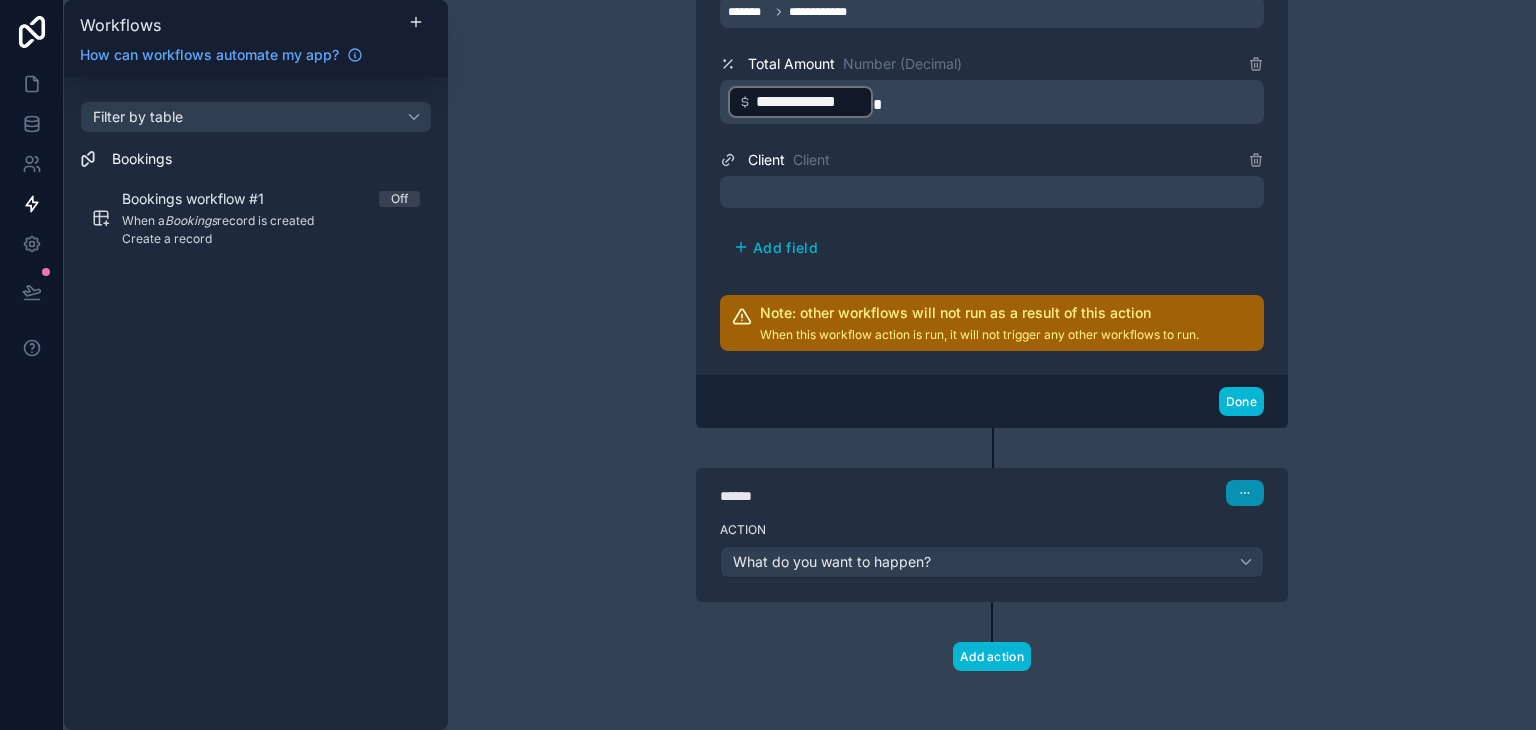 click 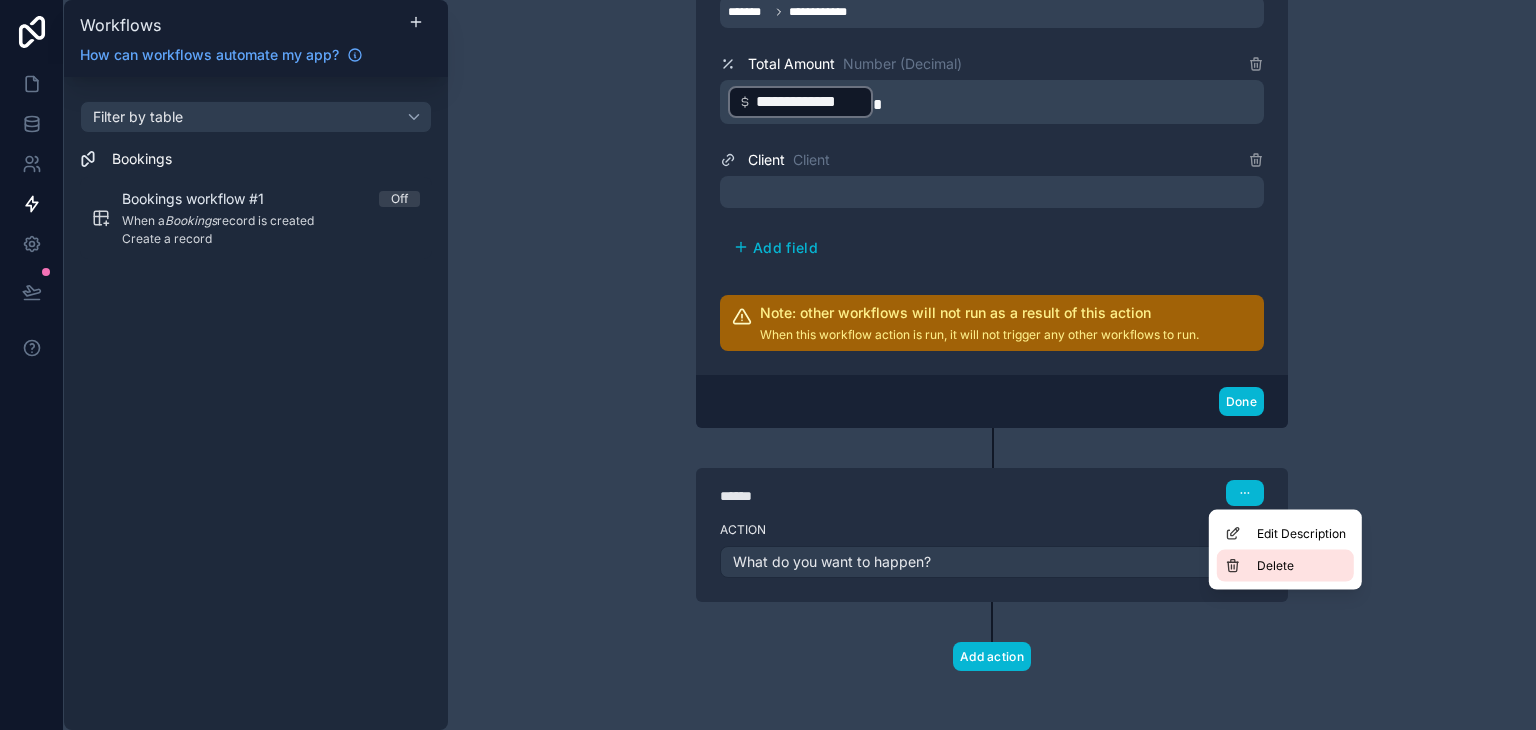 click on "Delete" at bounding box center (1275, 566) 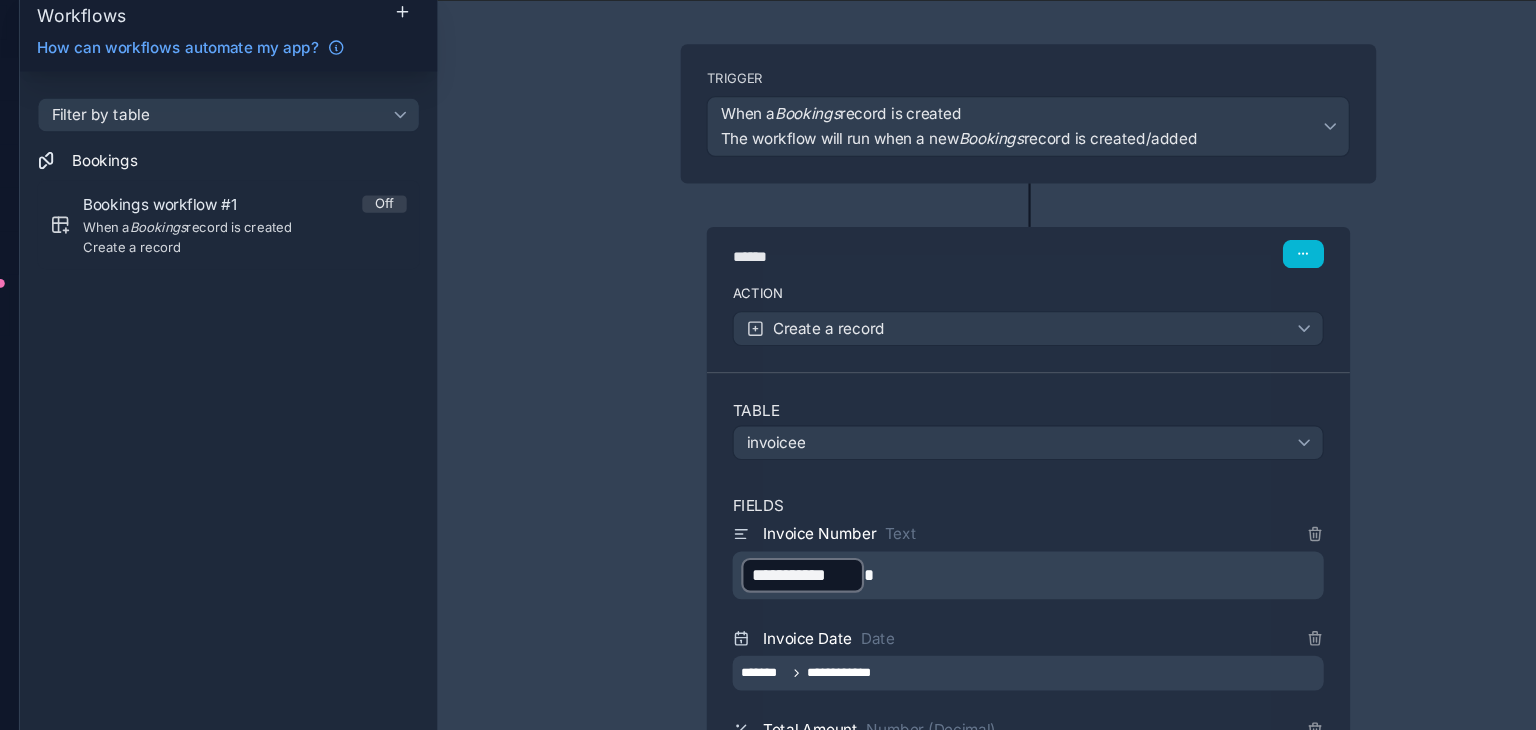 scroll, scrollTop: 0, scrollLeft: 0, axis: both 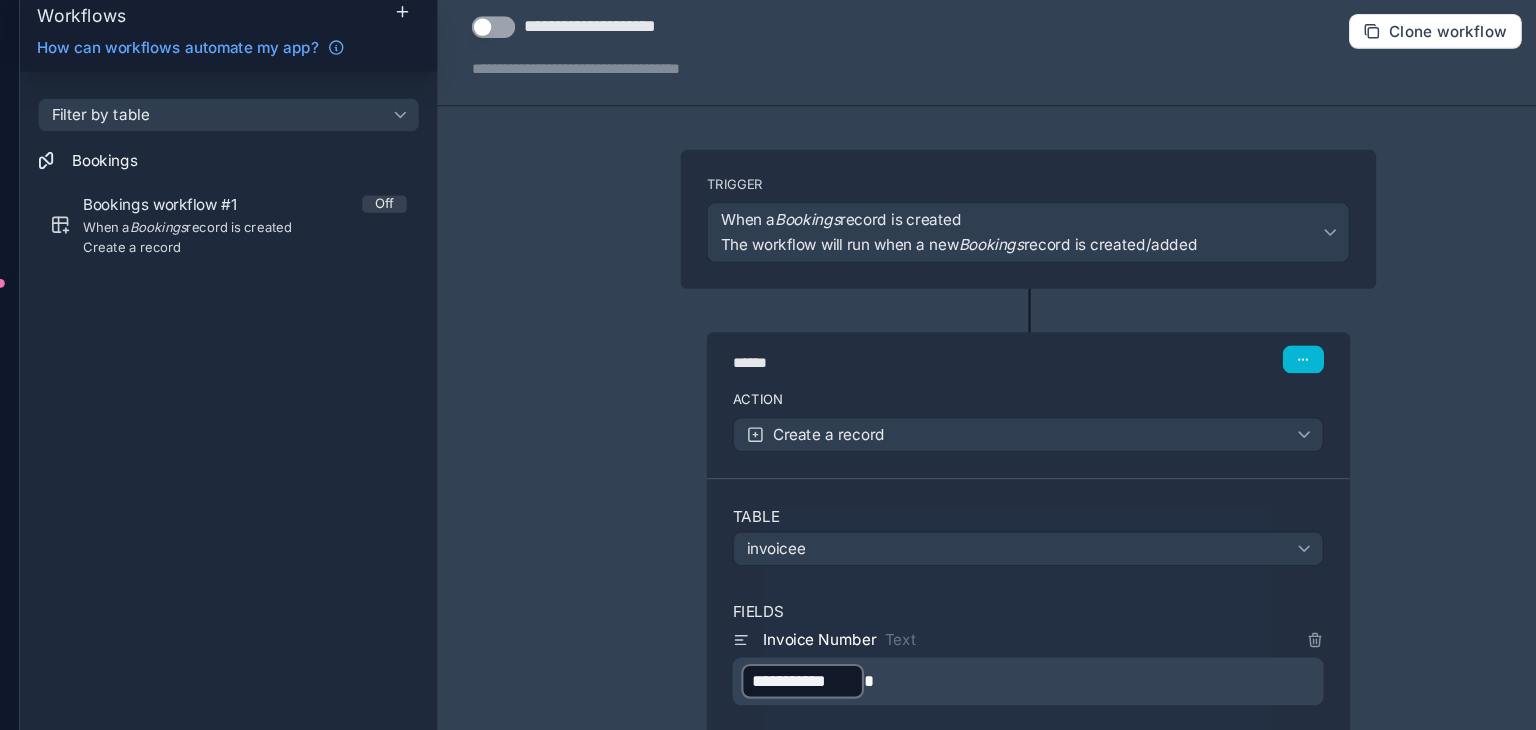 click on "Use setting" at bounding box center [500, 36] 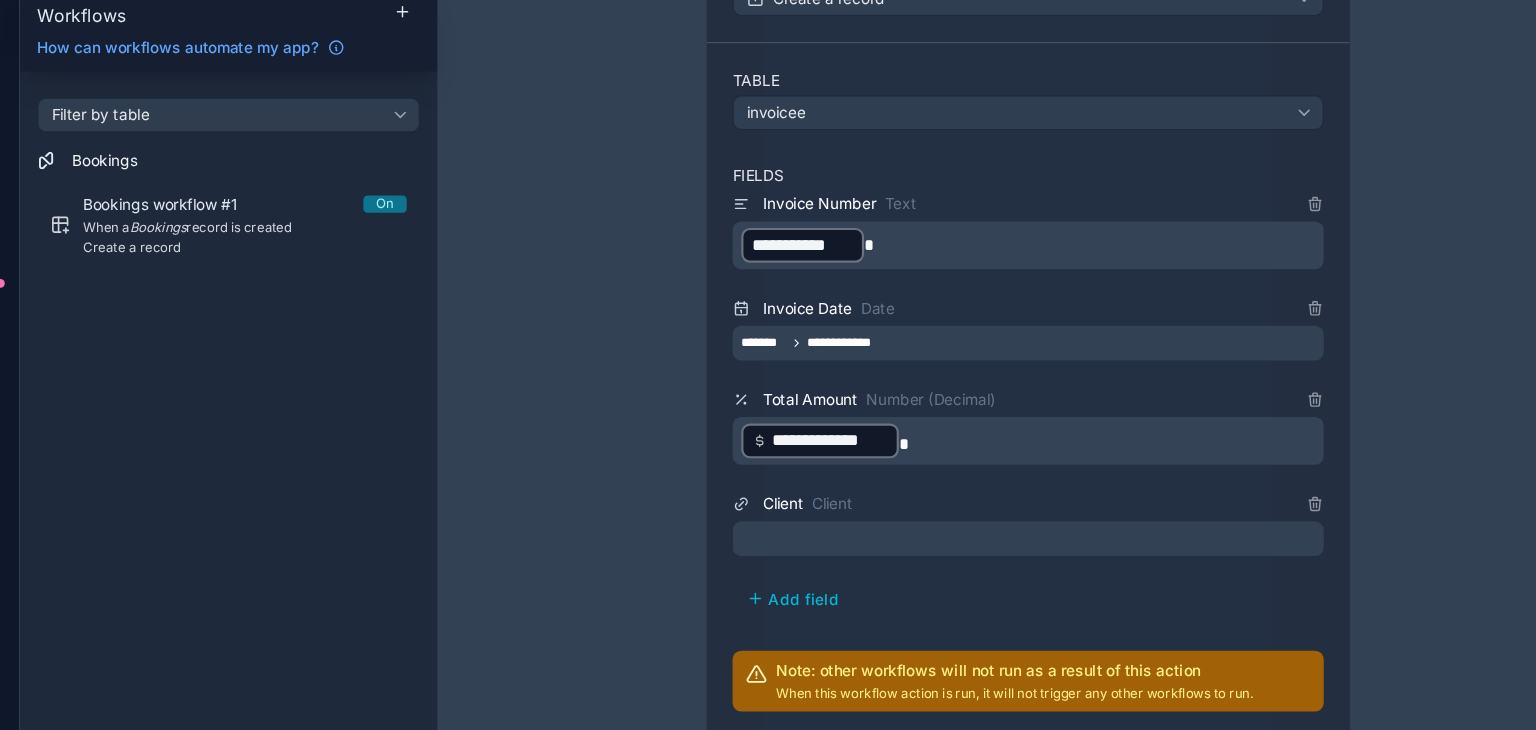 scroll, scrollTop: 459, scrollLeft: 0, axis: vertical 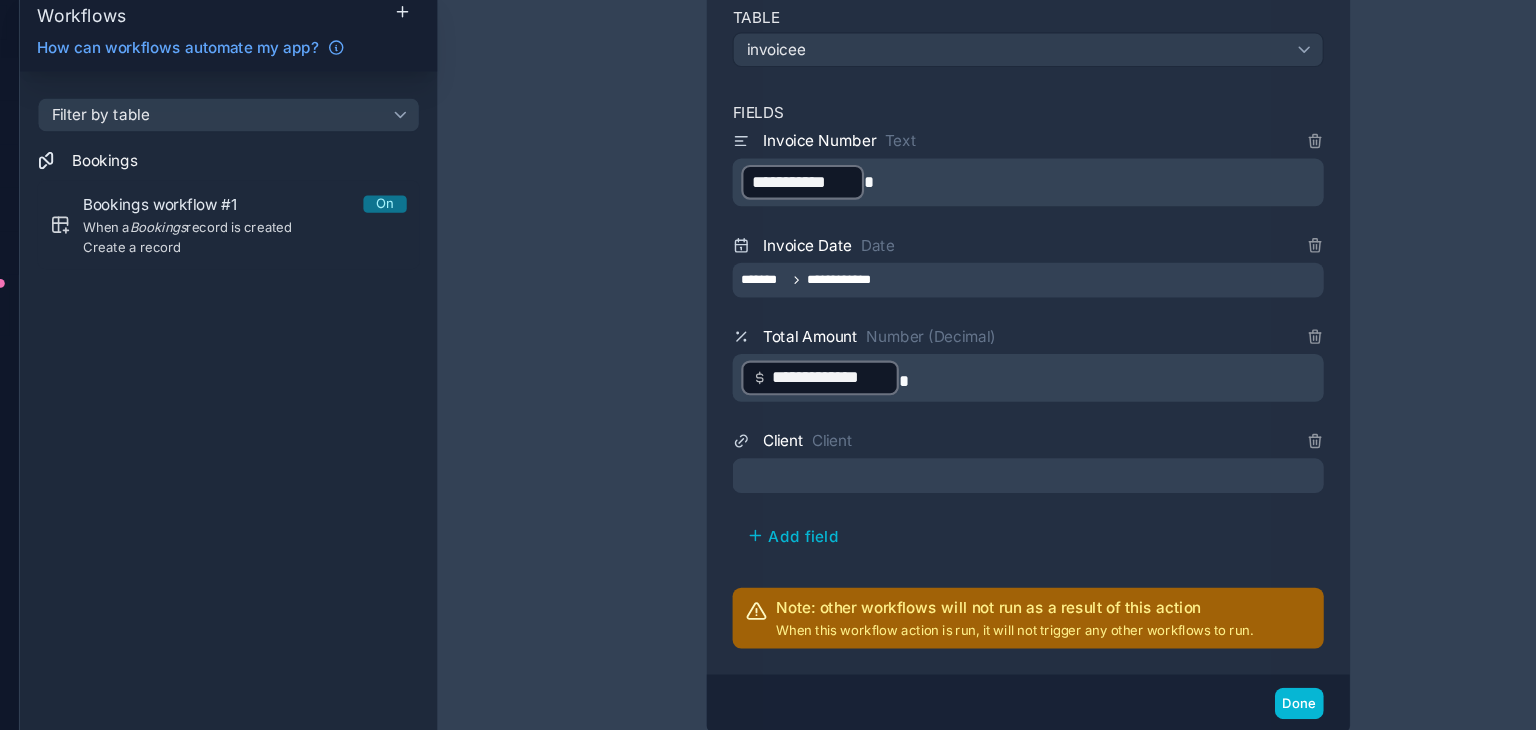 click at bounding box center [992, 449] 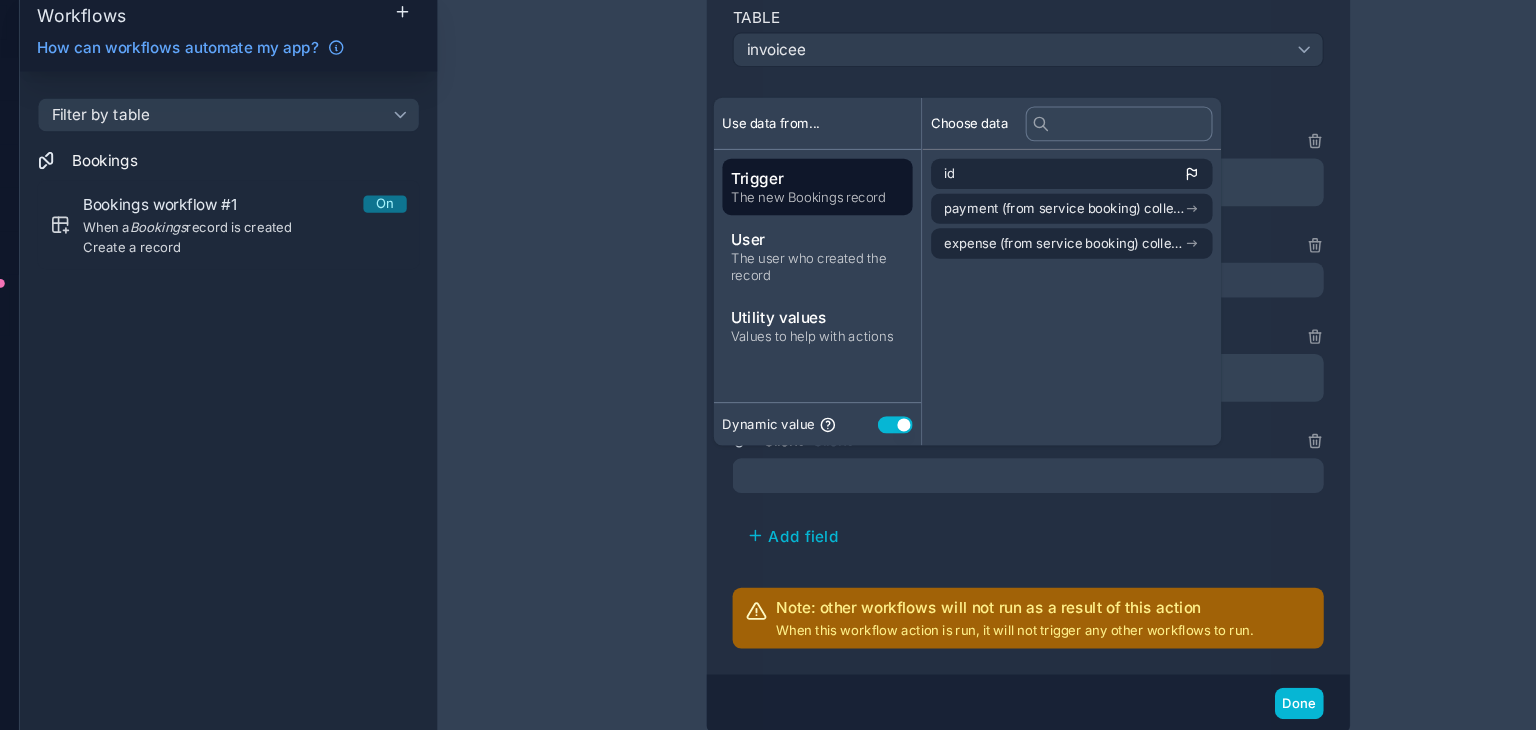 click on "**********" at bounding box center [992, 325] 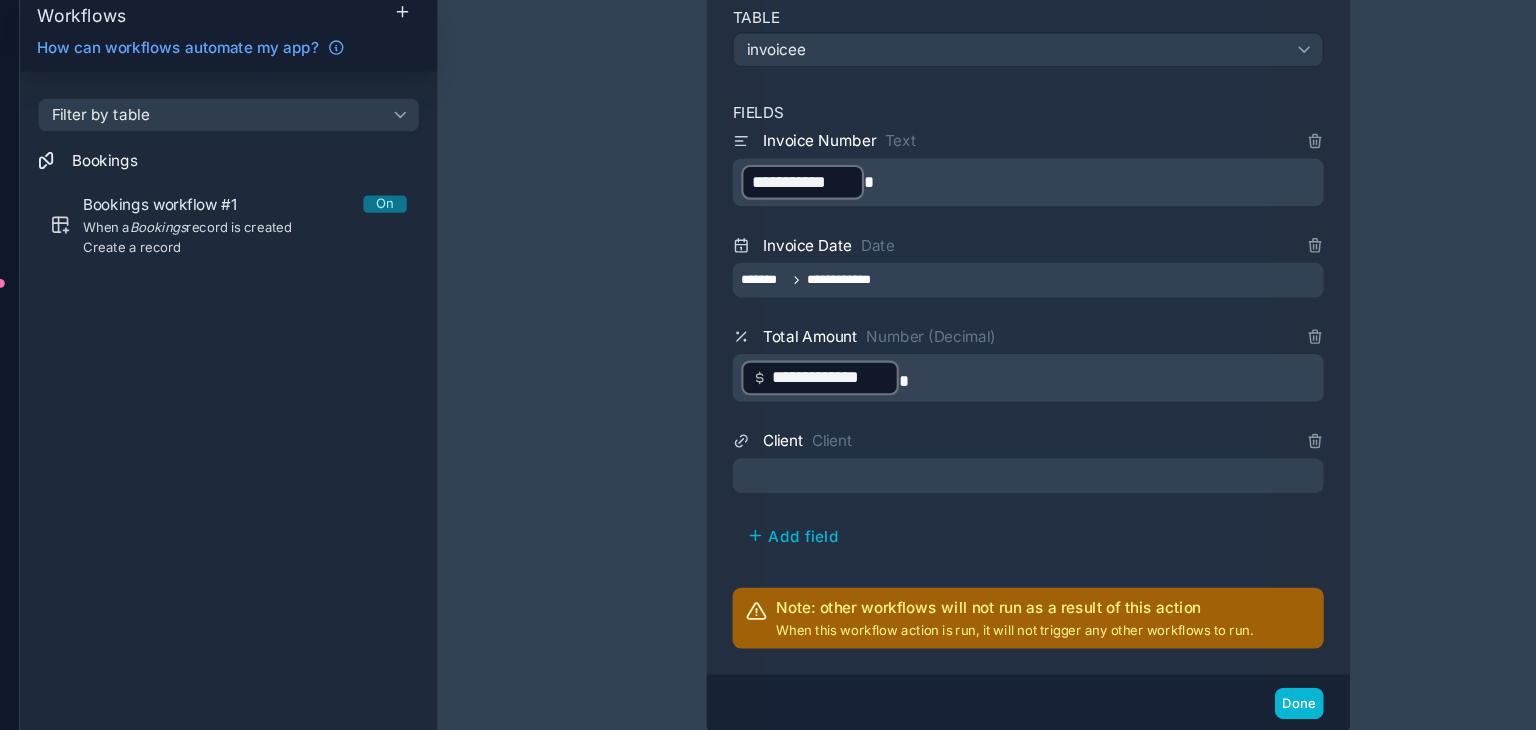click at bounding box center (992, 449) 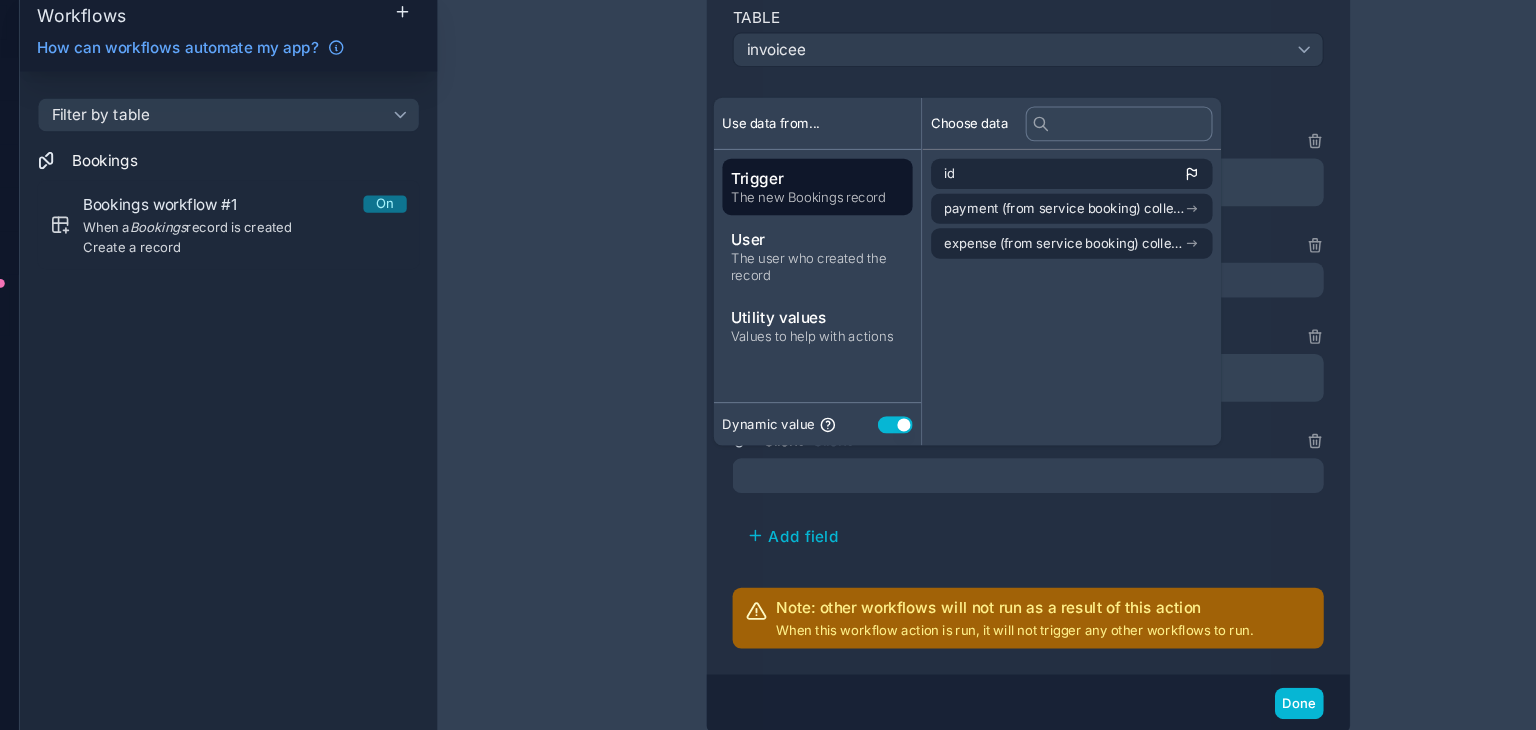 click on "**********" at bounding box center (992, 325) 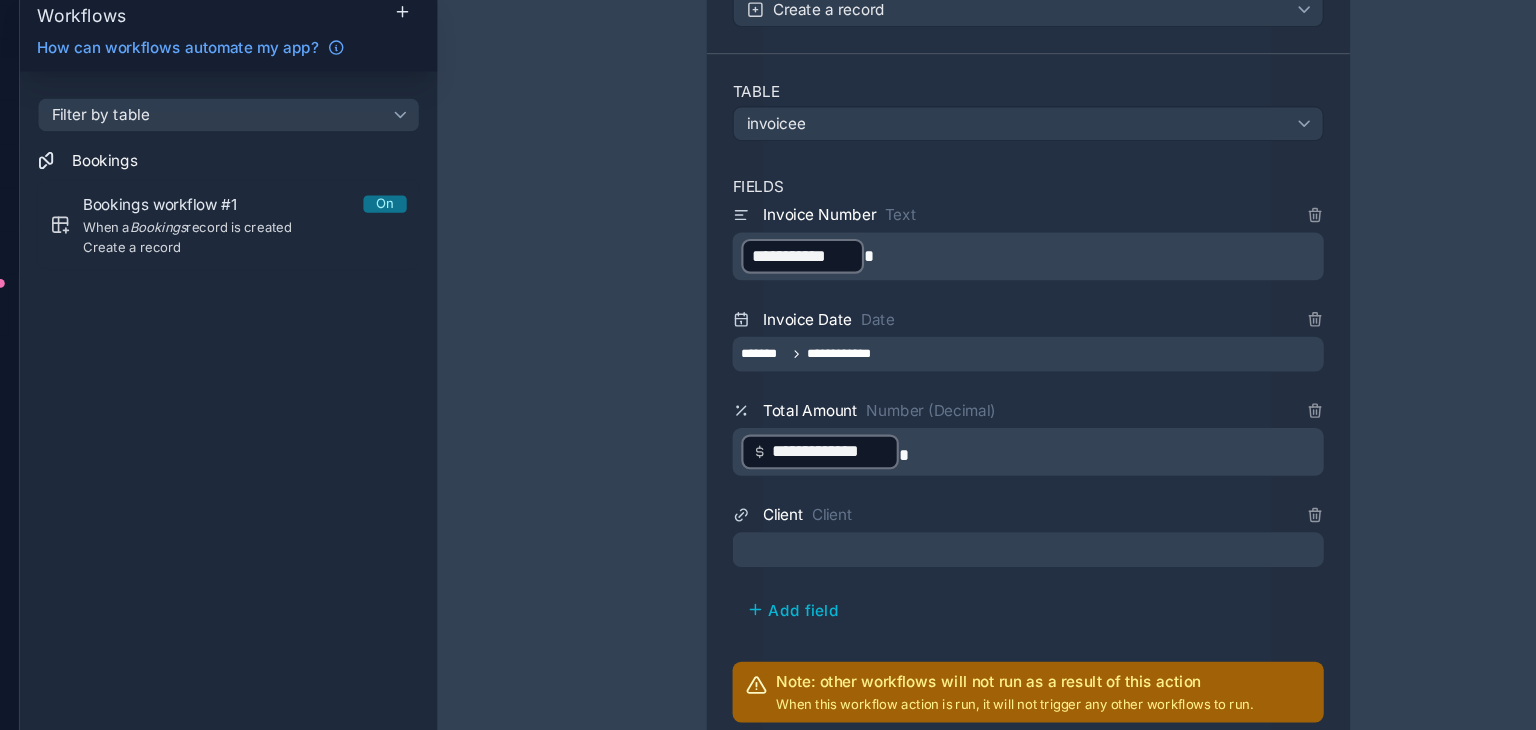 scroll, scrollTop: 389, scrollLeft: 0, axis: vertical 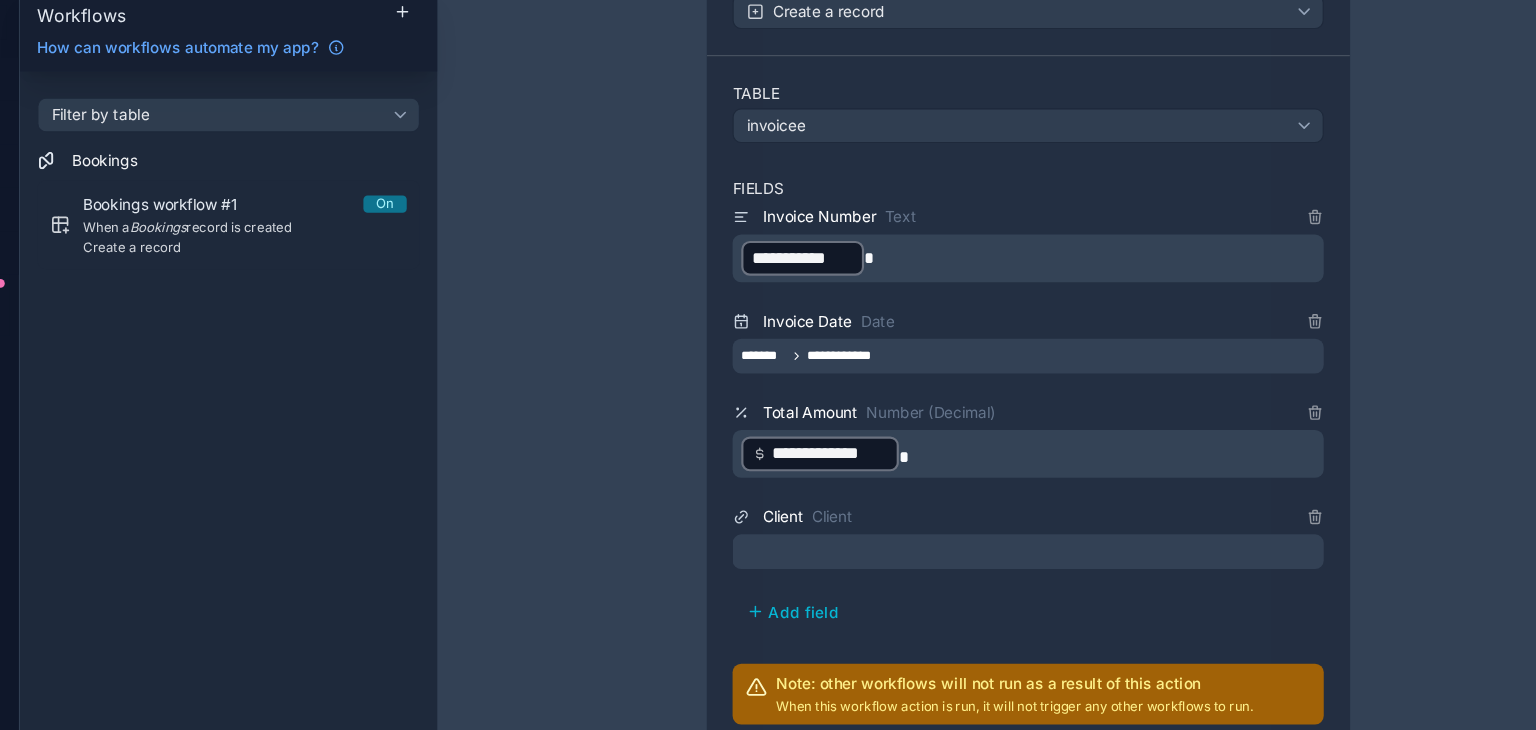 click on "**********" at bounding box center [994, 249] 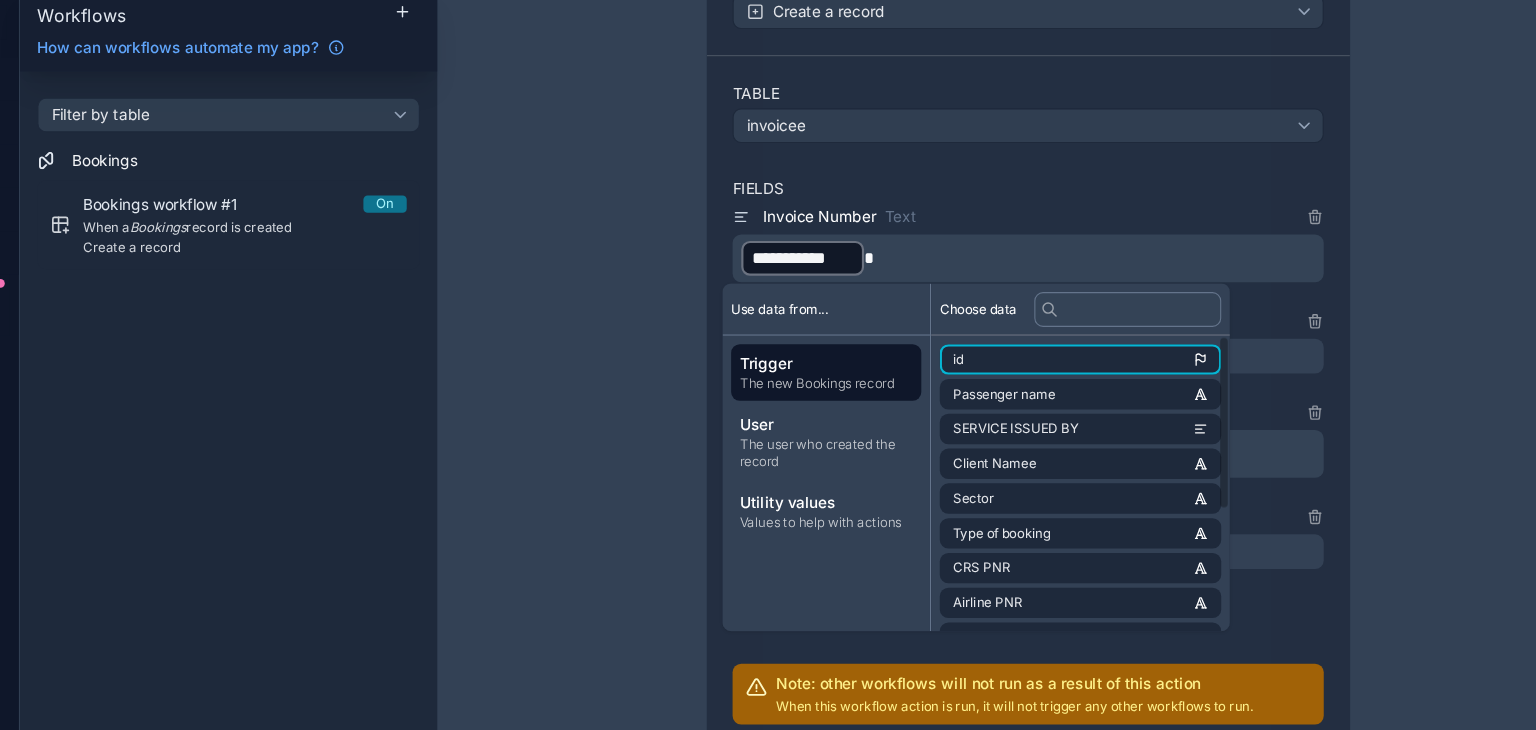 scroll, scrollTop: 0, scrollLeft: 0, axis: both 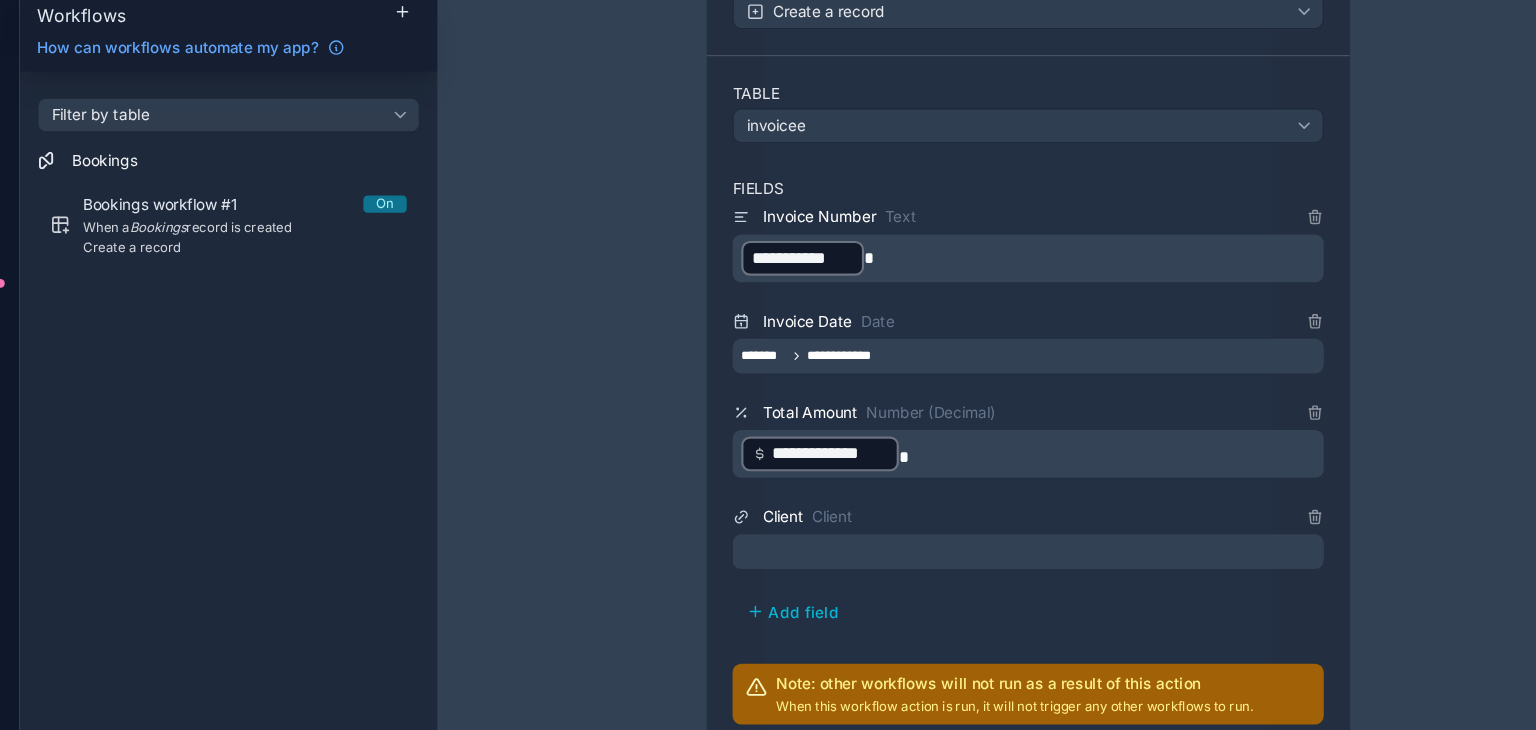 click on "**********" at bounding box center (994, 249) 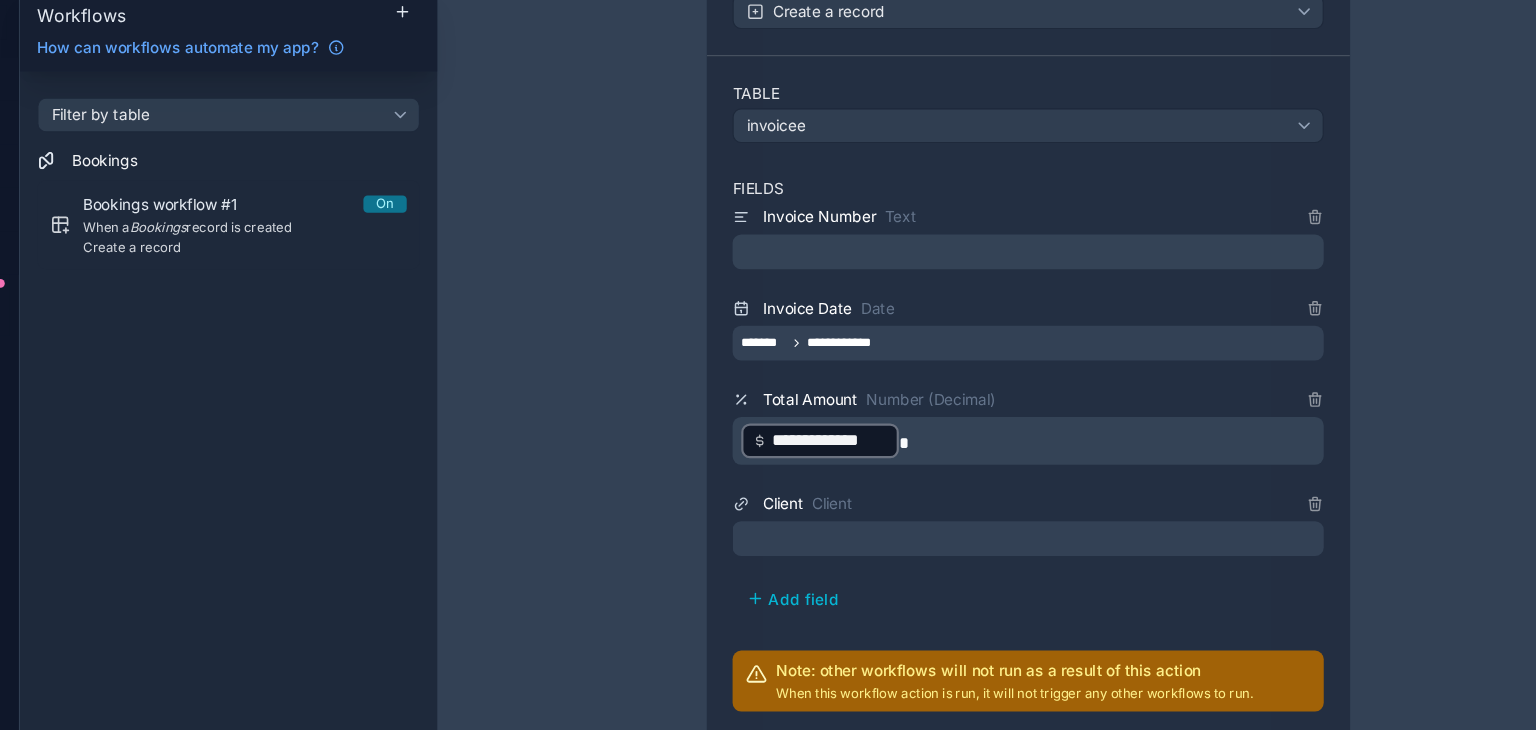 click on "**********" at bounding box center [992, 316] 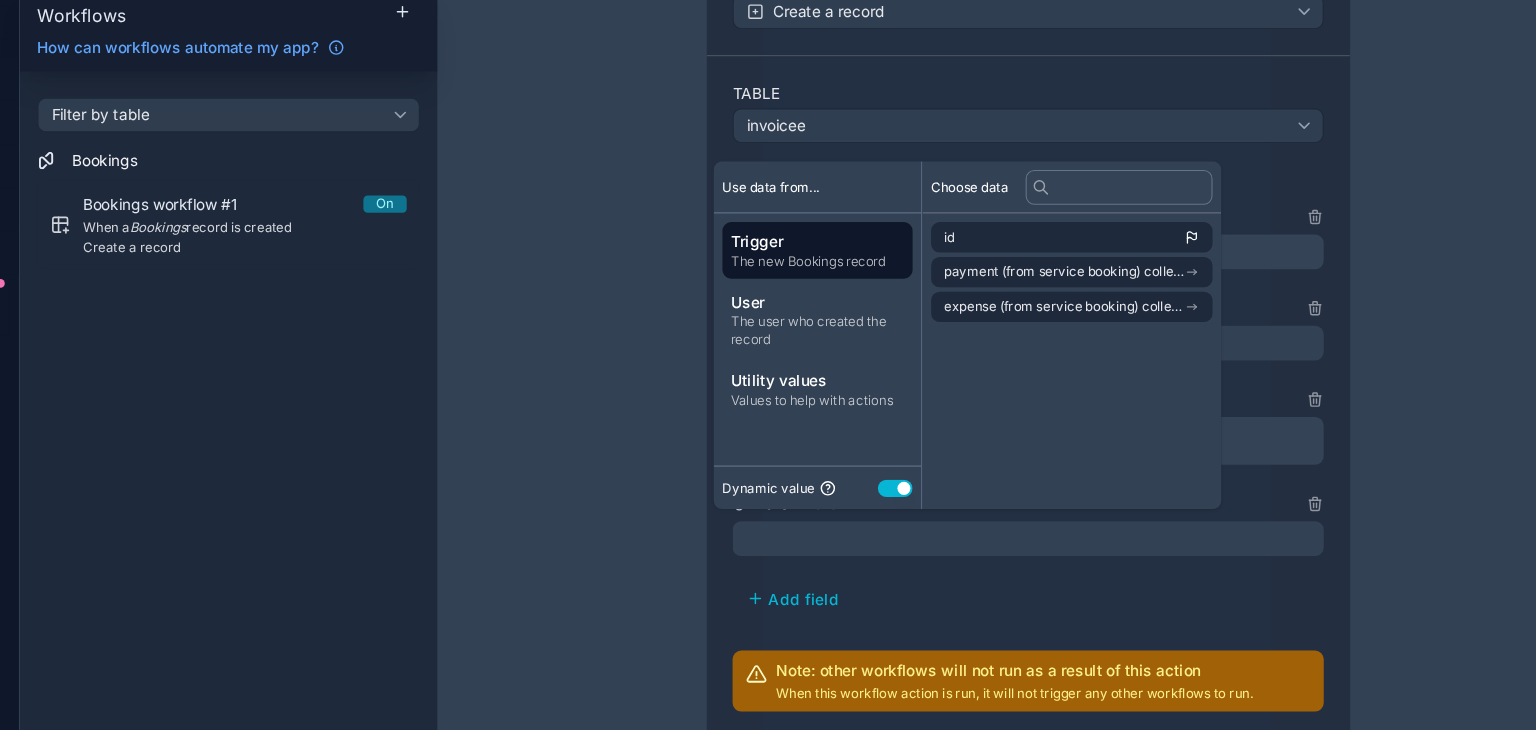 click on "**********" at bounding box center (992, 365) 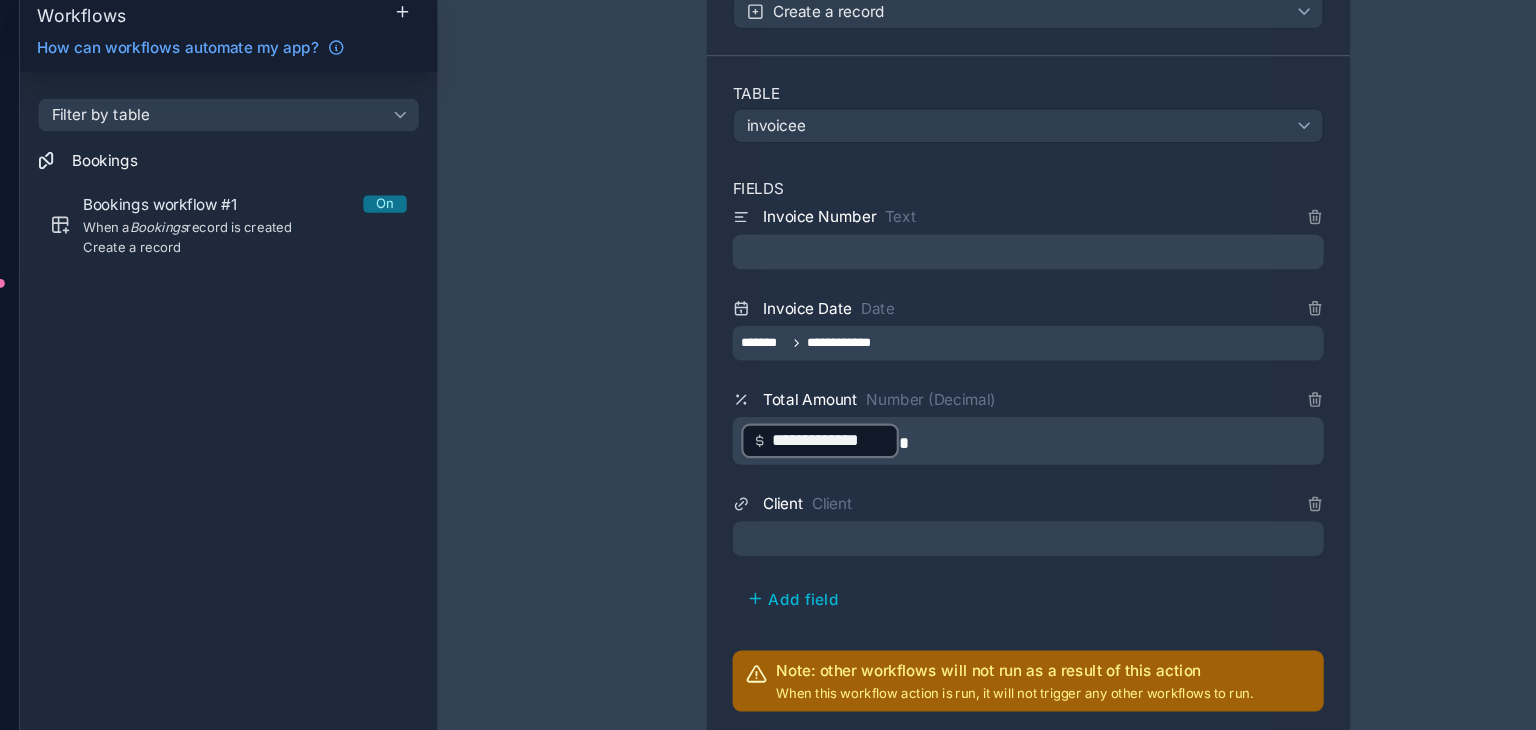 scroll, scrollTop: 0, scrollLeft: 0, axis: both 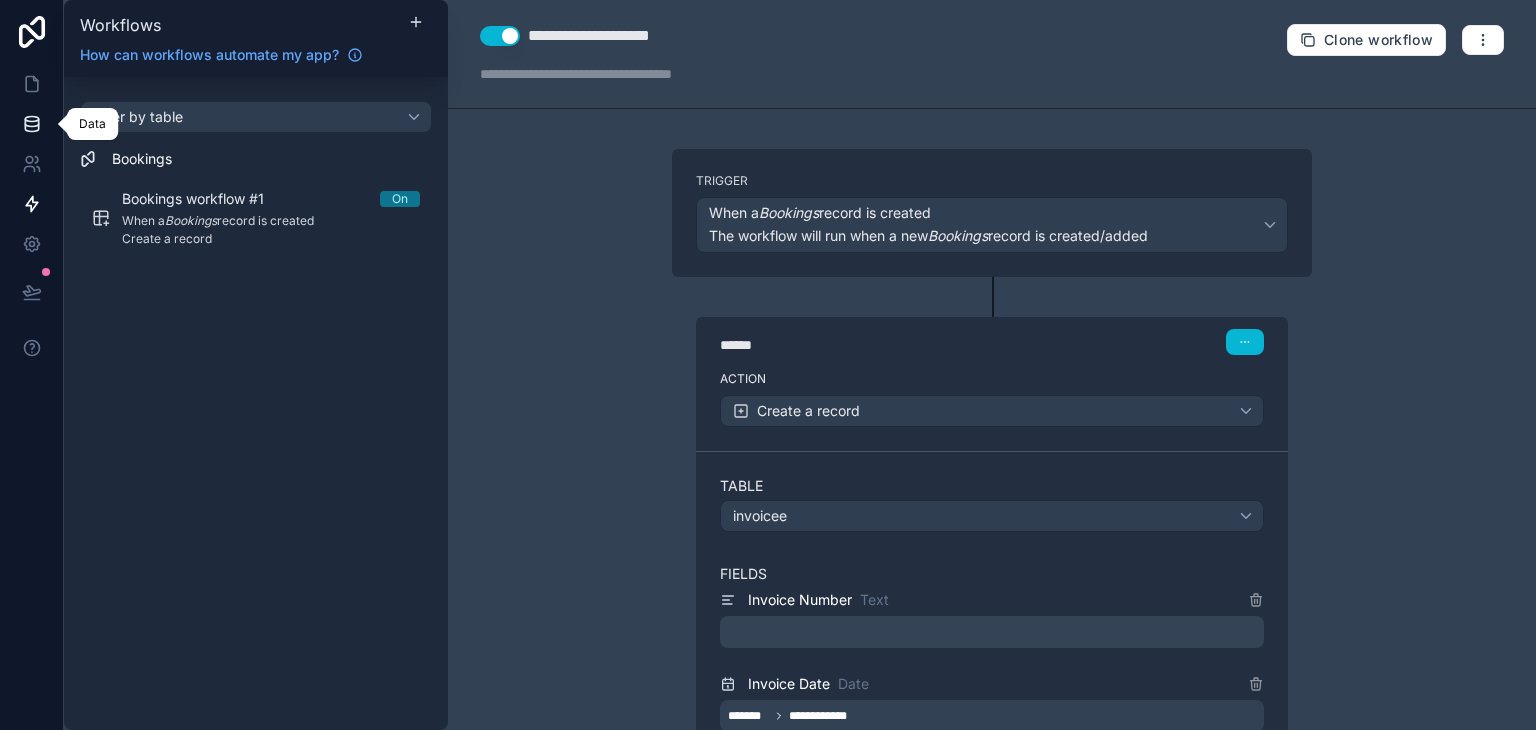 click at bounding box center [31, 124] 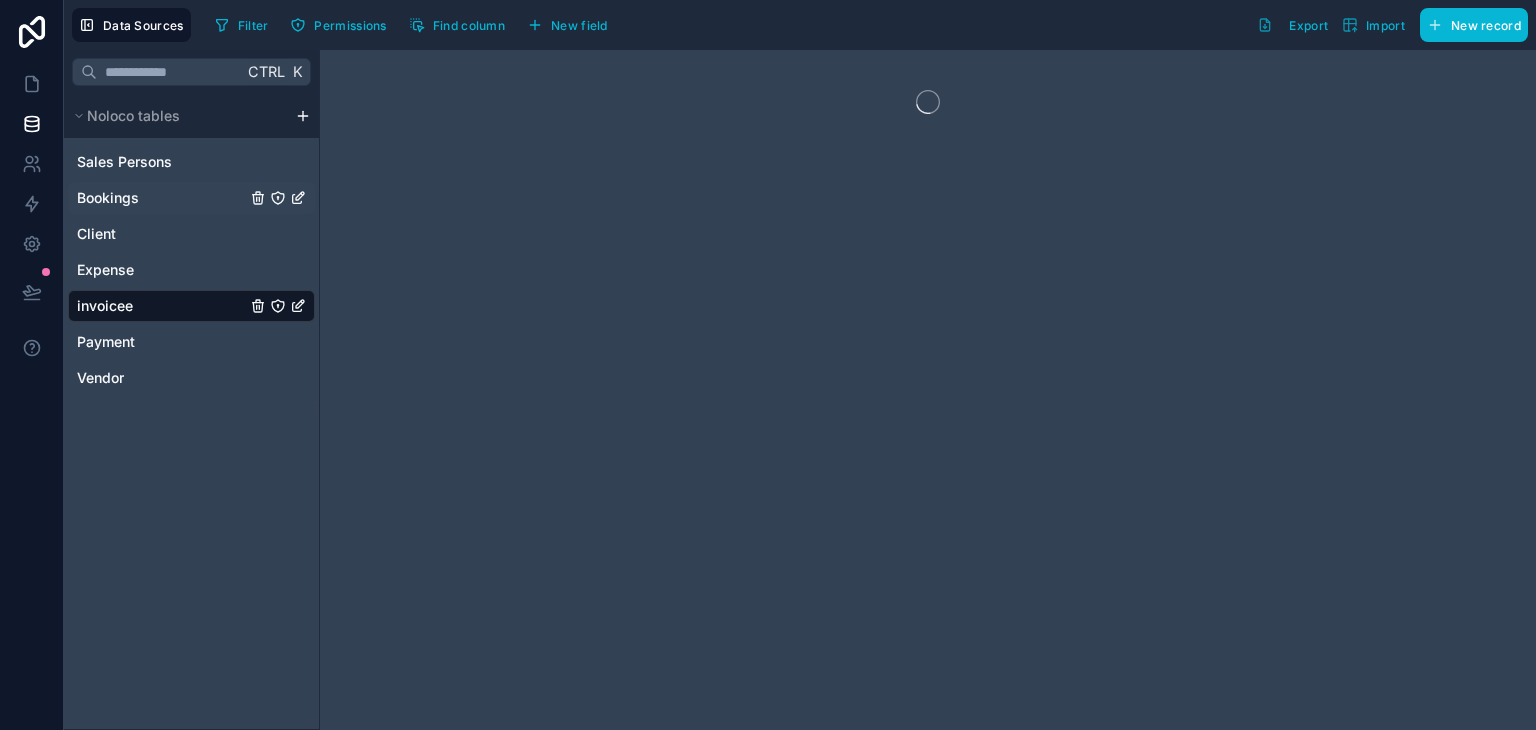 click on "Bookings" at bounding box center [108, 198] 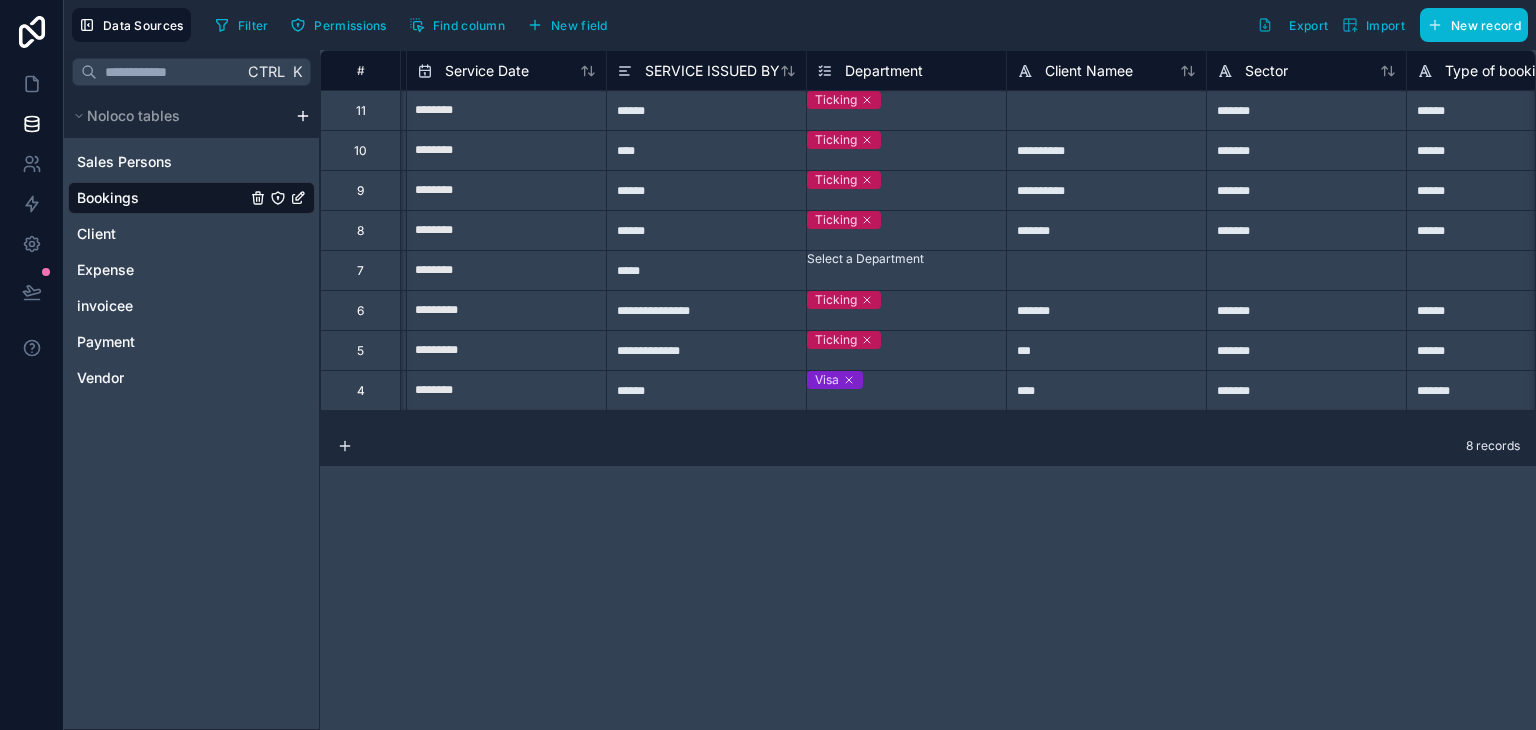 scroll, scrollTop: 0, scrollLeft: 0, axis: both 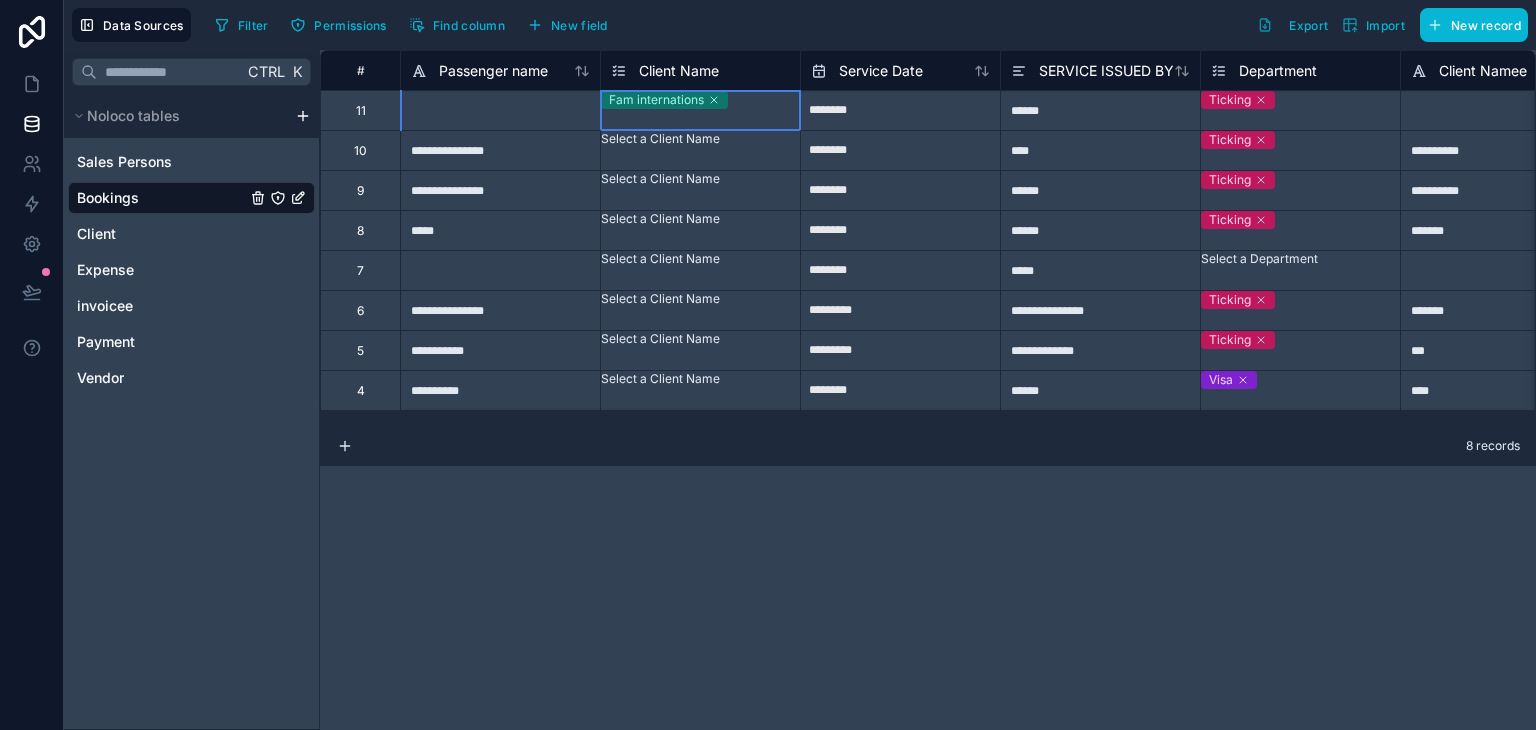 click on "Fam internations" at bounding box center (700, 100) 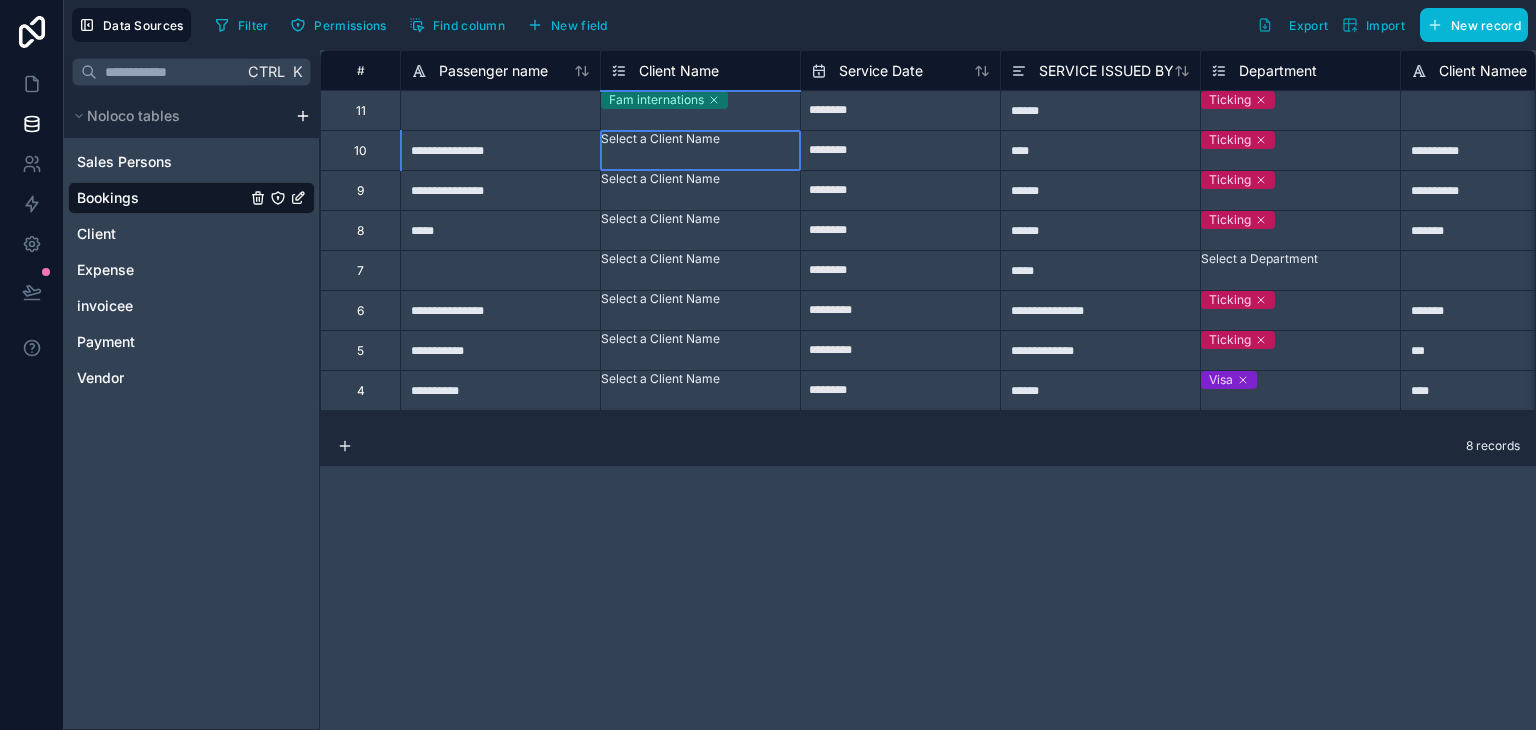 click on "Select a Client Name" at bounding box center (700, 139) 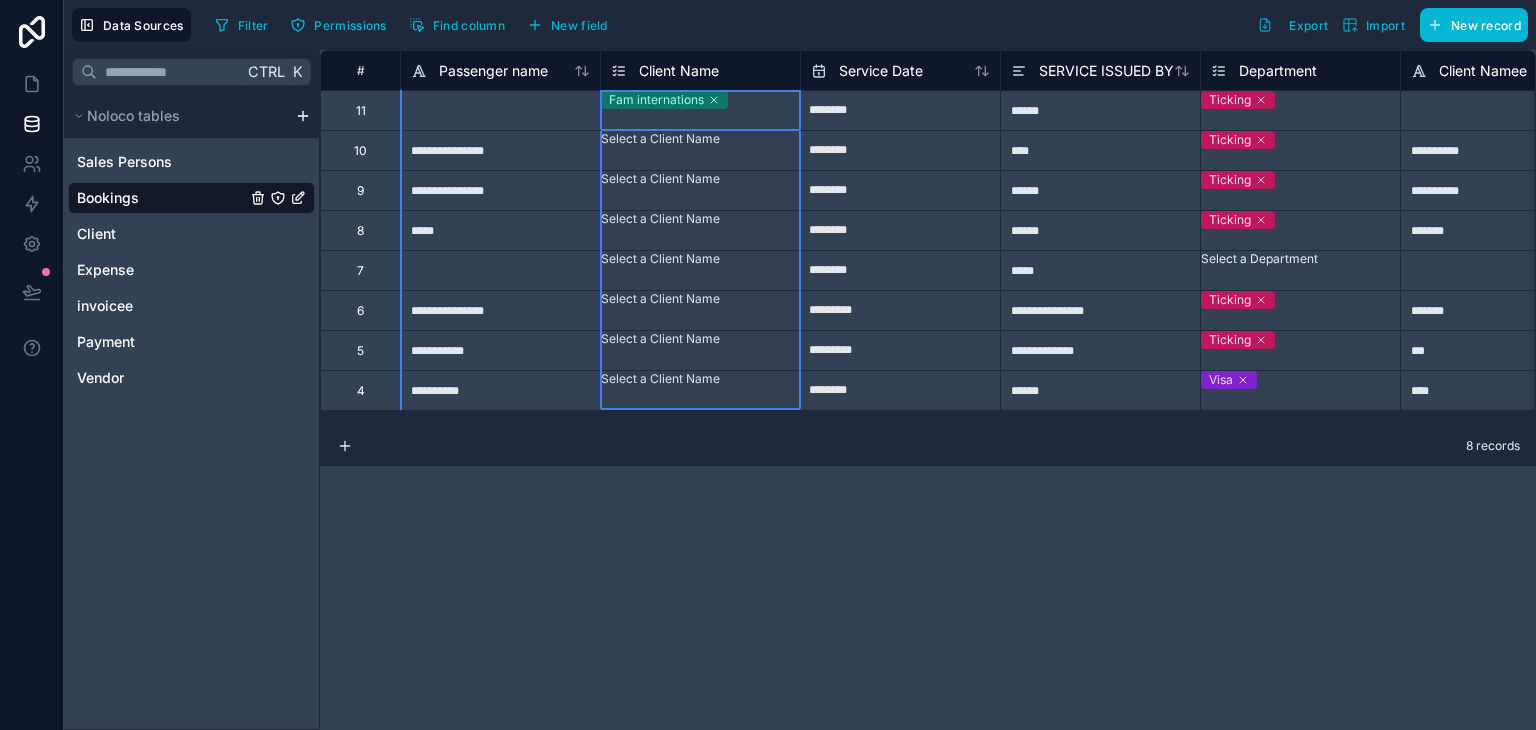 click on "Client Name" at bounding box center [665, 71] 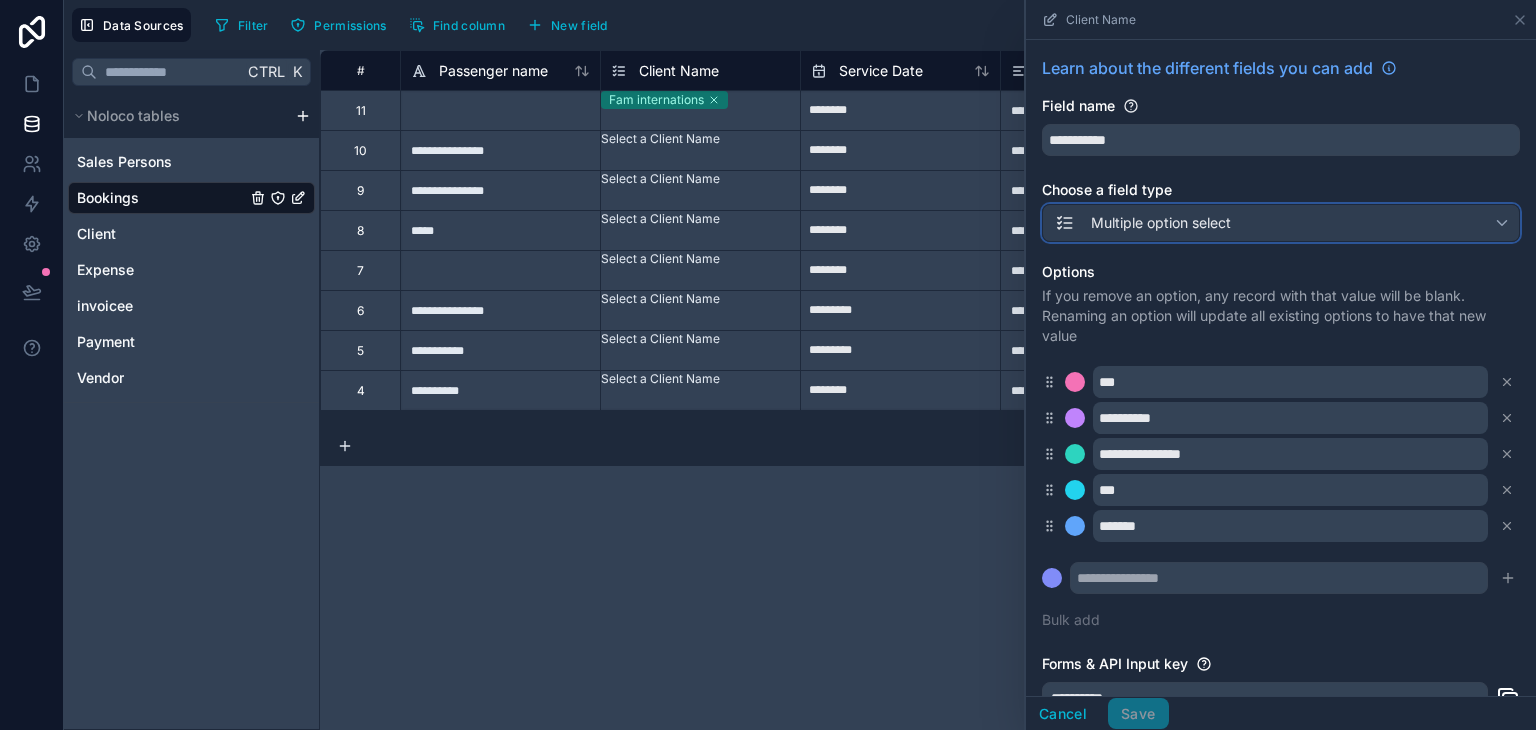 click on "Multiple option select" at bounding box center (1281, 223) 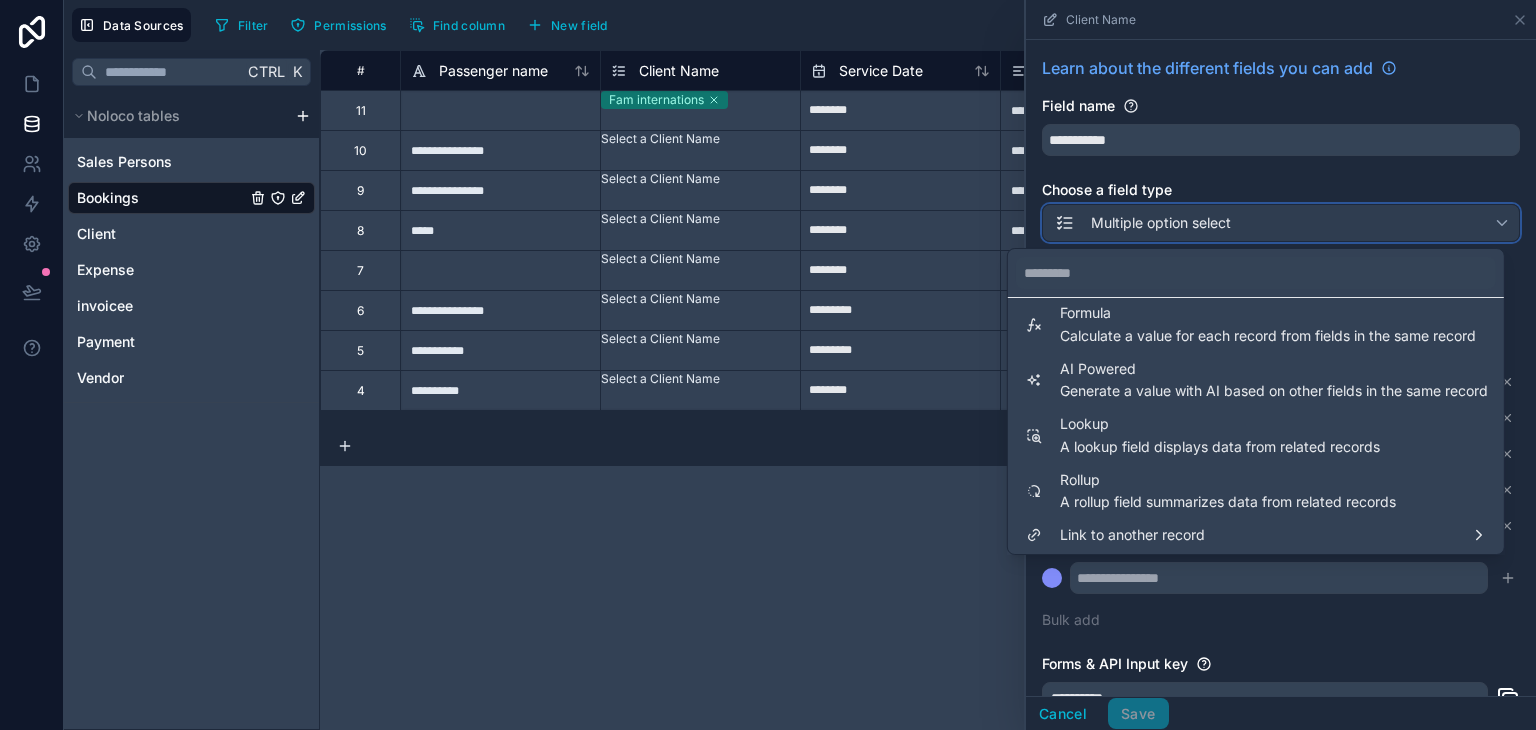 scroll, scrollTop: 0, scrollLeft: 0, axis: both 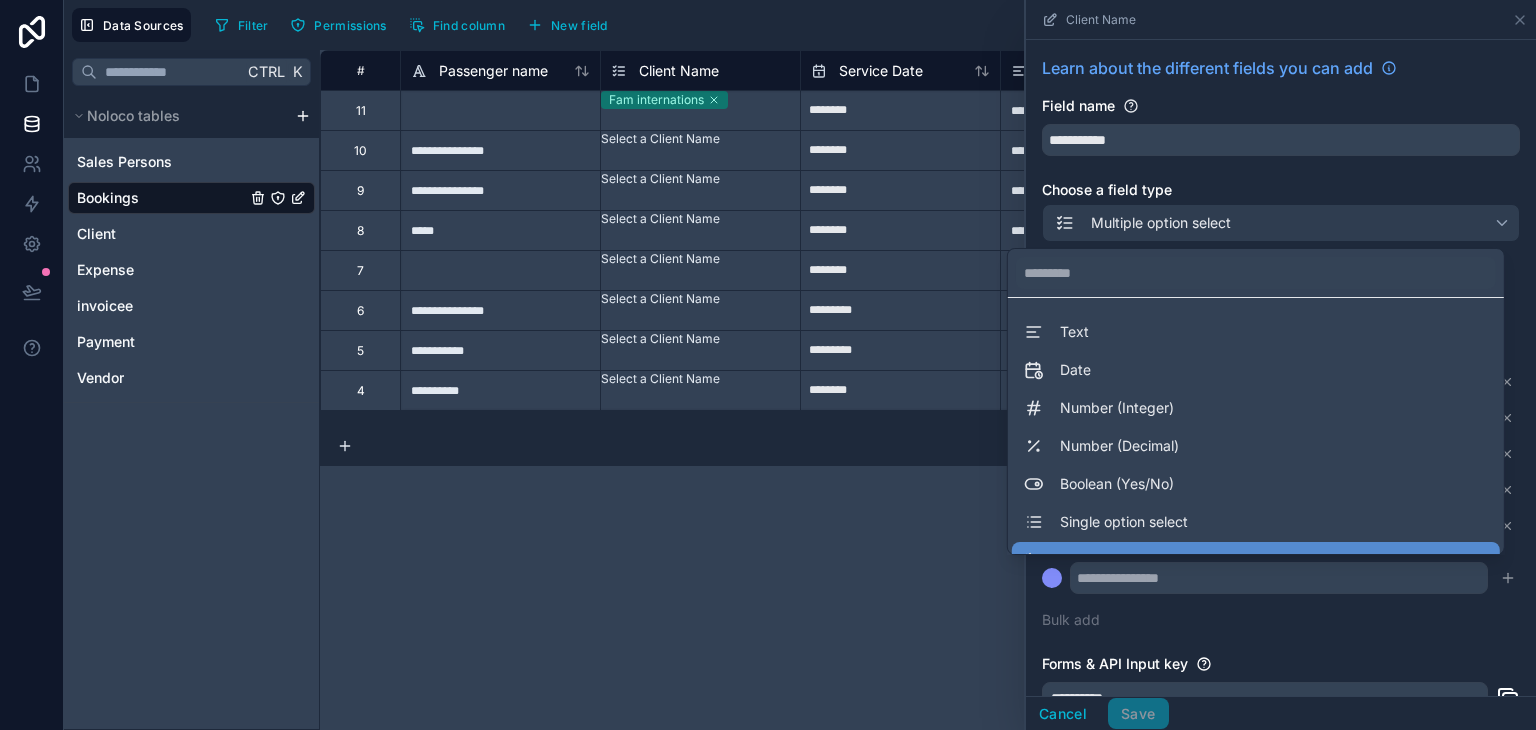 click on "**********" at bounding box center (928, 390) 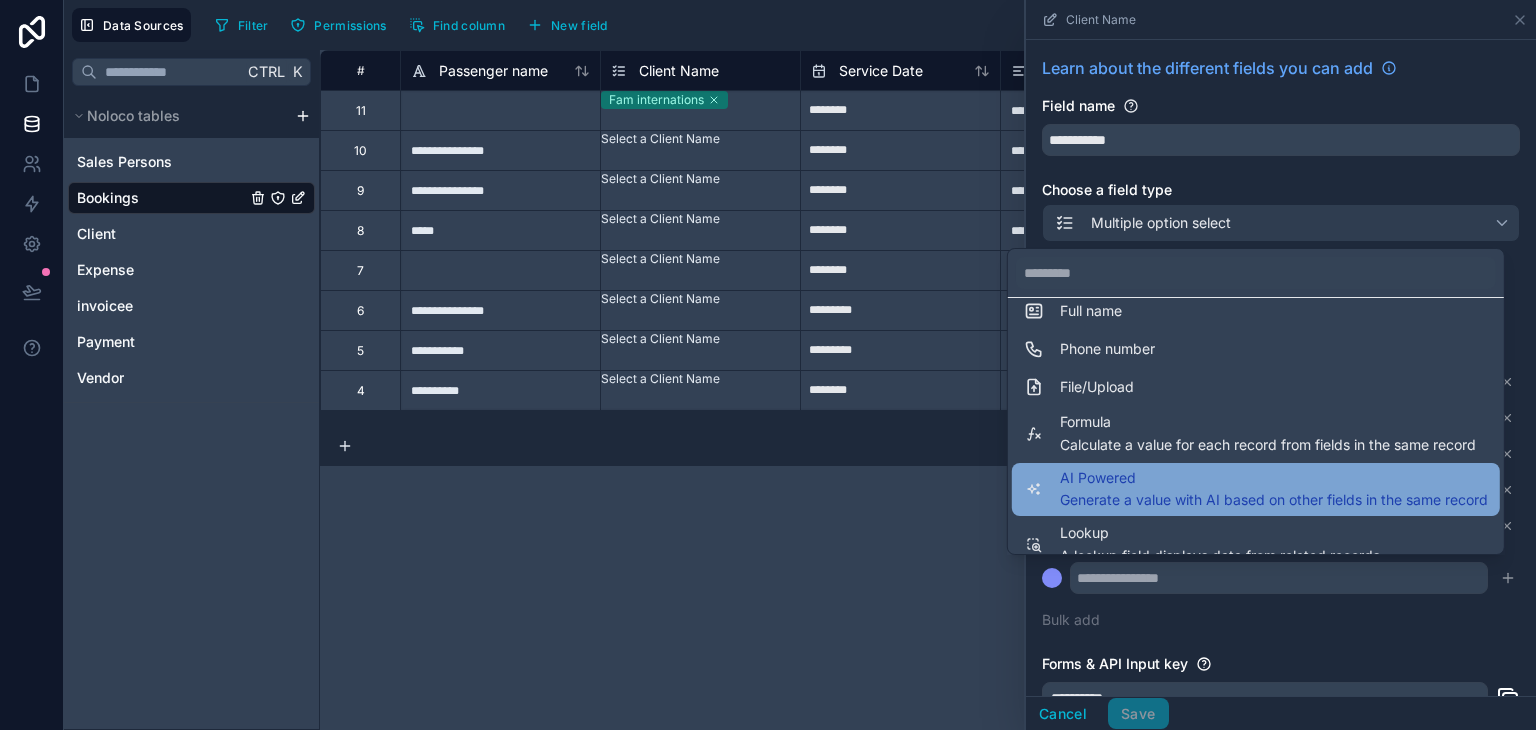 scroll, scrollTop: 548, scrollLeft: 0, axis: vertical 